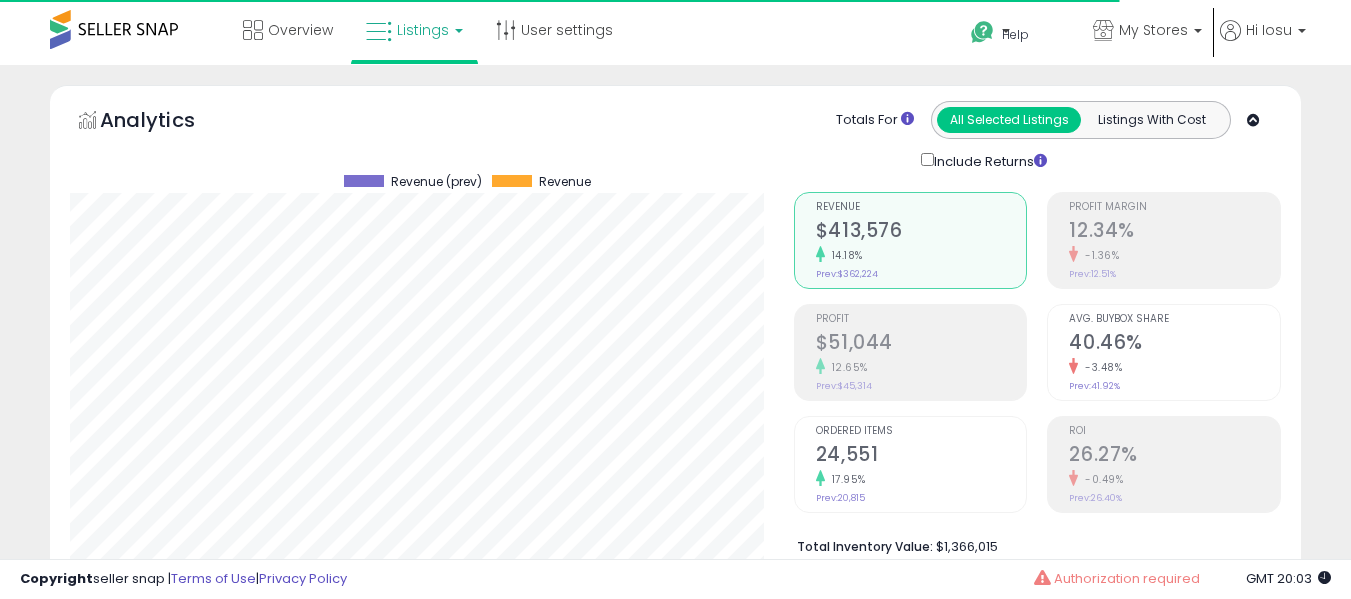 select on "**" 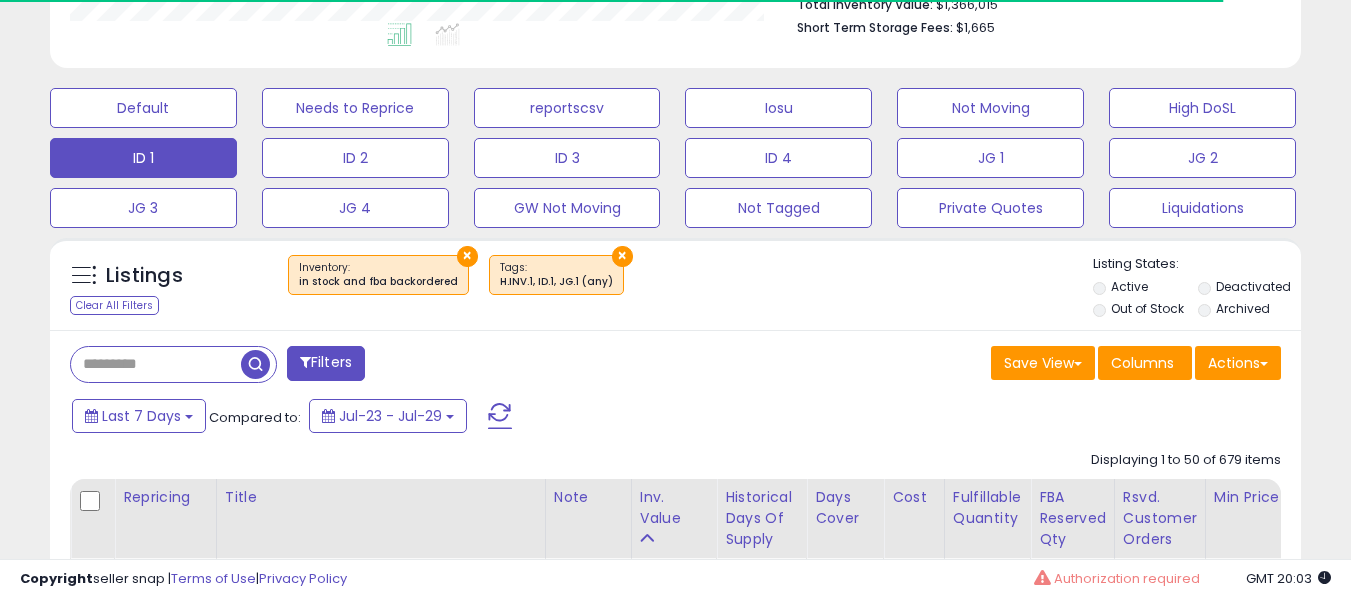 scroll, scrollTop: 526, scrollLeft: 0, axis: vertical 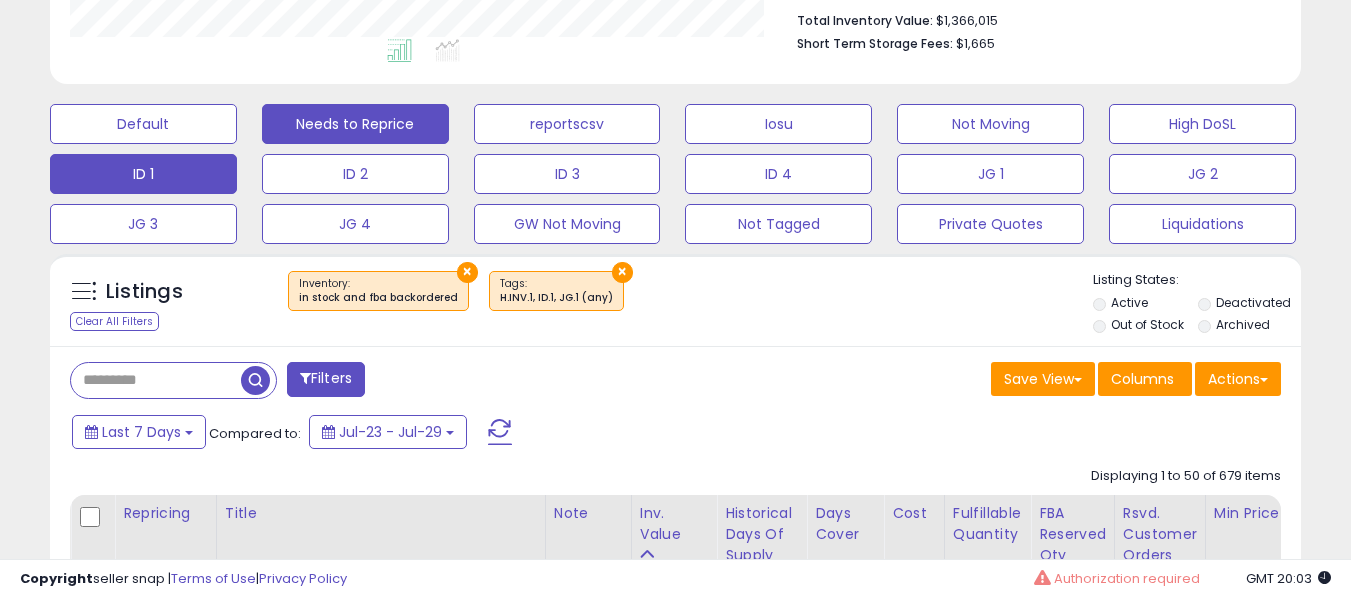 click on "Needs to Reprice" at bounding box center (143, 124) 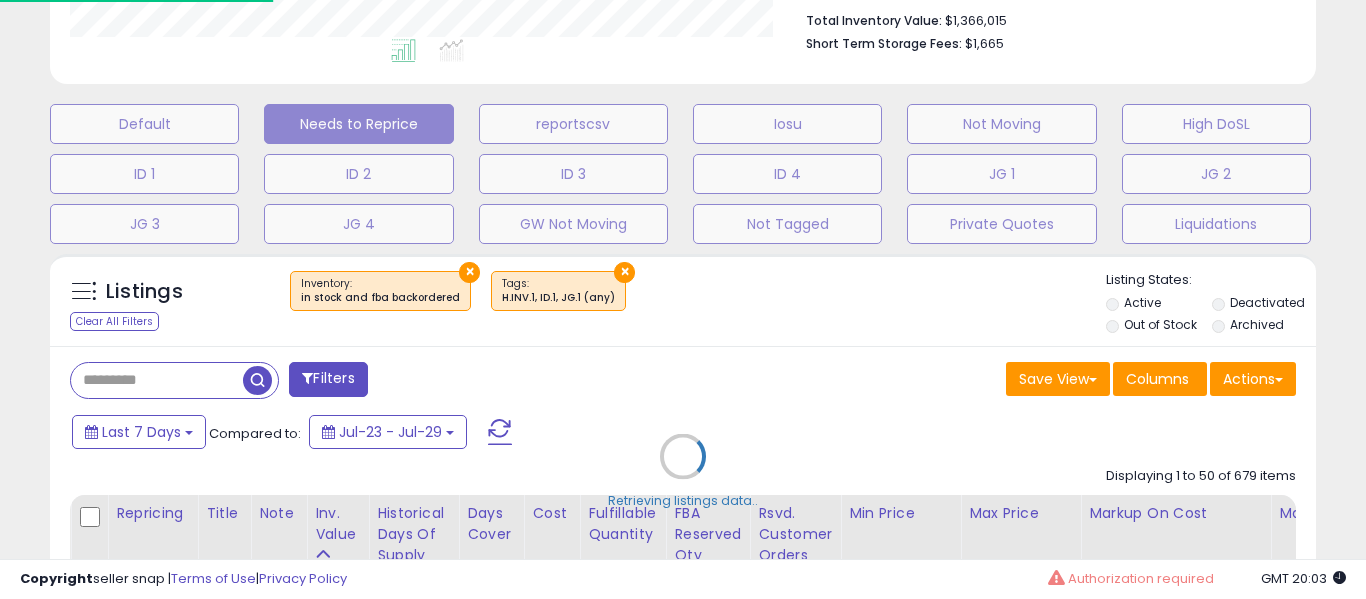 scroll, scrollTop: 999590, scrollLeft: 999267, axis: both 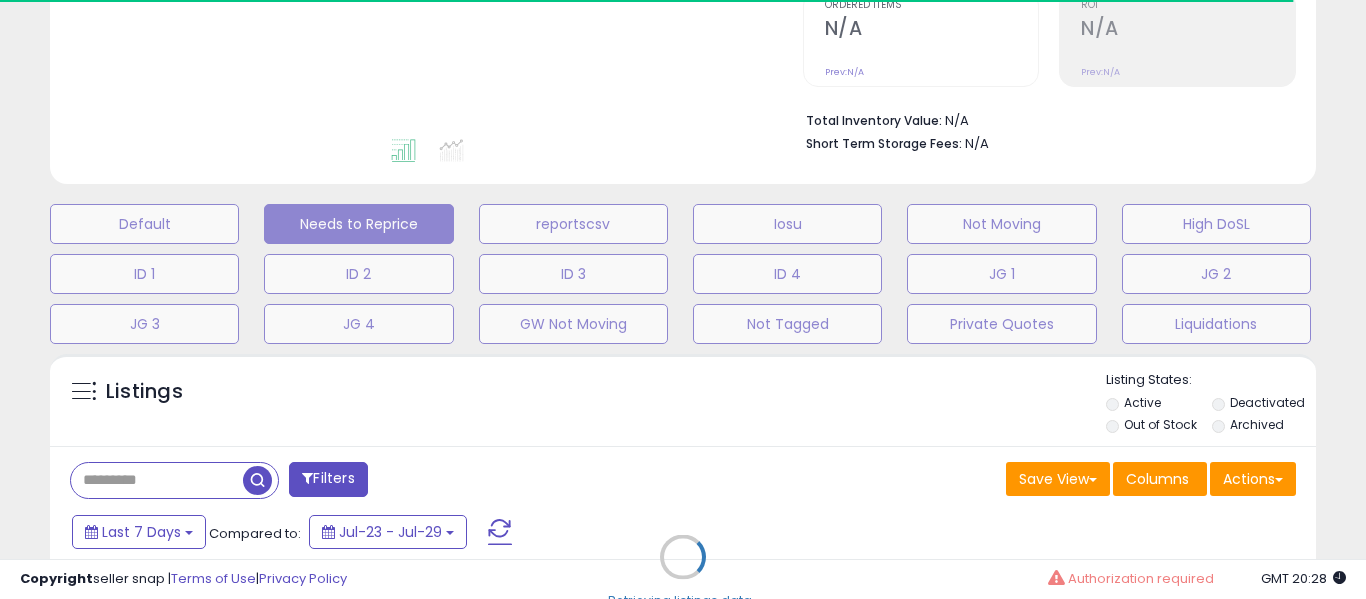 select on "**" 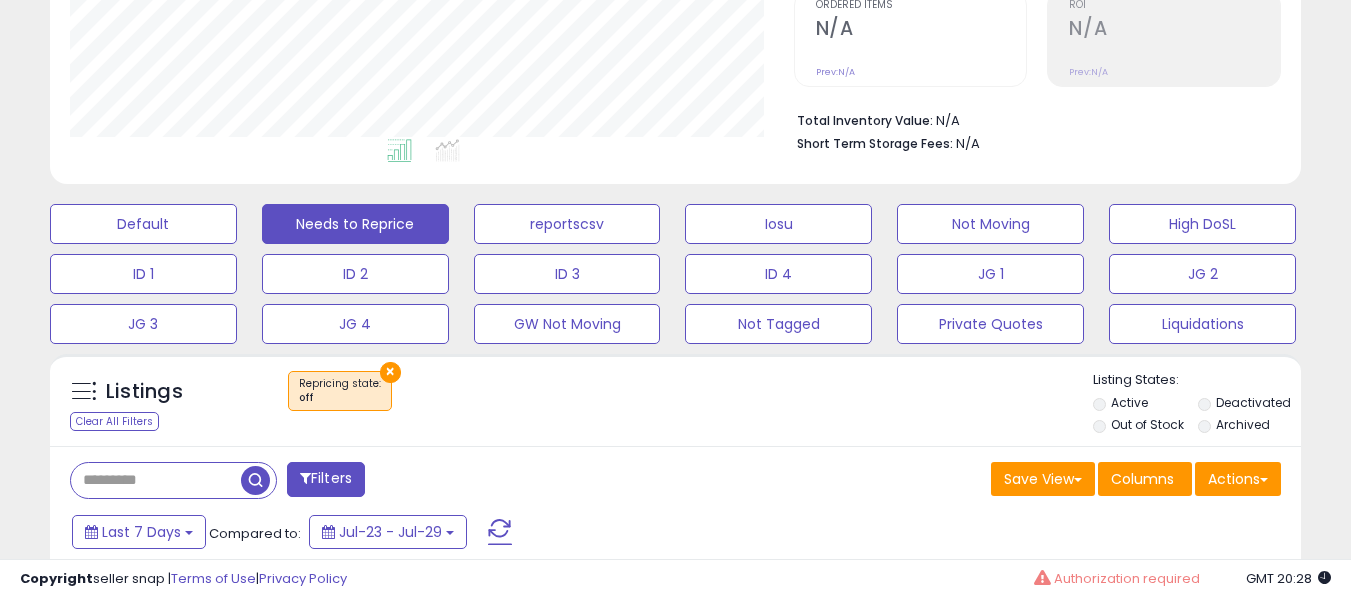 scroll, scrollTop: 999590, scrollLeft: 999276, axis: both 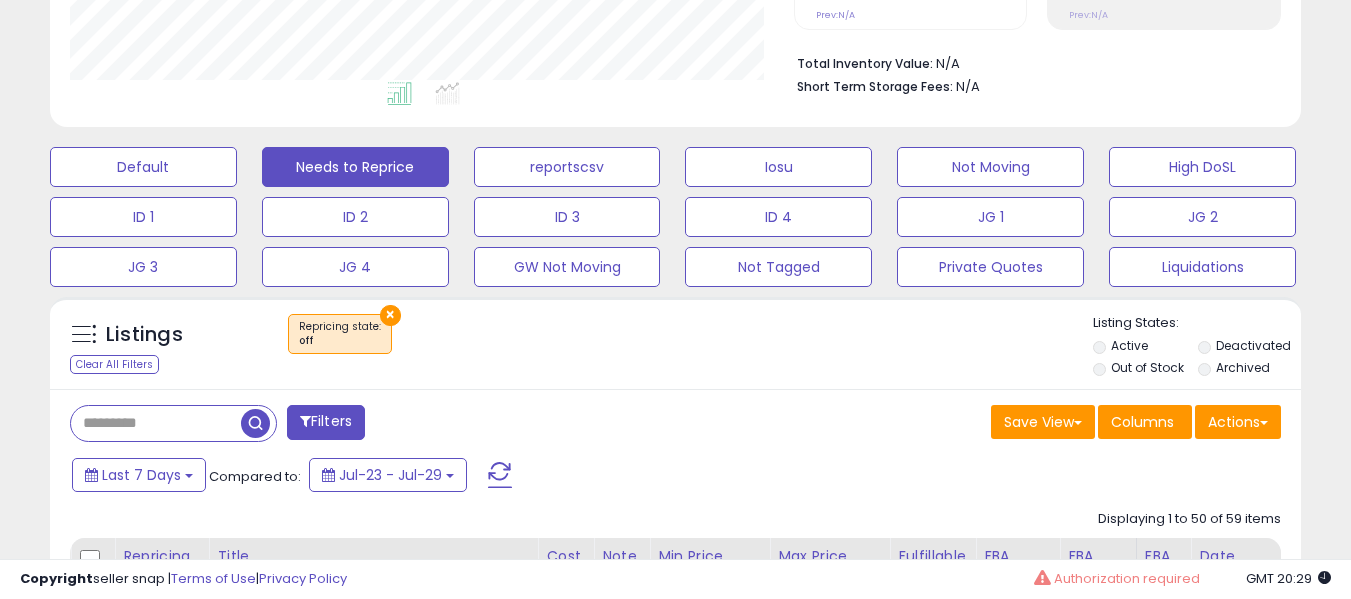 click on "Displaying 1 to 50 of 59 items
Repricing
Title" 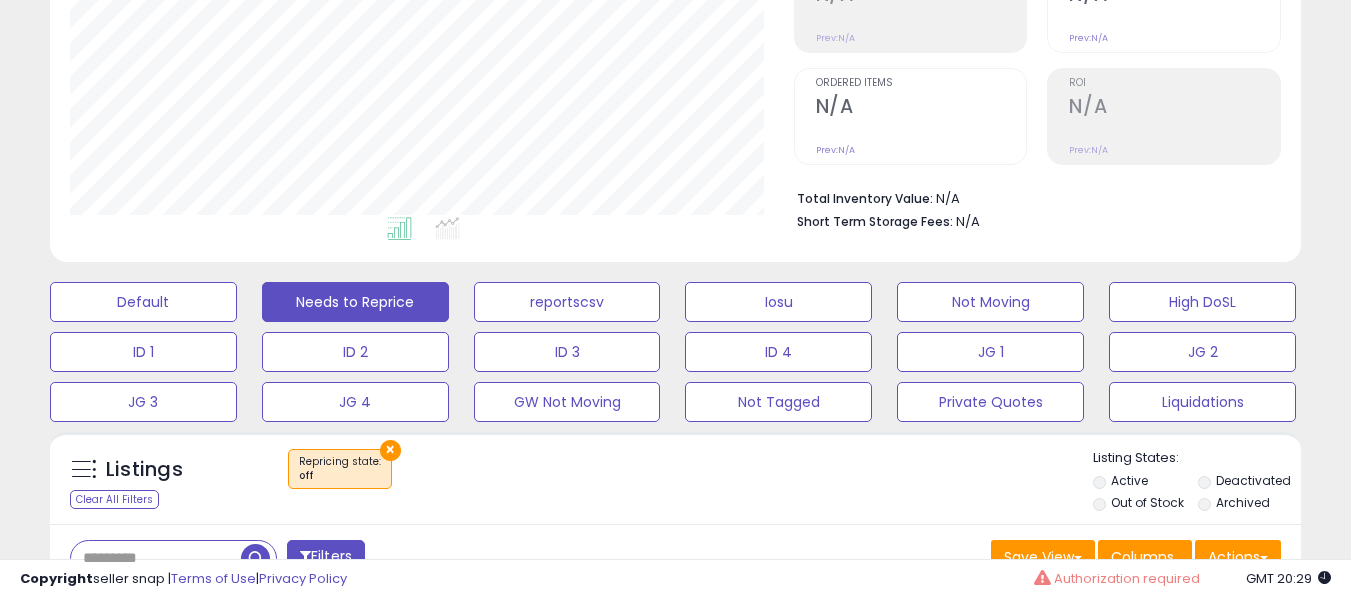 scroll, scrollTop: 326, scrollLeft: 0, axis: vertical 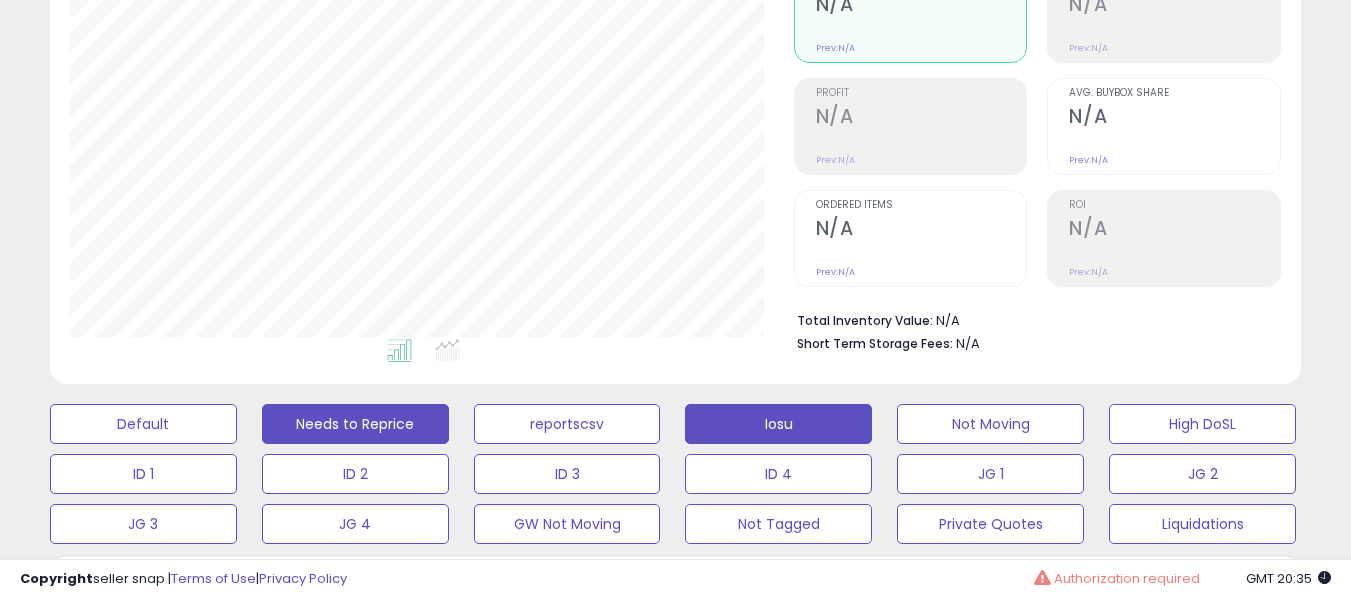 click on "Iosu" at bounding box center [143, 424] 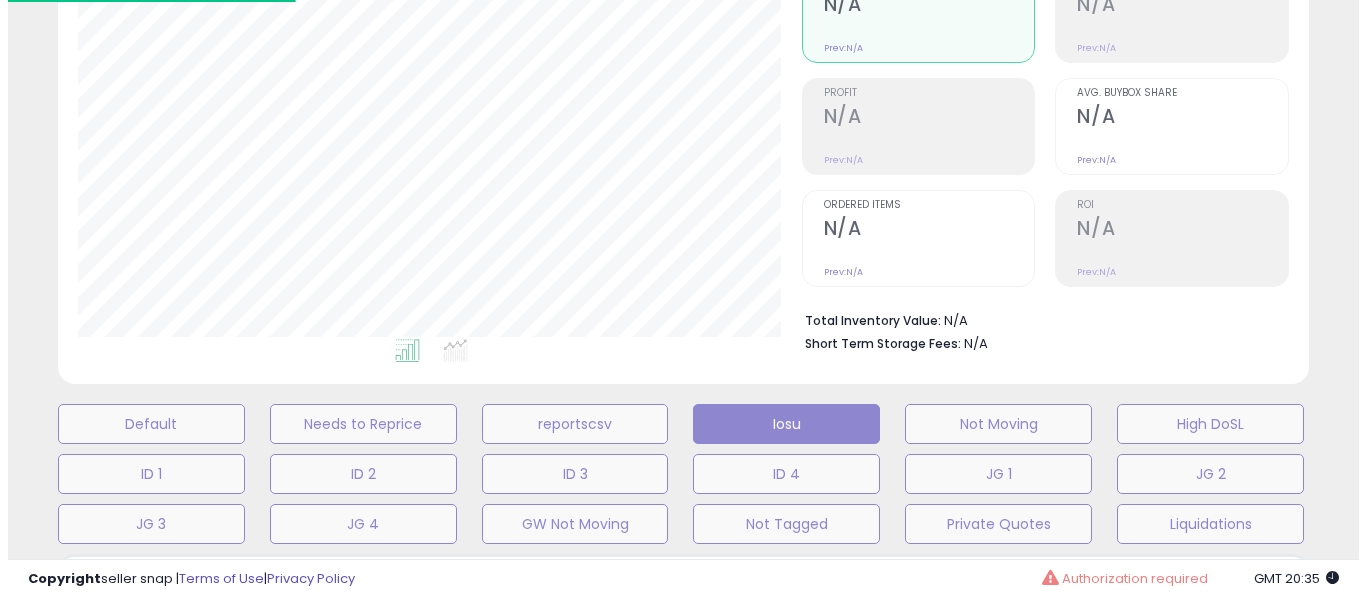 scroll, scrollTop: 326, scrollLeft: 0, axis: vertical 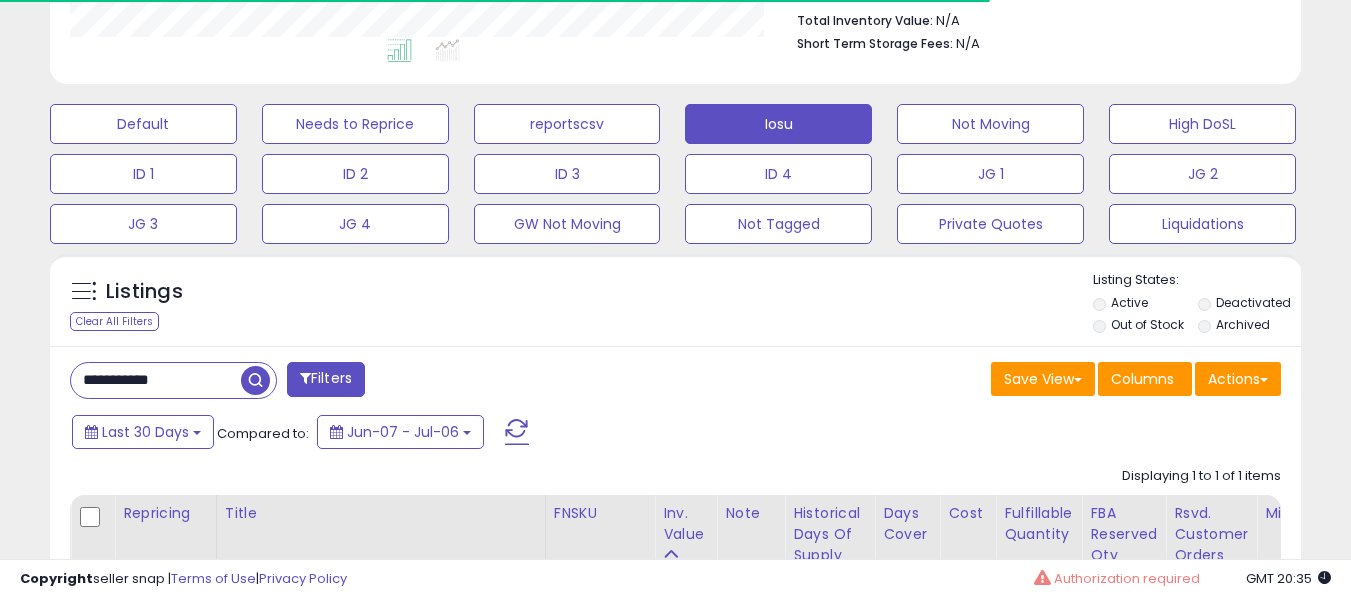 click on "**********" at bounding box center [156, 380] 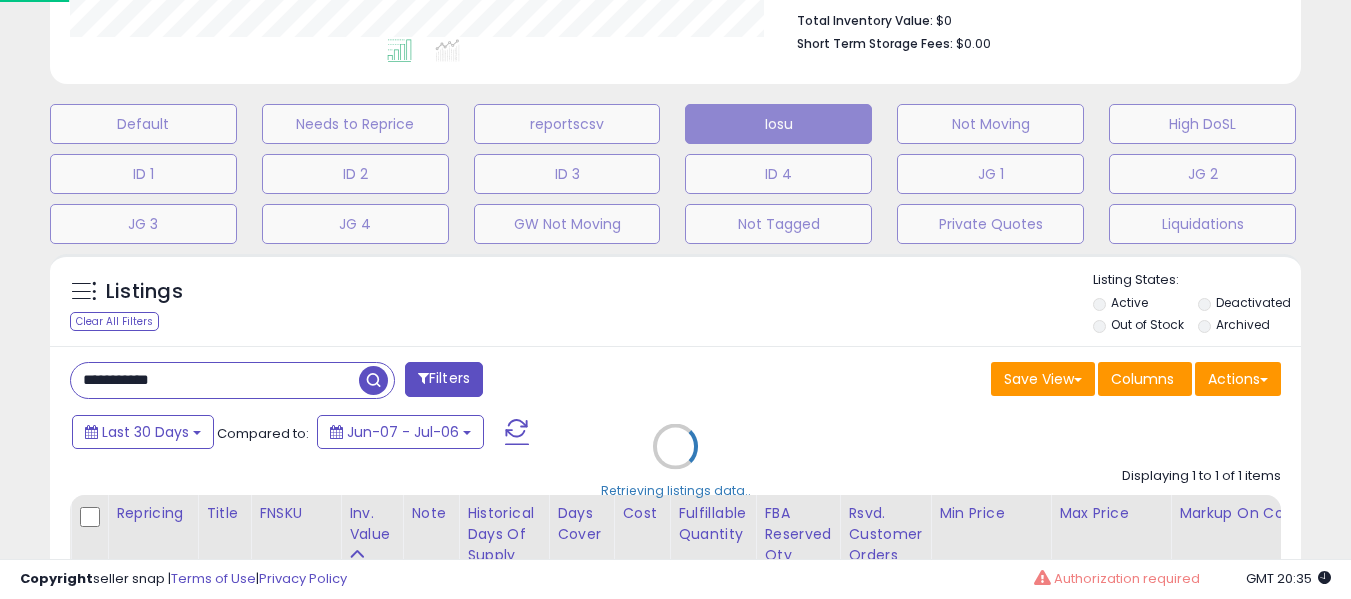 scroll, scrollTop: 0, scrollLeft: 0, axis: both 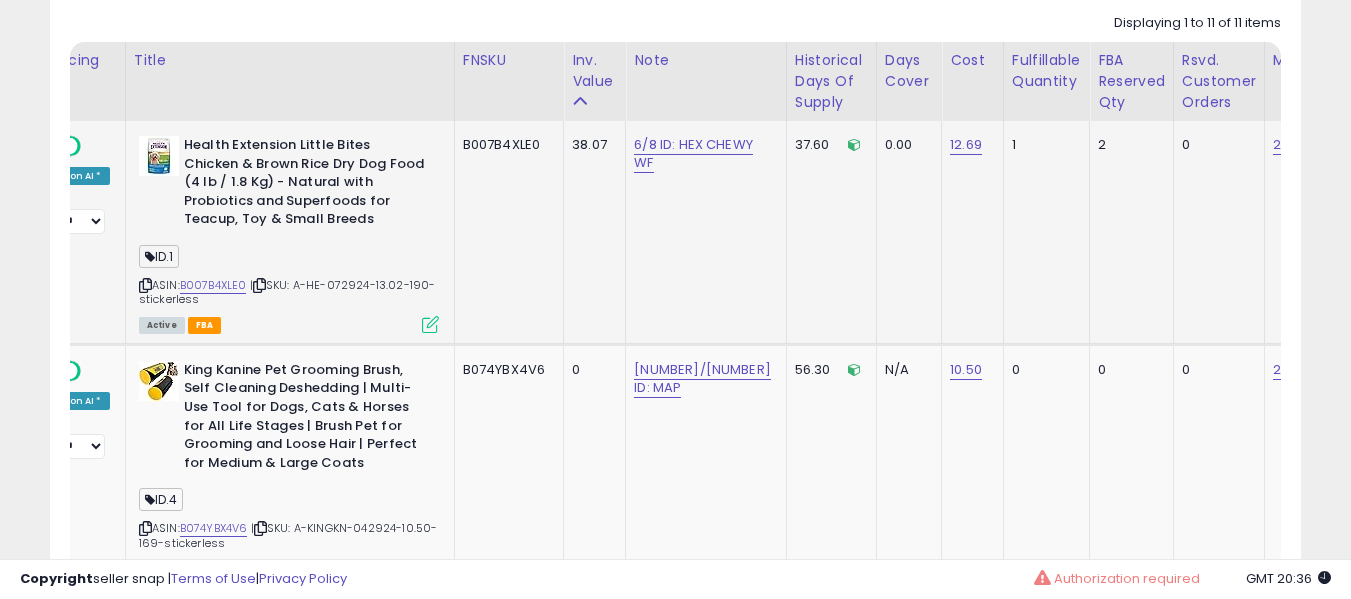 click on "ASIN:  B007B4XLE0    |   SKU: A-HE-072924-13.02-190-stickerless Active FBA" at bounding box center (289, 233) 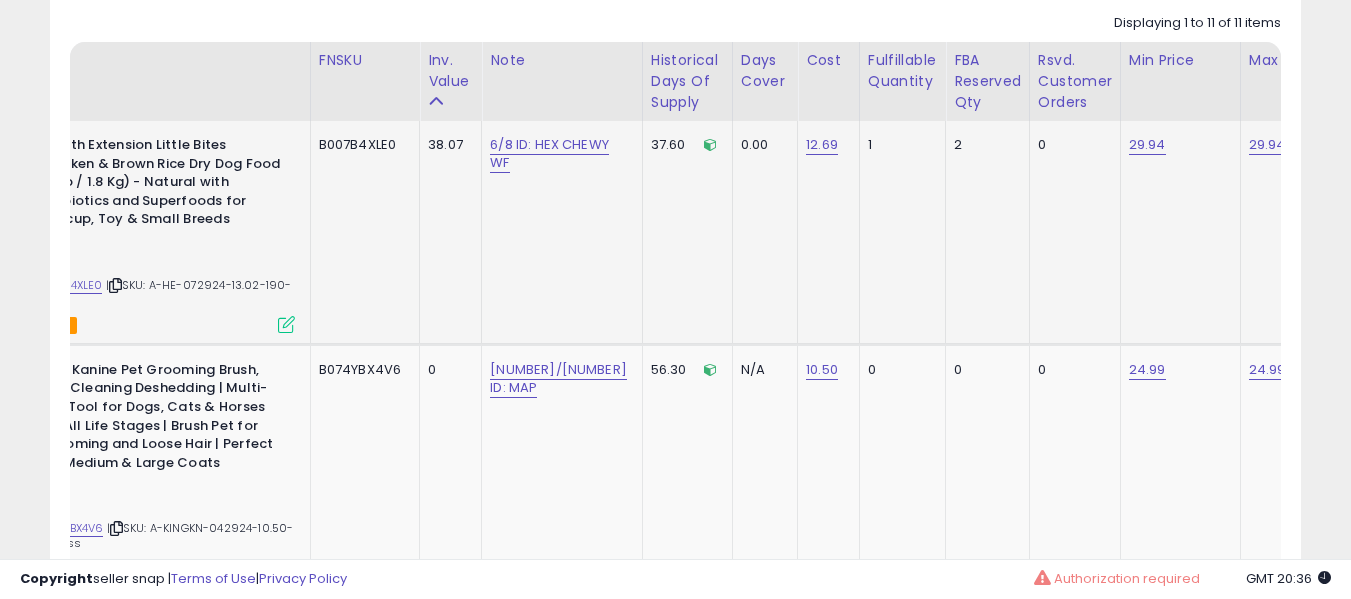 scroll, scrollTop: 0, scrollLeft: 291, axis: horizontal 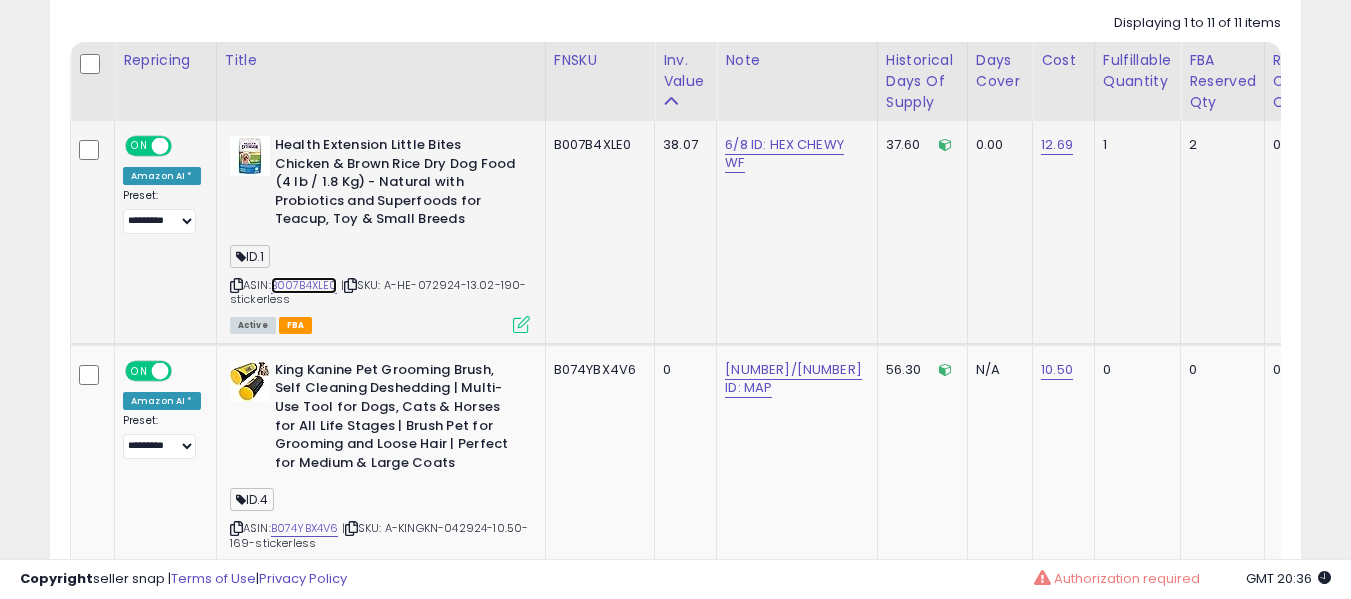 click on "B007B4XLE0" at bounding box center [304, 285] 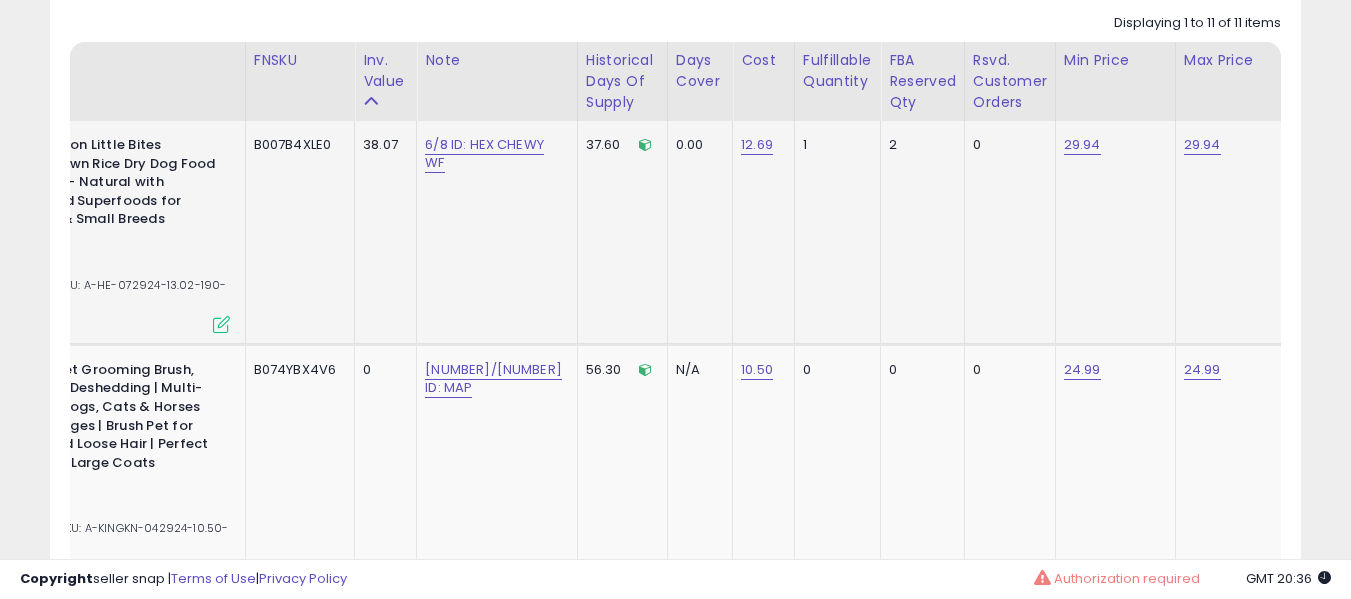 click on "29.94" 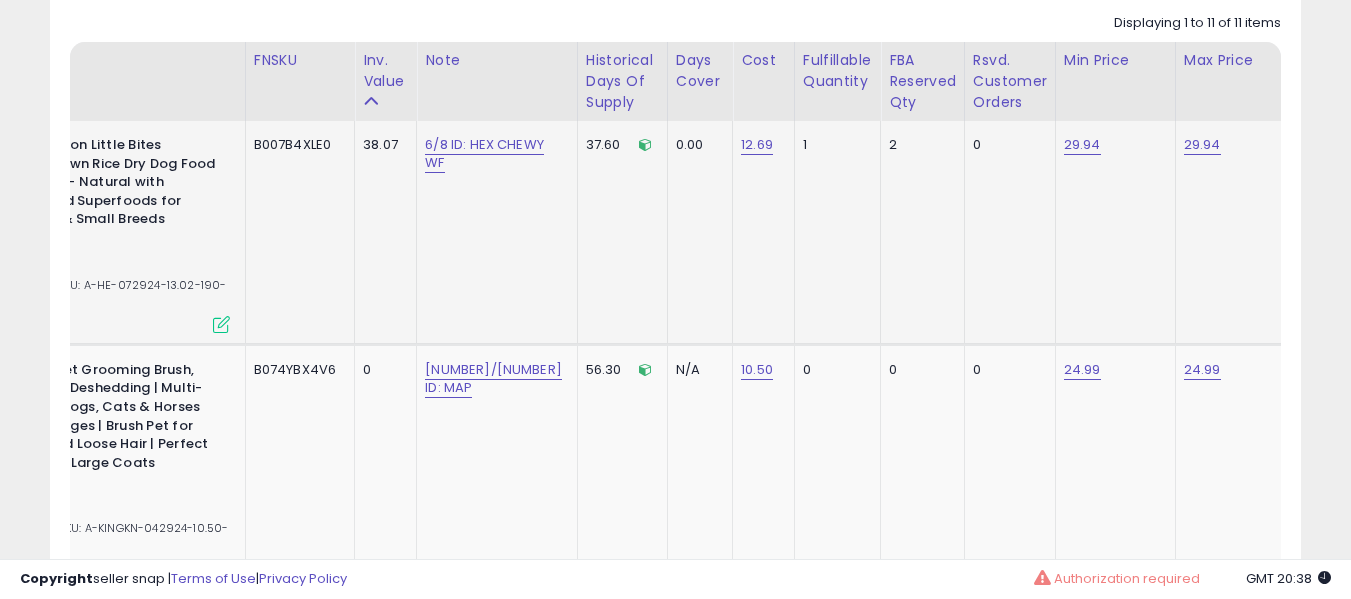 scroll, scrollTop: 0, scrollLeft: 215, axis: horizontal 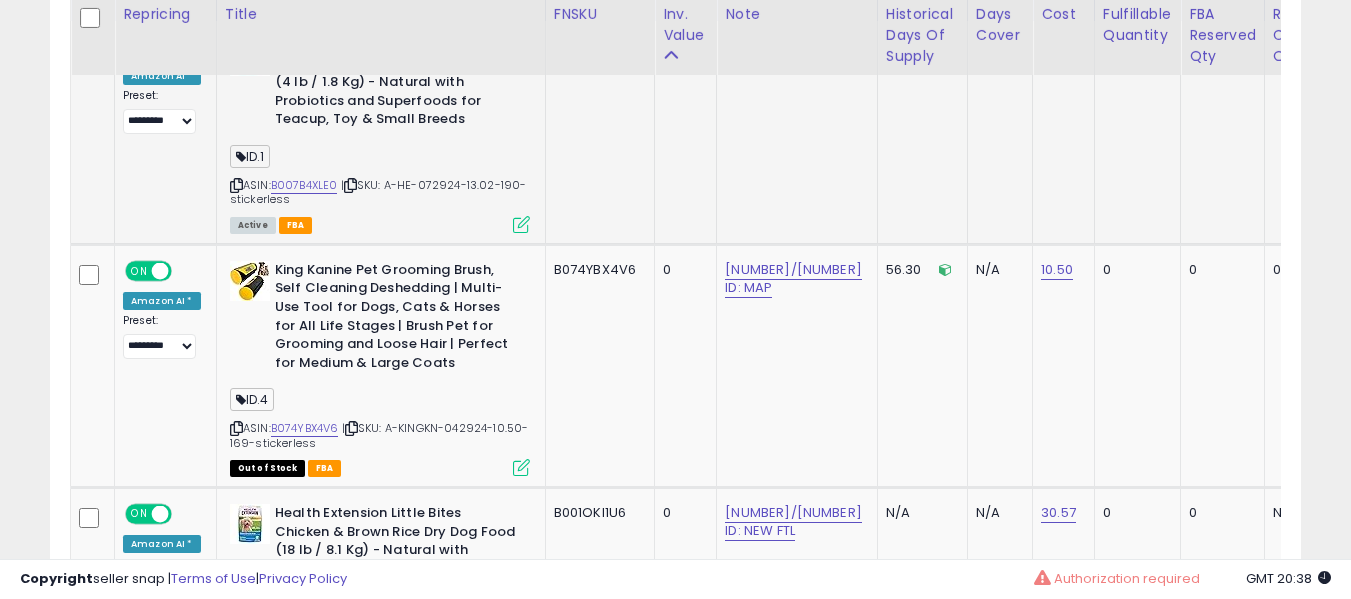 drag, startPoint x: 353, startPoint y: 286, endPoint x: 343, endPoint y: 232, distance: 54.91812 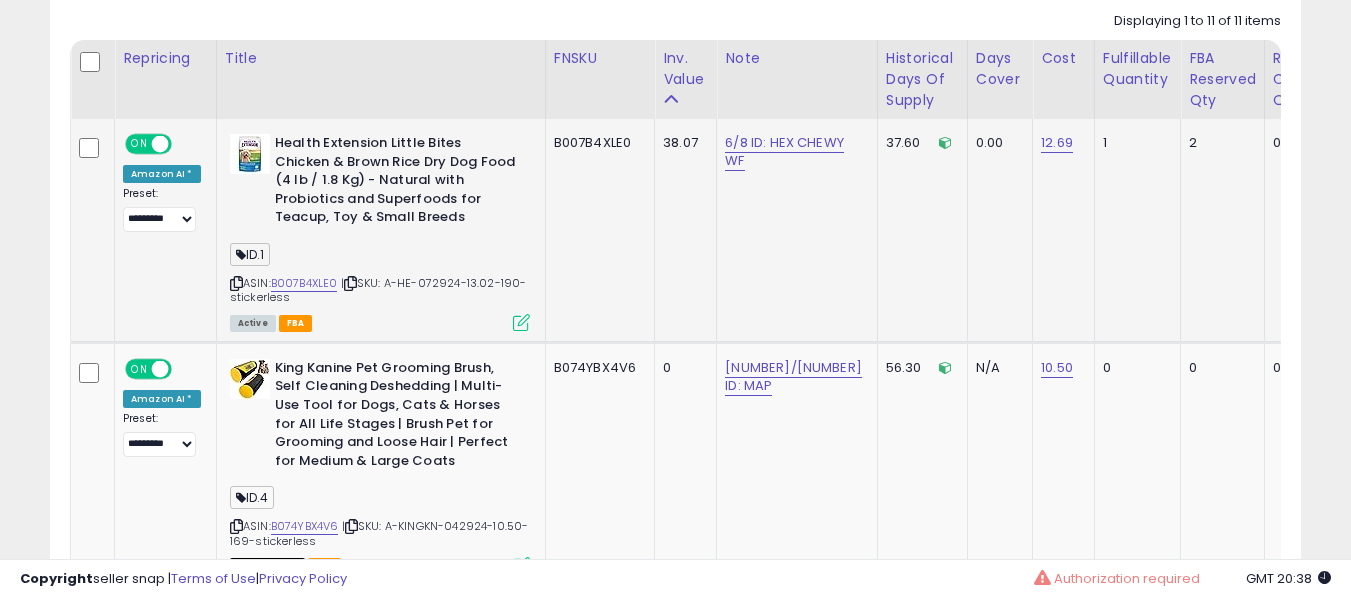 scroll, scrollTop: 979, scrollLeft: 0, axis: vertical 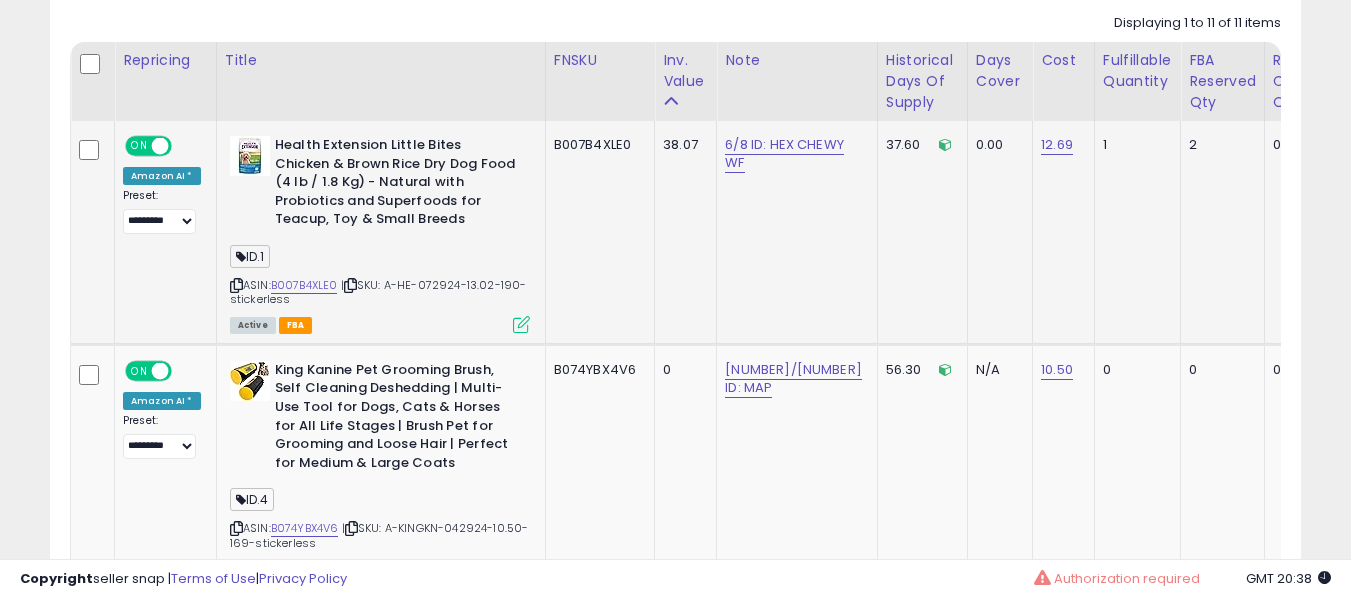 click at bounding box center (350, 285) 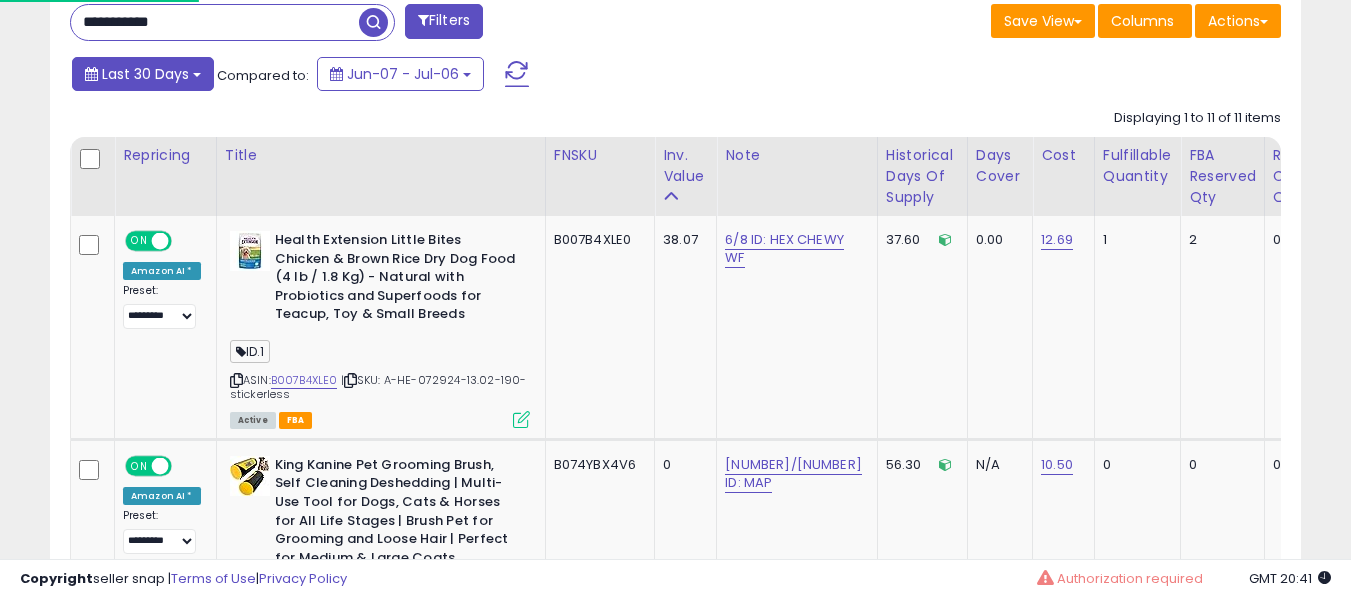 scroll, scrollTop: 879, scrollLeft: 0, axis: vertical 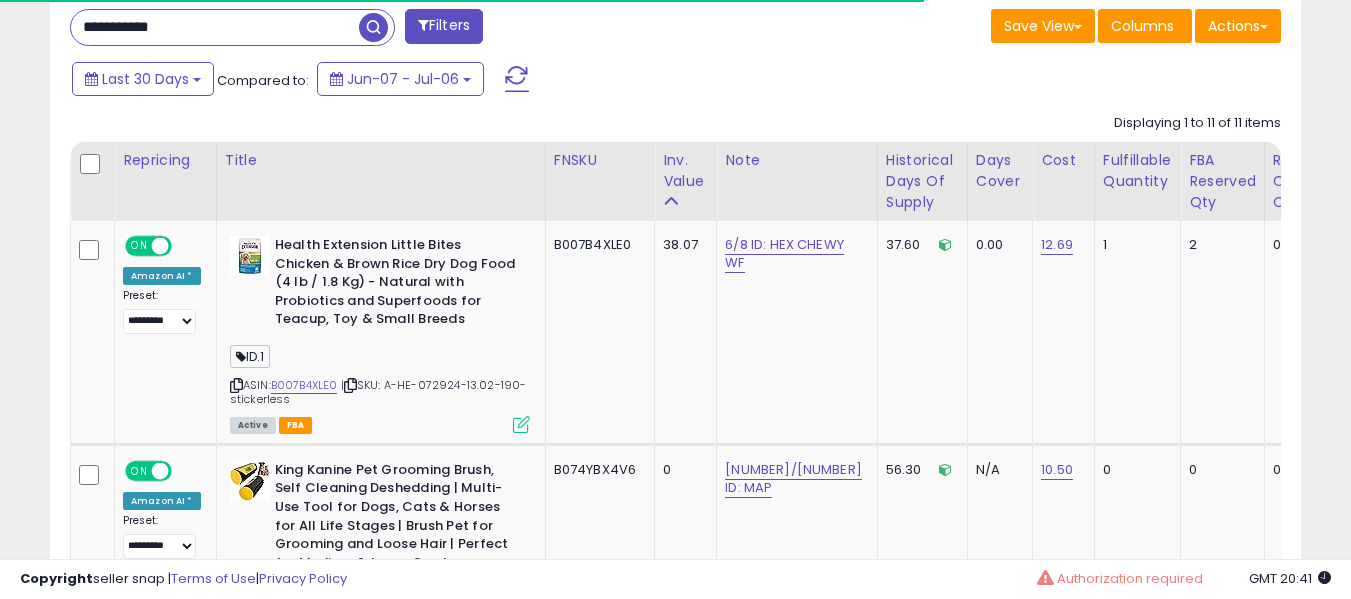click on "**********" at bounding box center (215, 27) 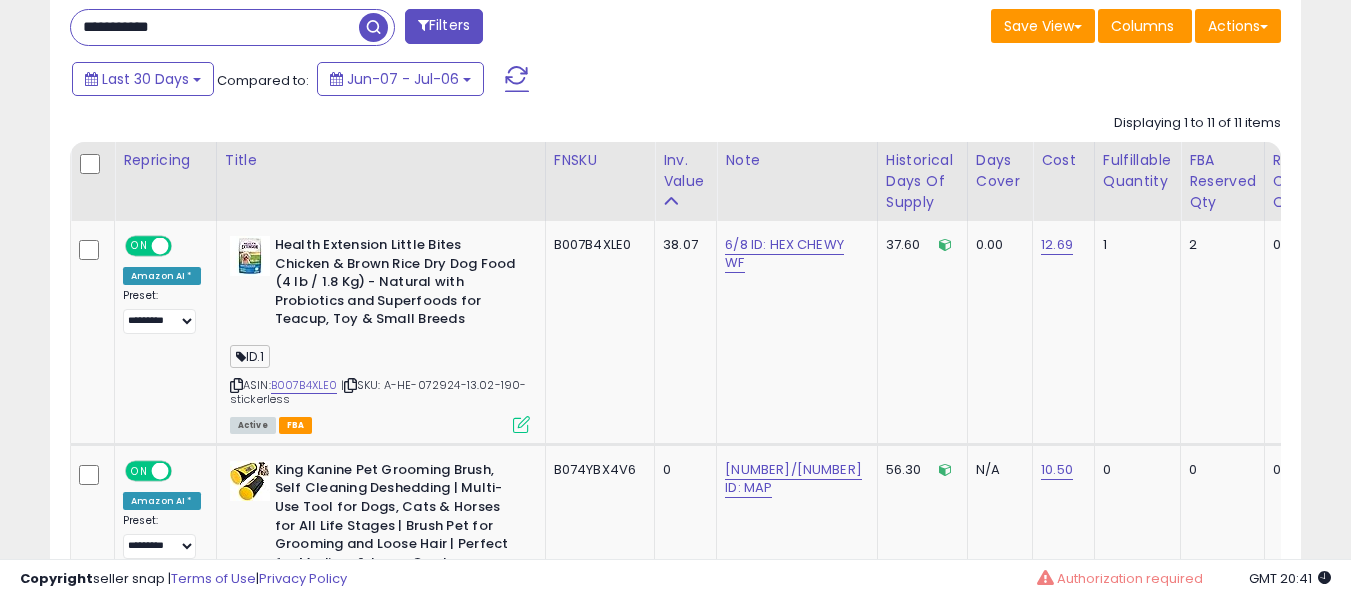 type on "**********" 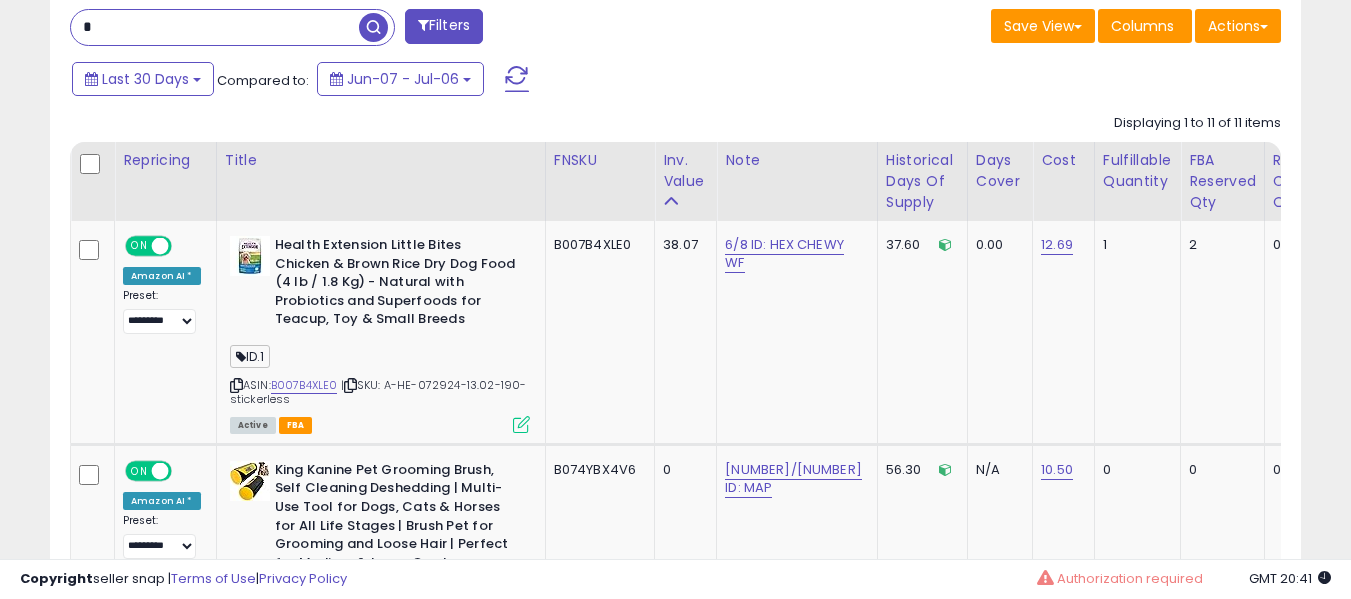 type on "*" 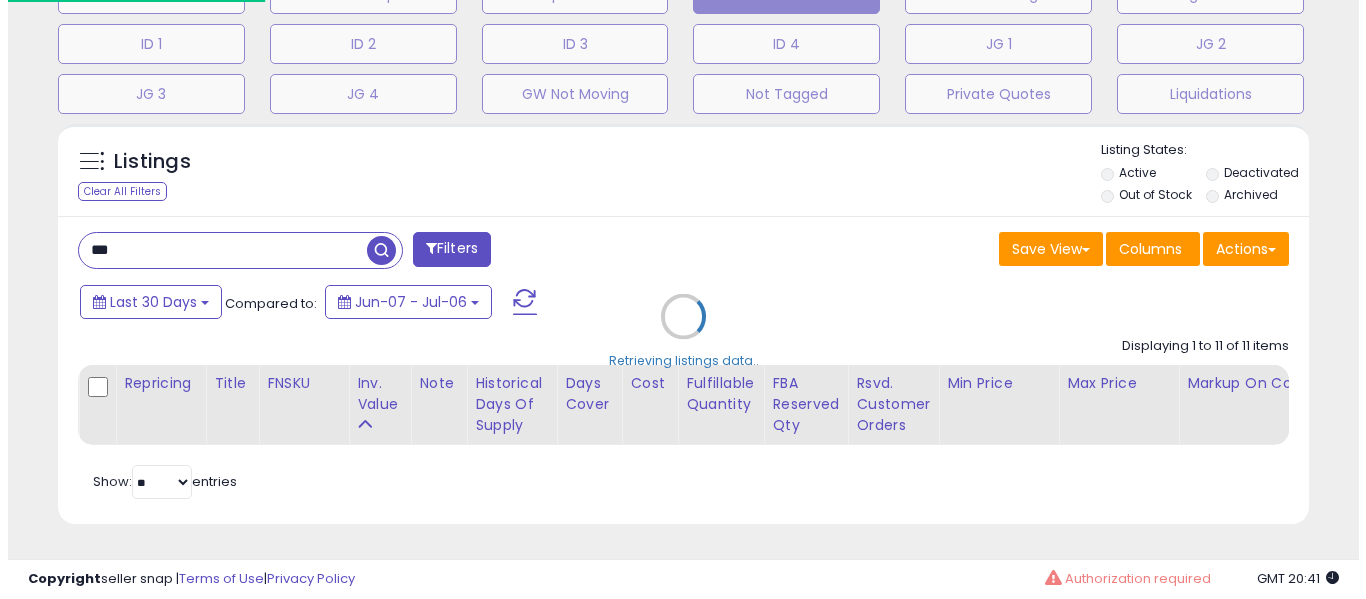 scroll, scrollTop: 671, scrollLeft: 0, axis: vertical 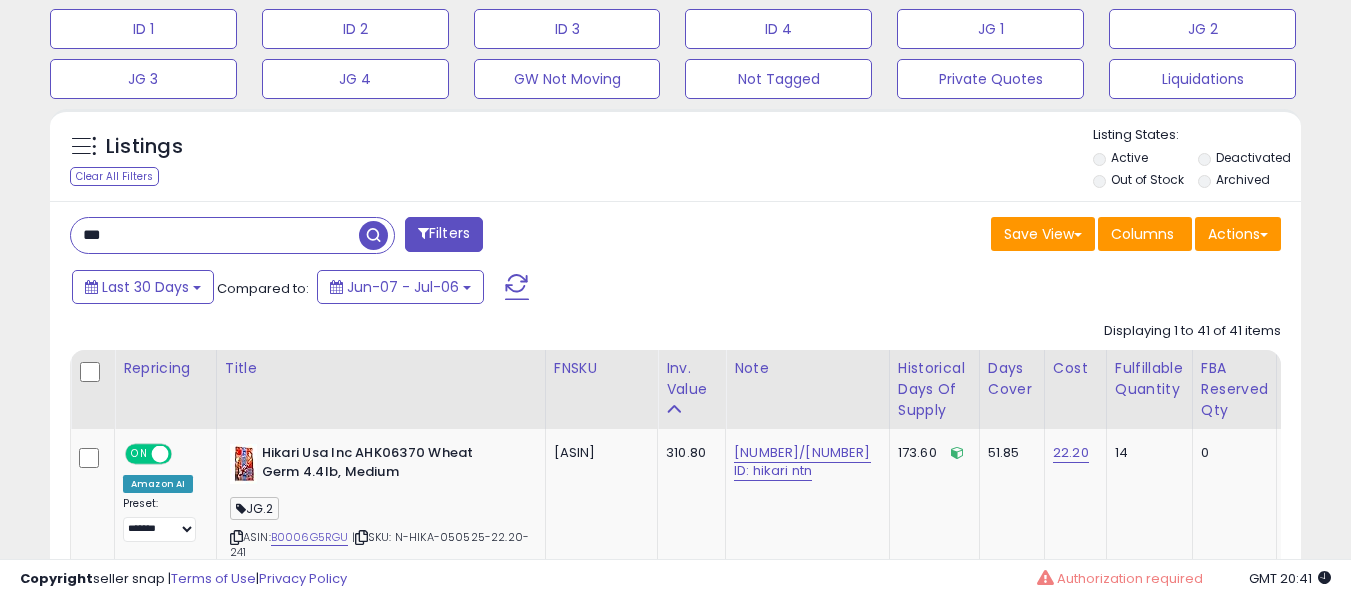 click on "***" at bounding box center (215, 235) 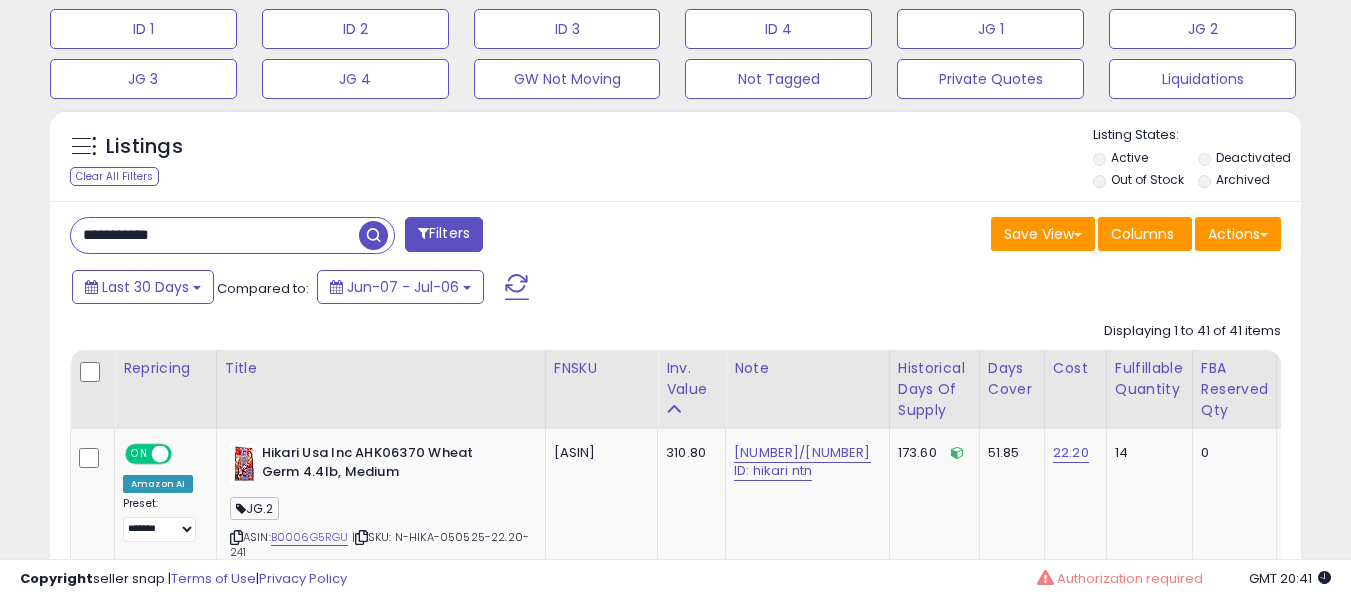 paste 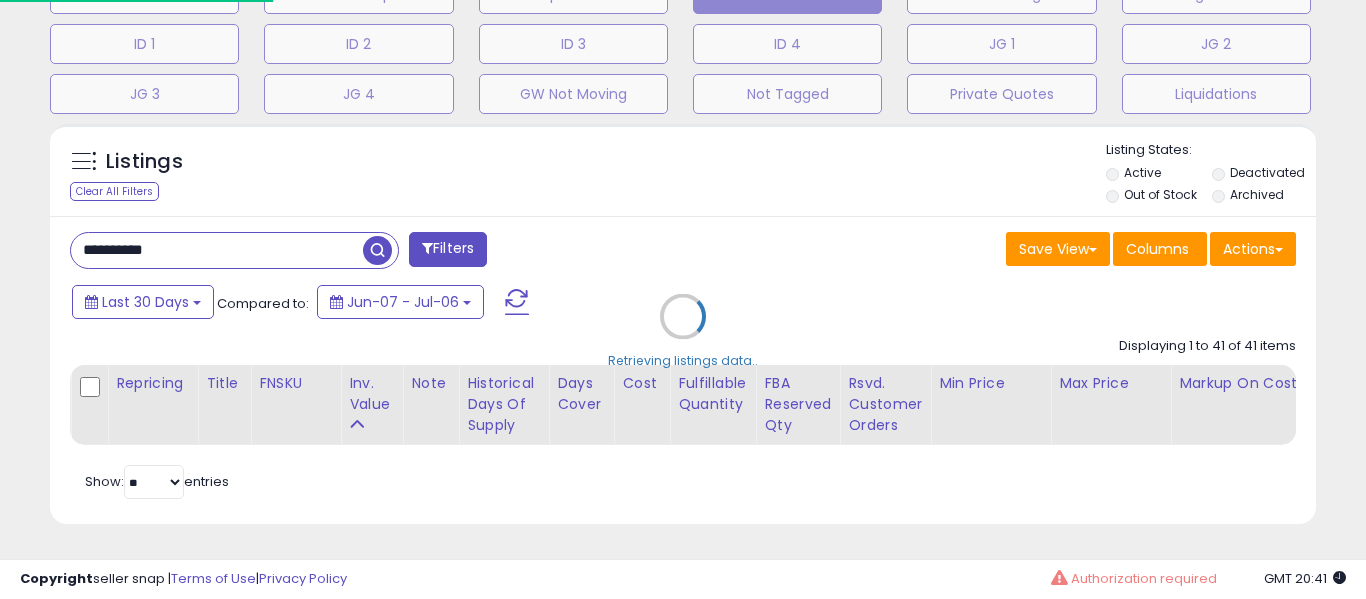 scroll, scrollTop: 999590, scrollLeft: 999267, axis: both 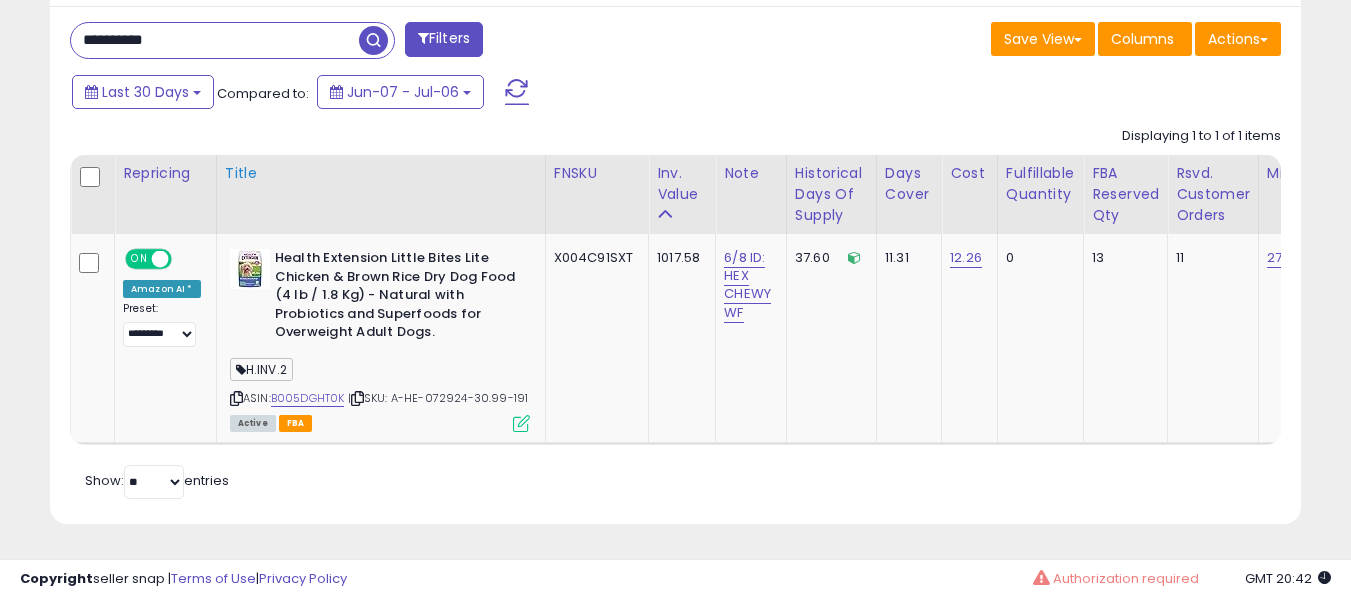 paste 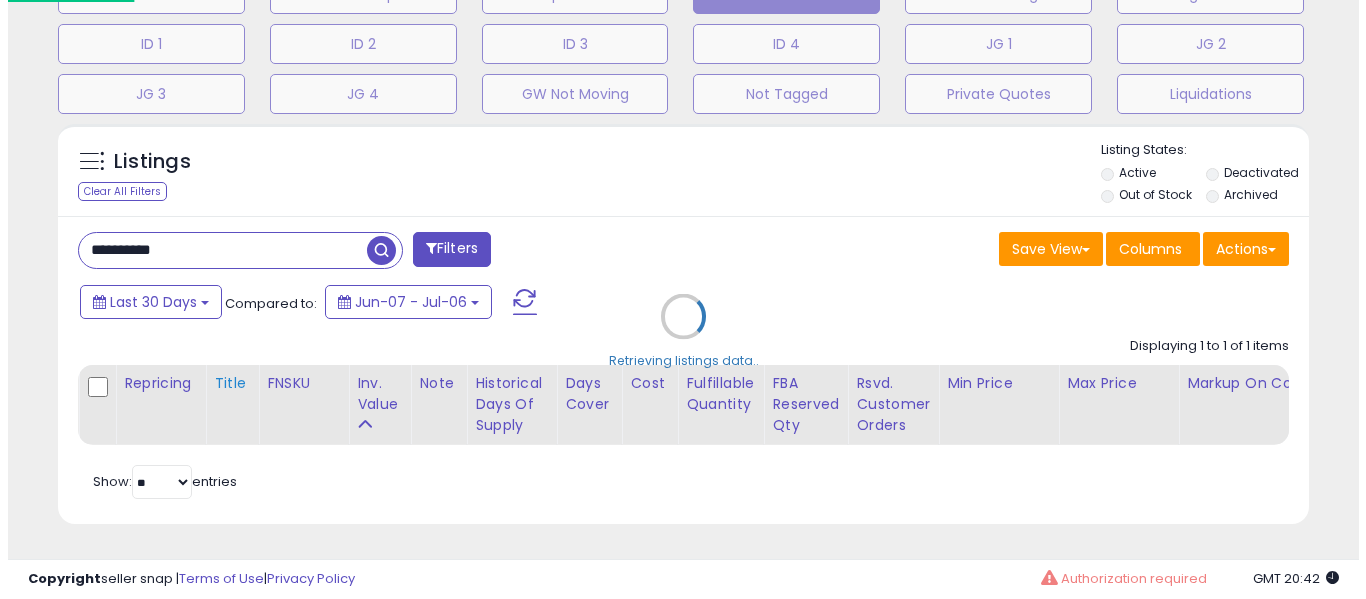 scroll, scrollTop: 671, scrollLeft: 0, axis: vertical 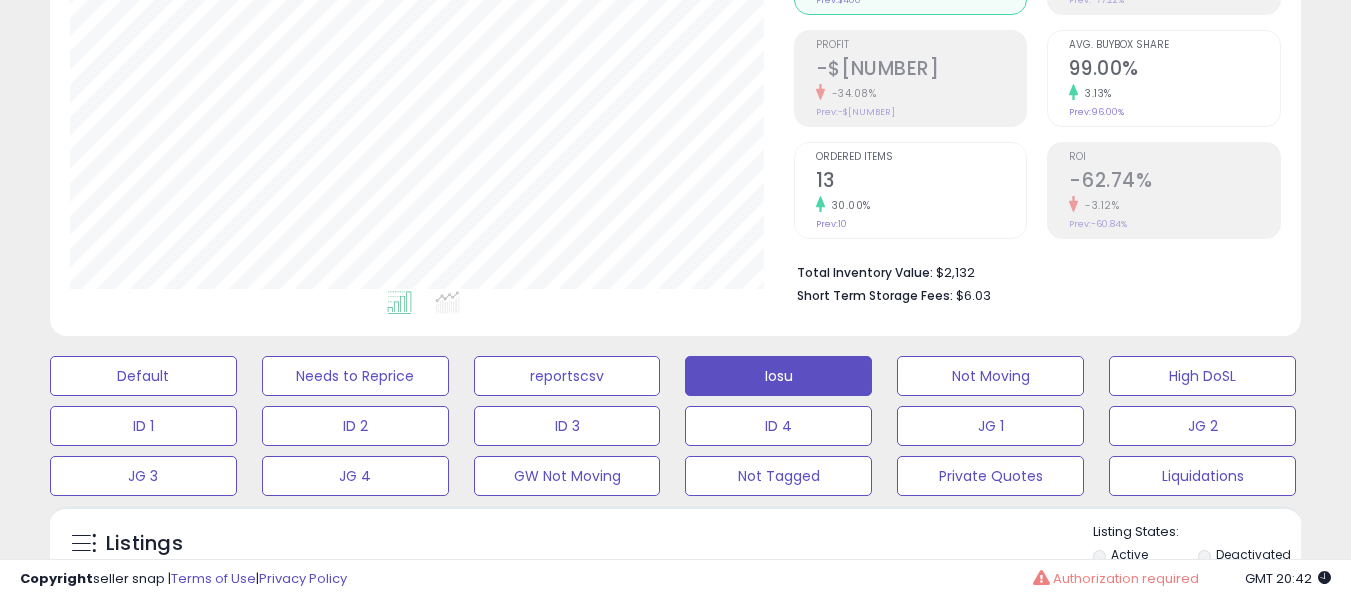 click on "30.00%" 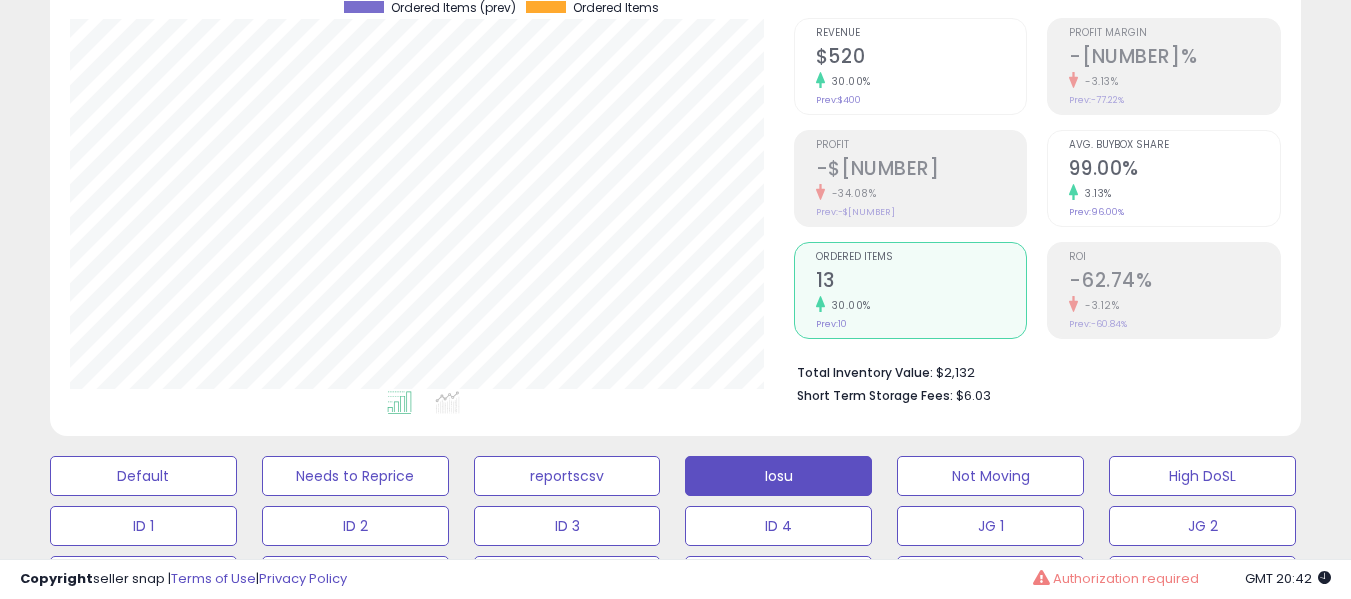 click on "-34.08%" at bounding box center (921, 193) 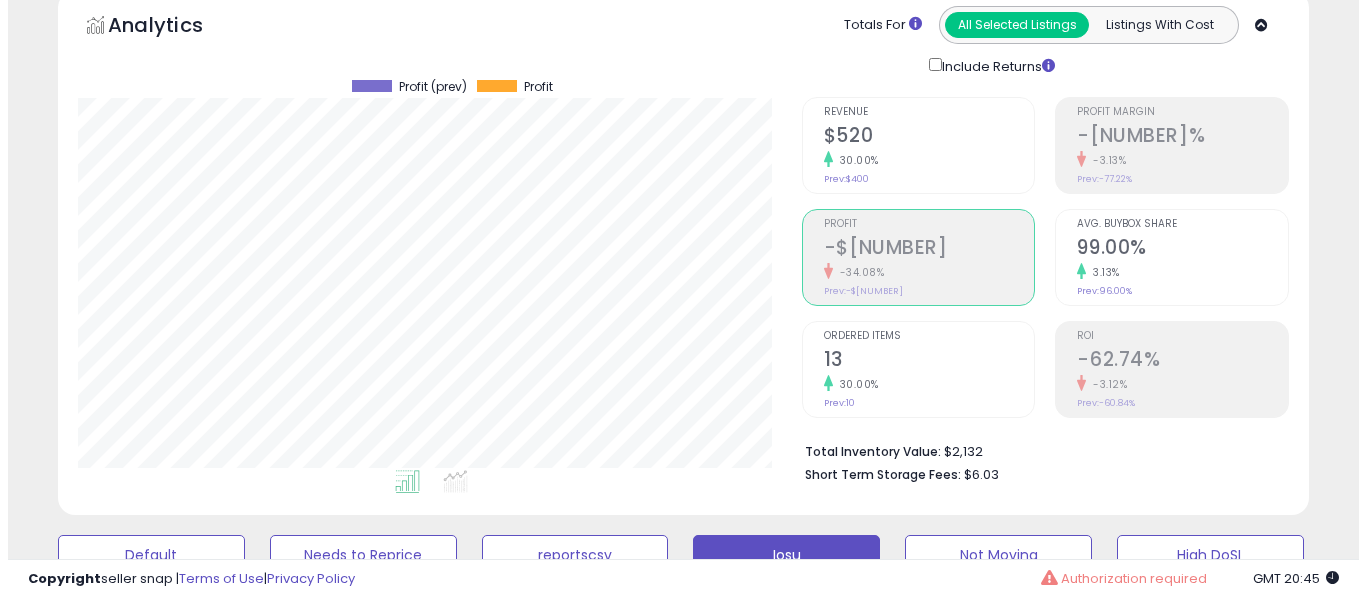 scroll, scrollTop: 100, scrollLeft: 0, axis: vertical 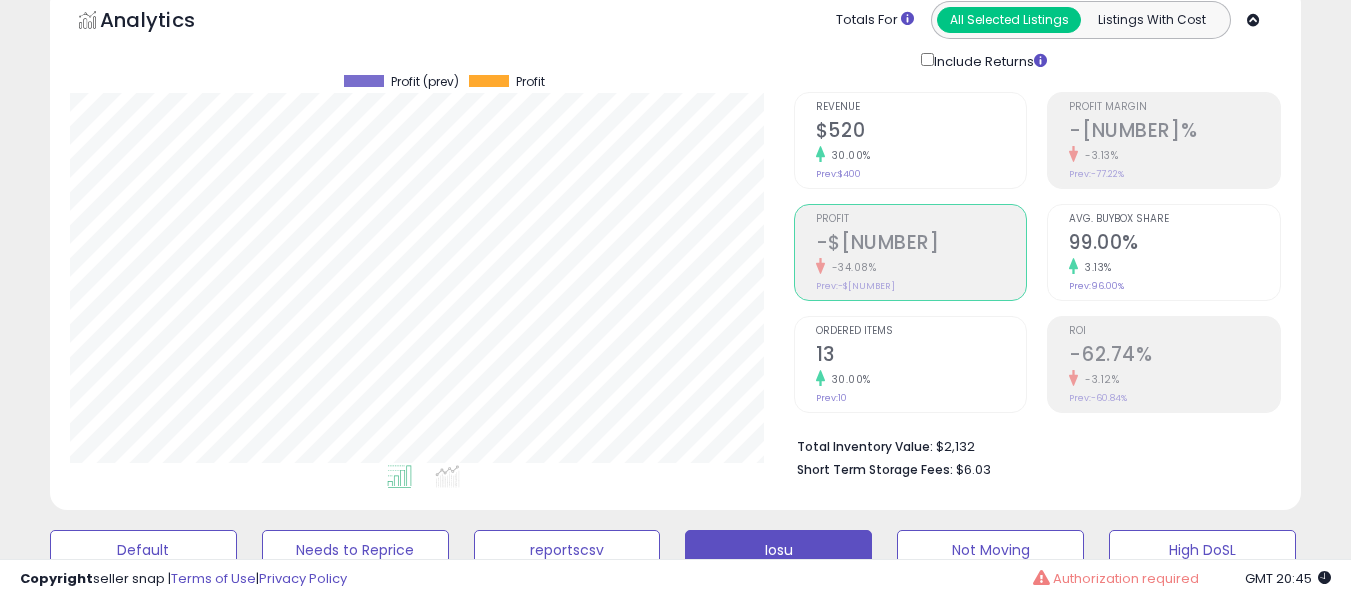 click on "Ordered Items
13
30.00%
Prev:  10" at bounding box center [921, 362] 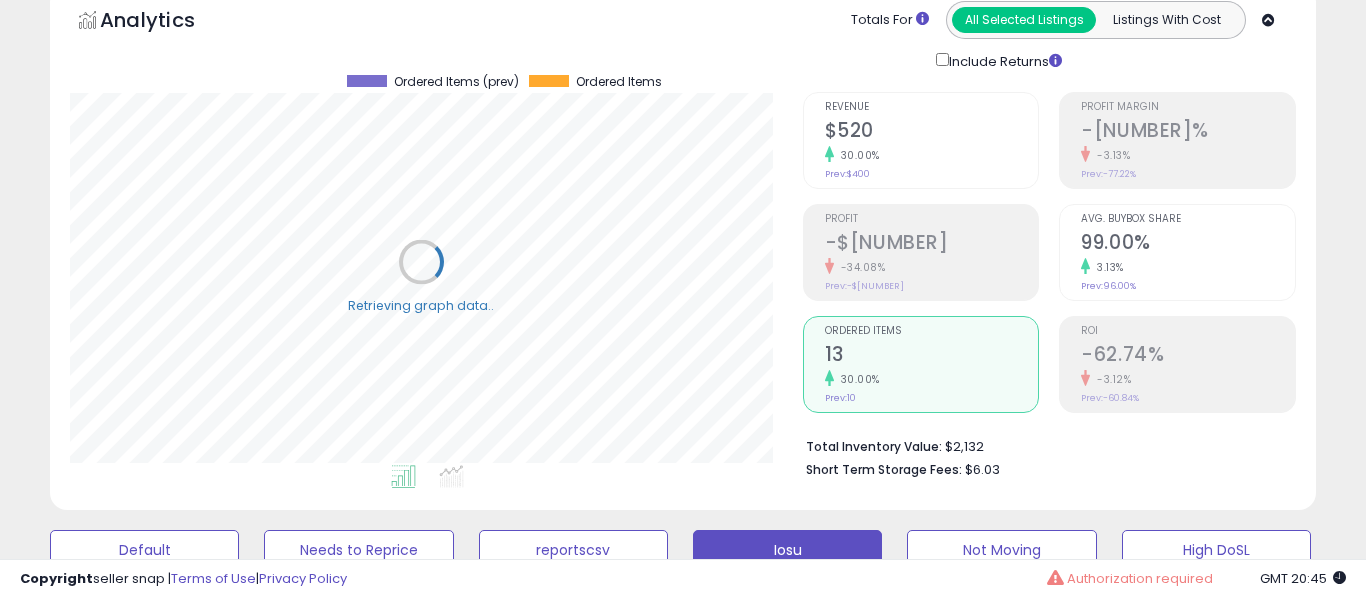 scroll, scrollTop: 999590, scrollLeft: 999267, axis: both 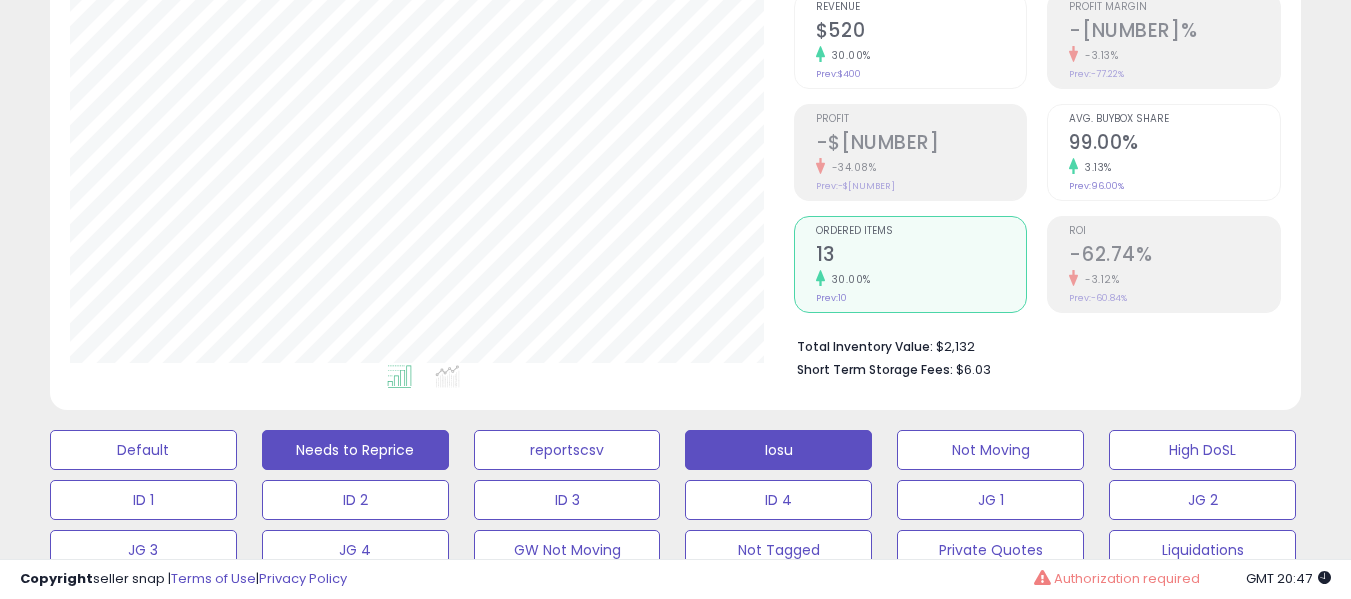 click on "Needs to Reprice" at bounding box center [143, 450] 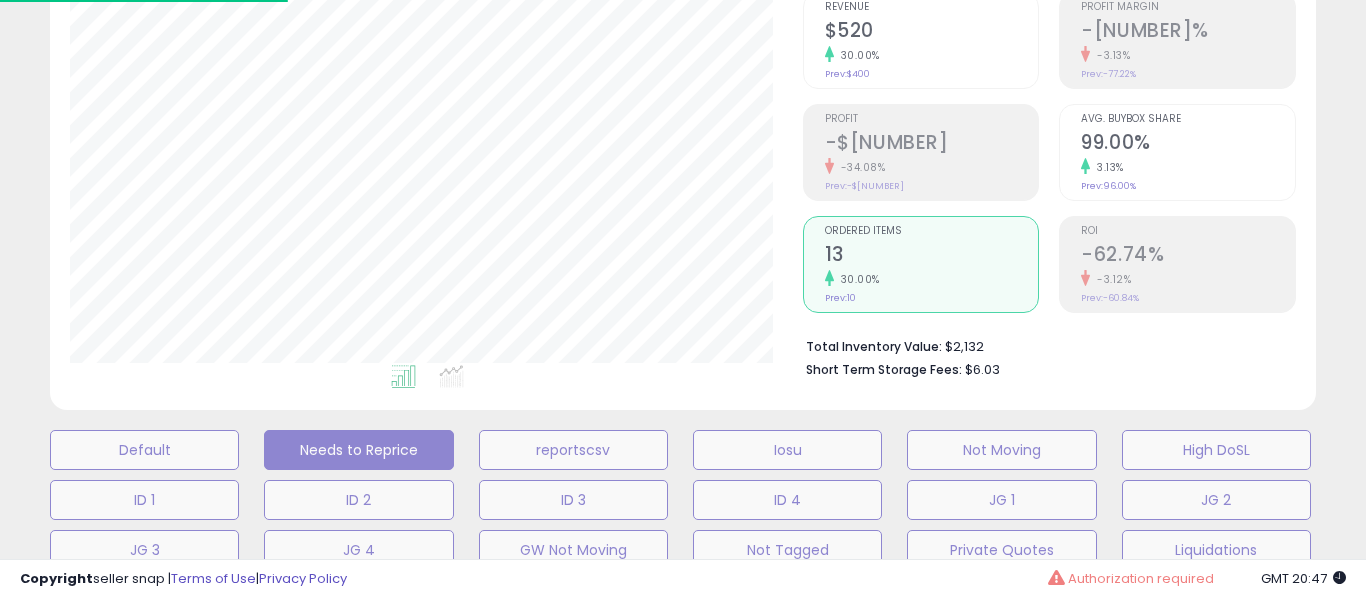 scroll, scrollTop: 999590, scrollLeft: 999267, axis: both 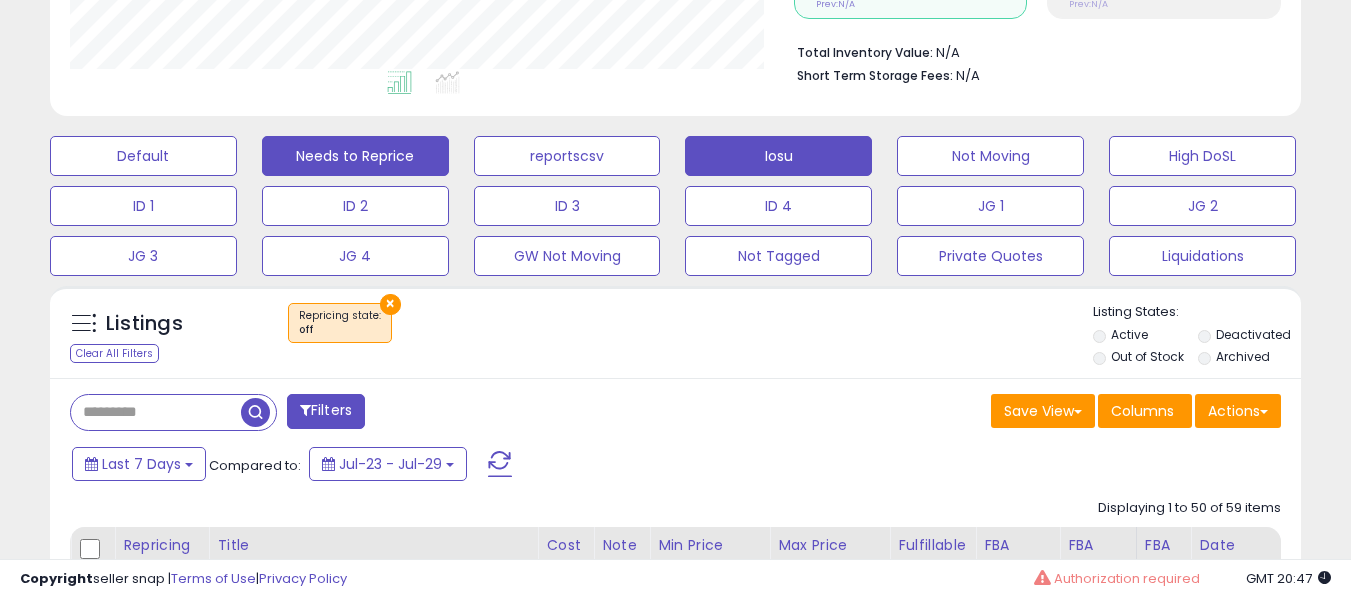 click on "Iosu" at bounding box center [143, 156] 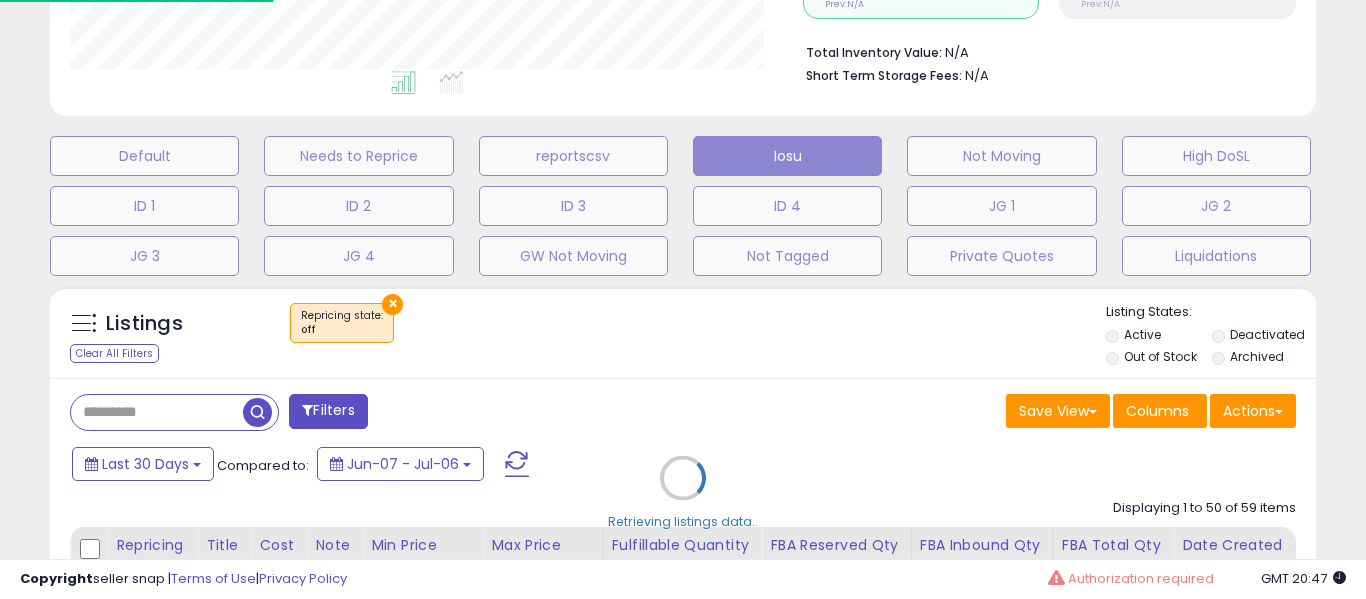 scroll, scrollTop: 999590, scrollLeft: 999267, axis: both 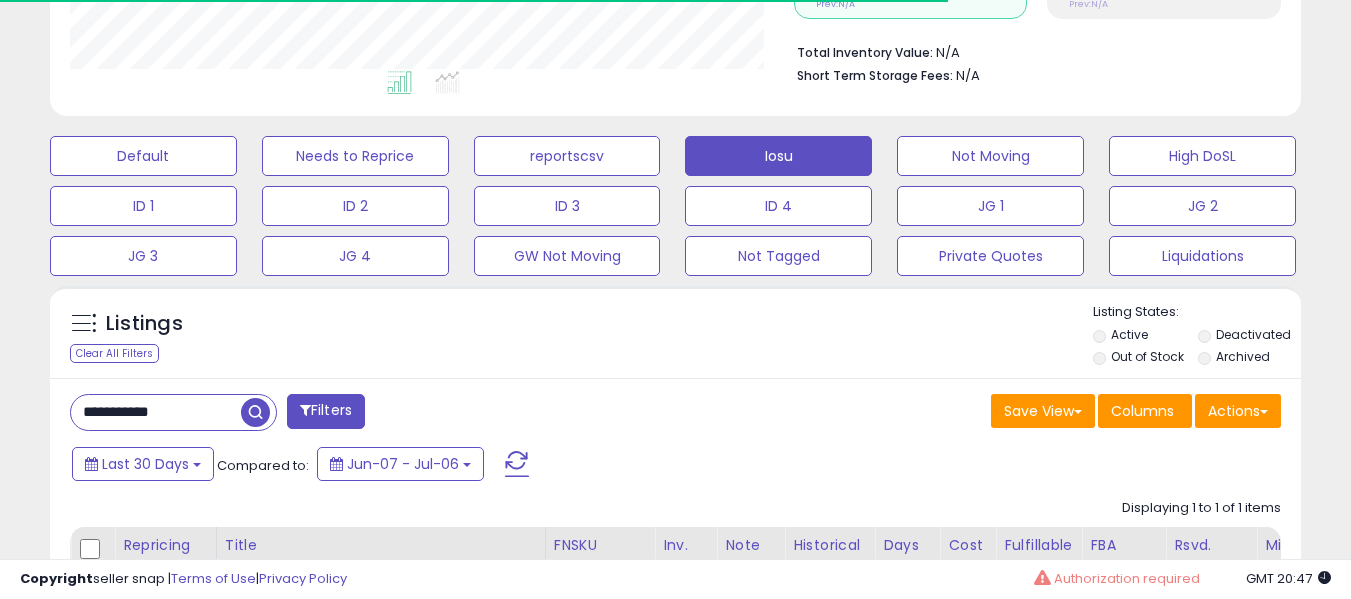 click on "**********" at bounding box center [156, 412] 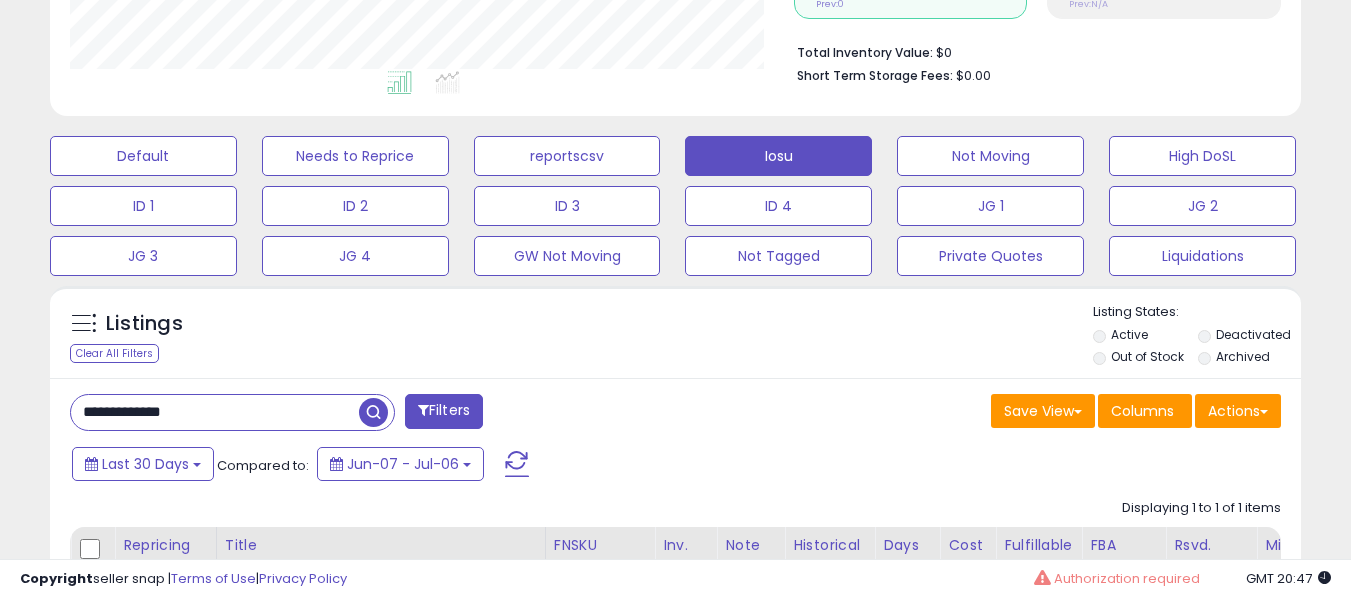 scroll, scrollTop: 999590, scrollLeft: 999276, axis: both 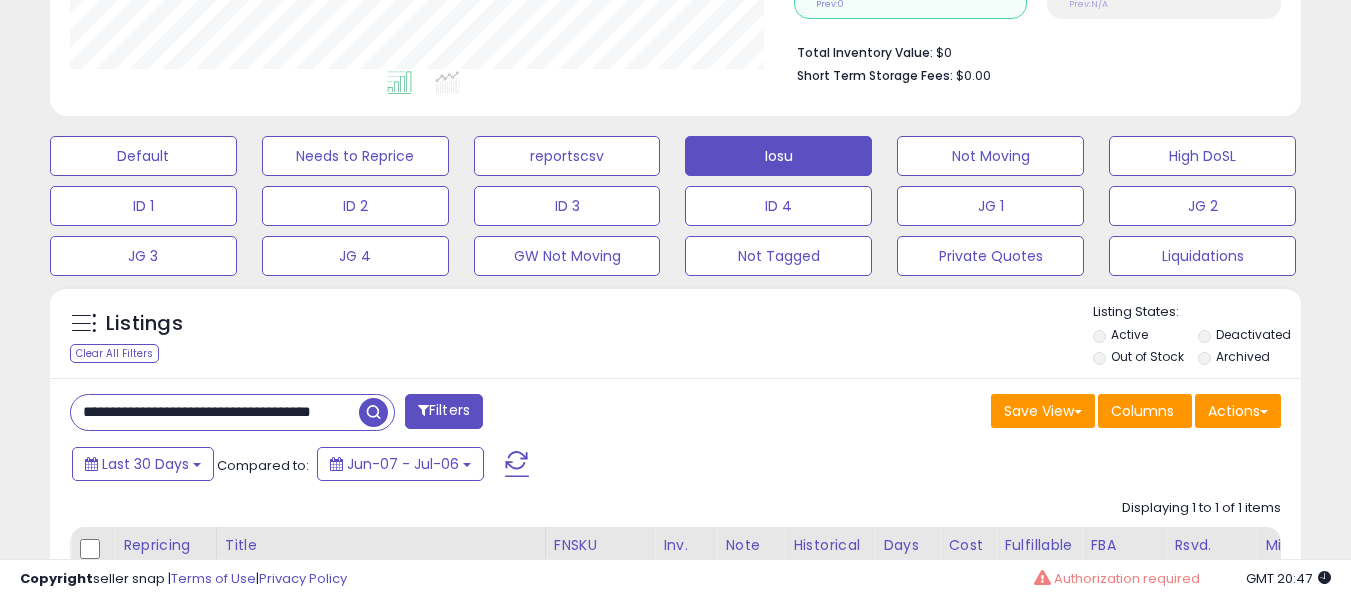 type on "**********" 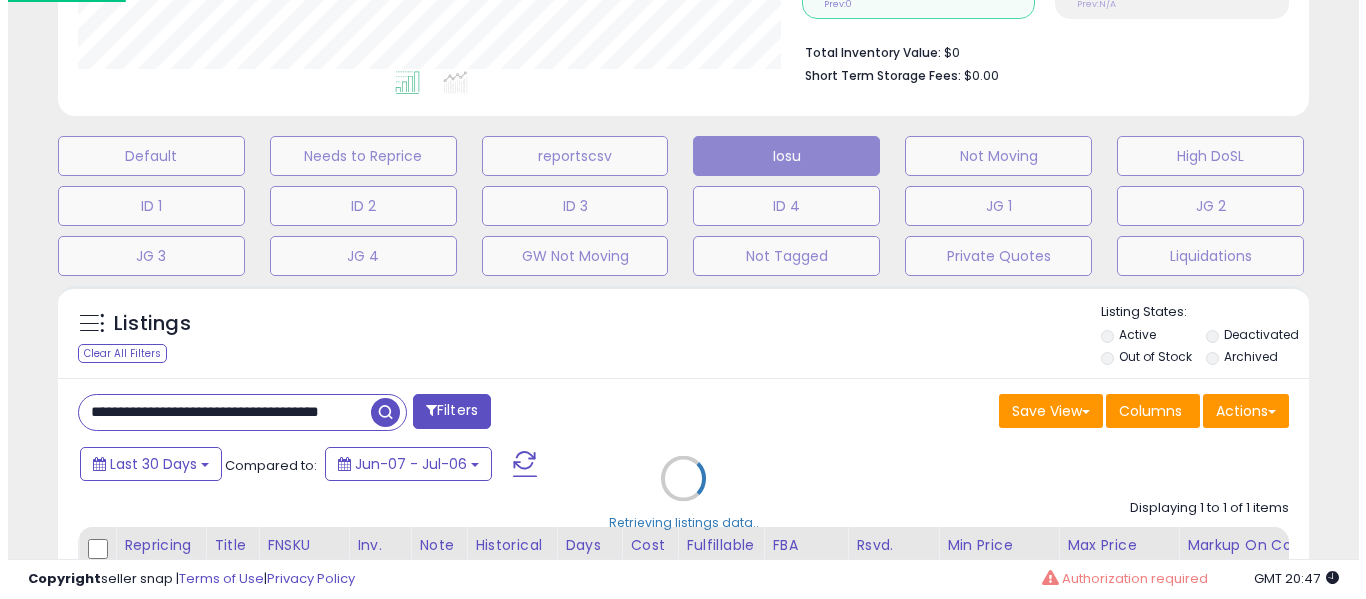 scroll, scrollTop: 999590, scrollLeft: 999267, axis: both 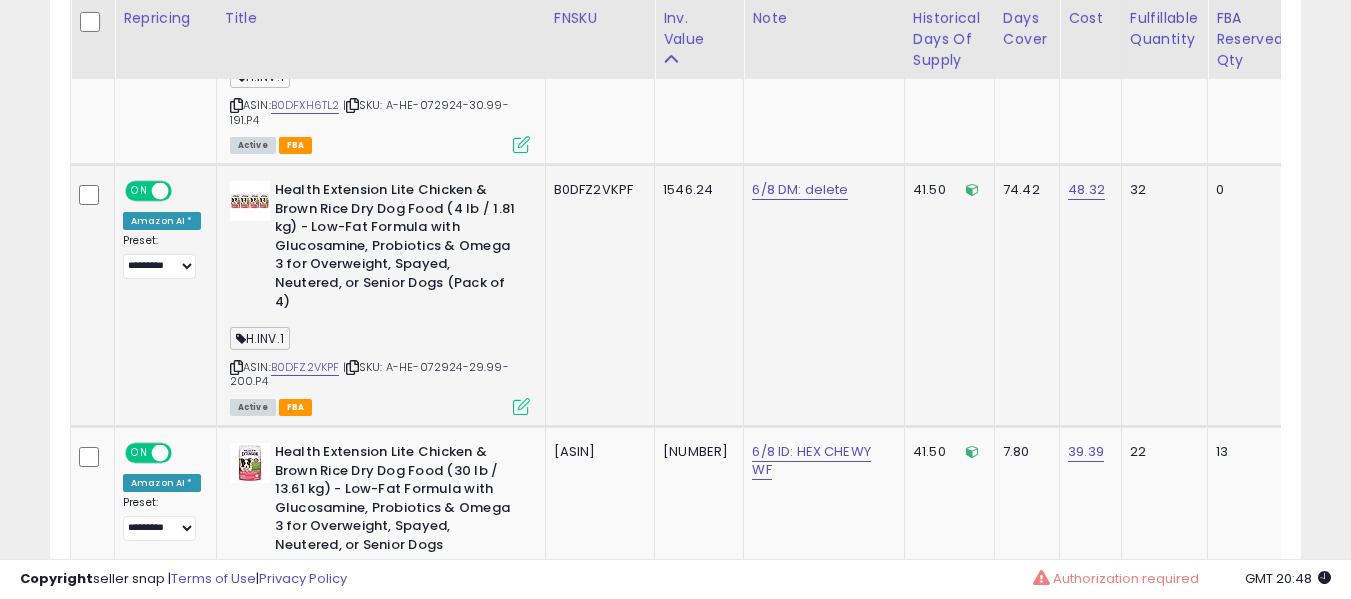 click on "B0DFZ2VKPF" 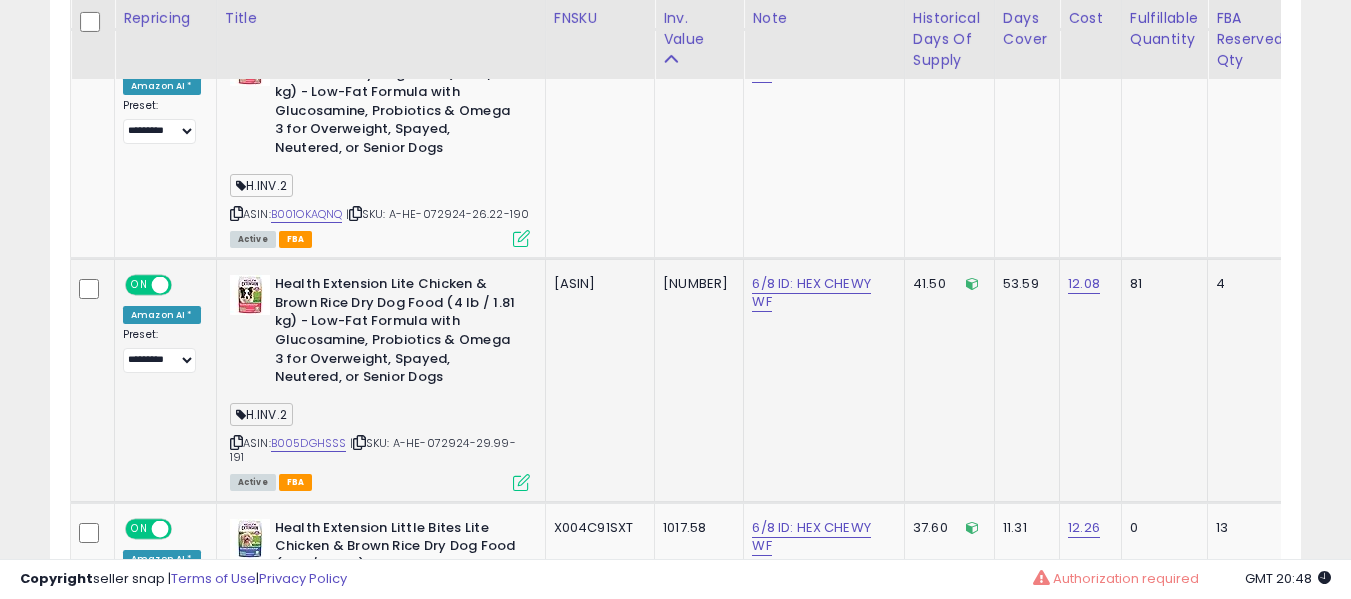 scroll, scrollTop: 2294, scrollLeft: 0, axis: vertical 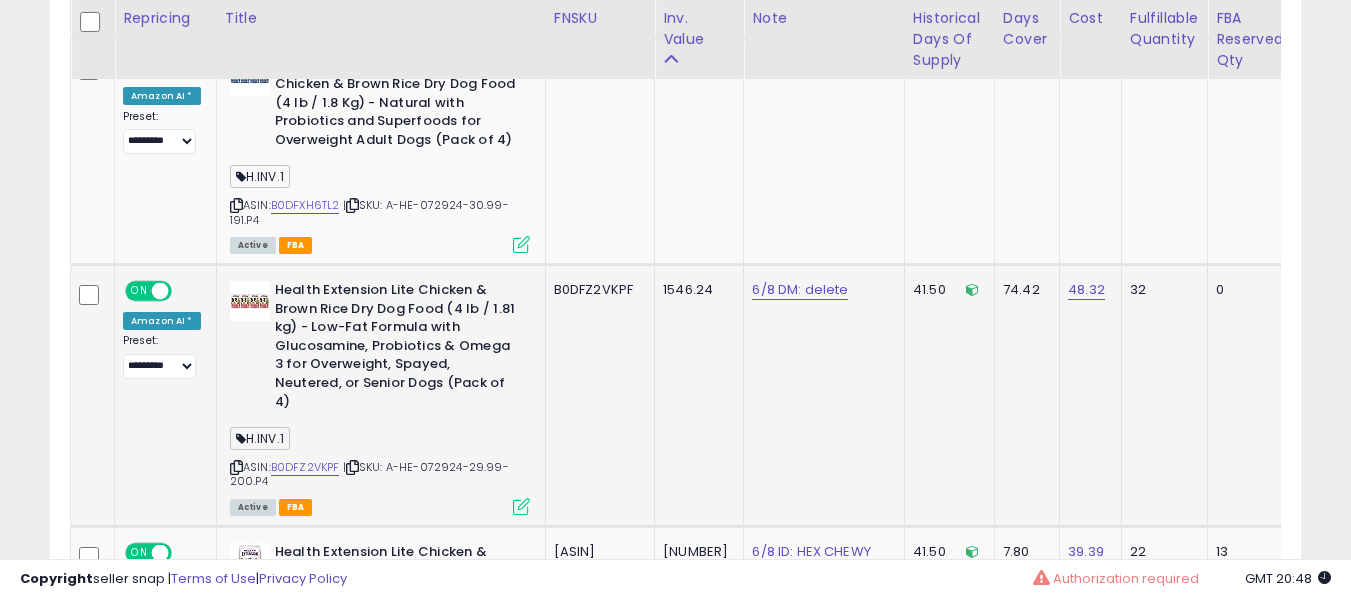 click at bounding box center (236, 467) 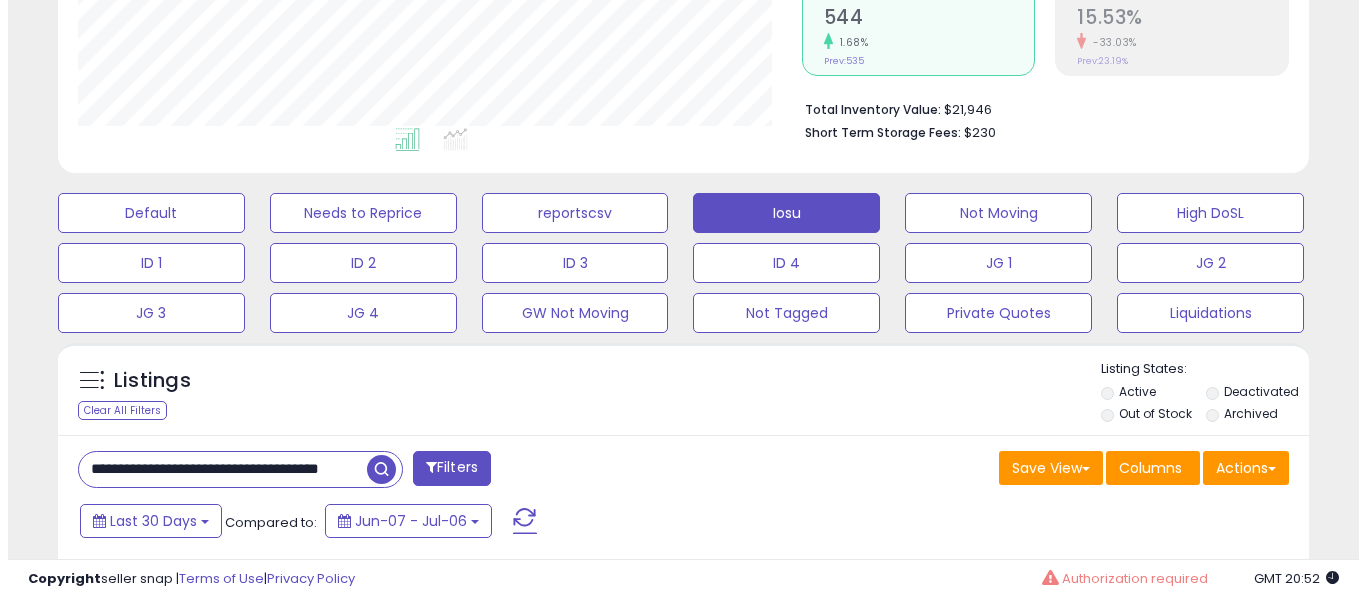 scroll, scrollTop: 472, scrollLeft: 0, axis: vertical 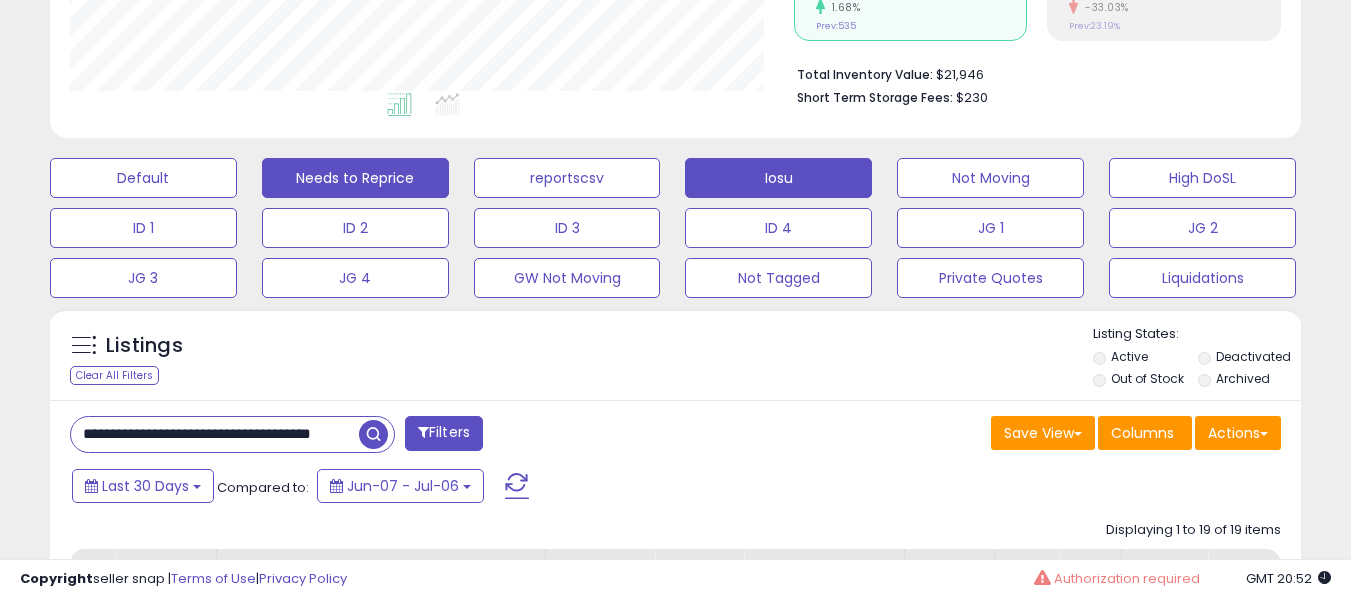click on "Needs to Reprice" at bounding box center (143, 178) 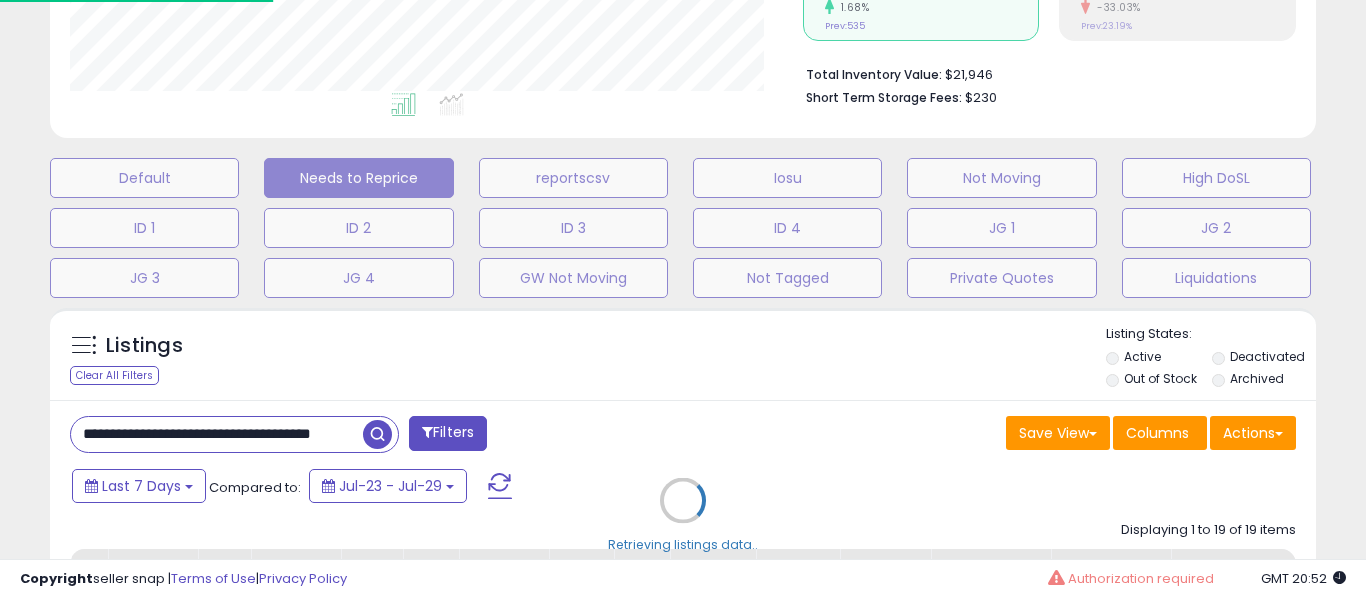 scroll, scrollTop: 999590, scrollLeft: 999267, axis: both 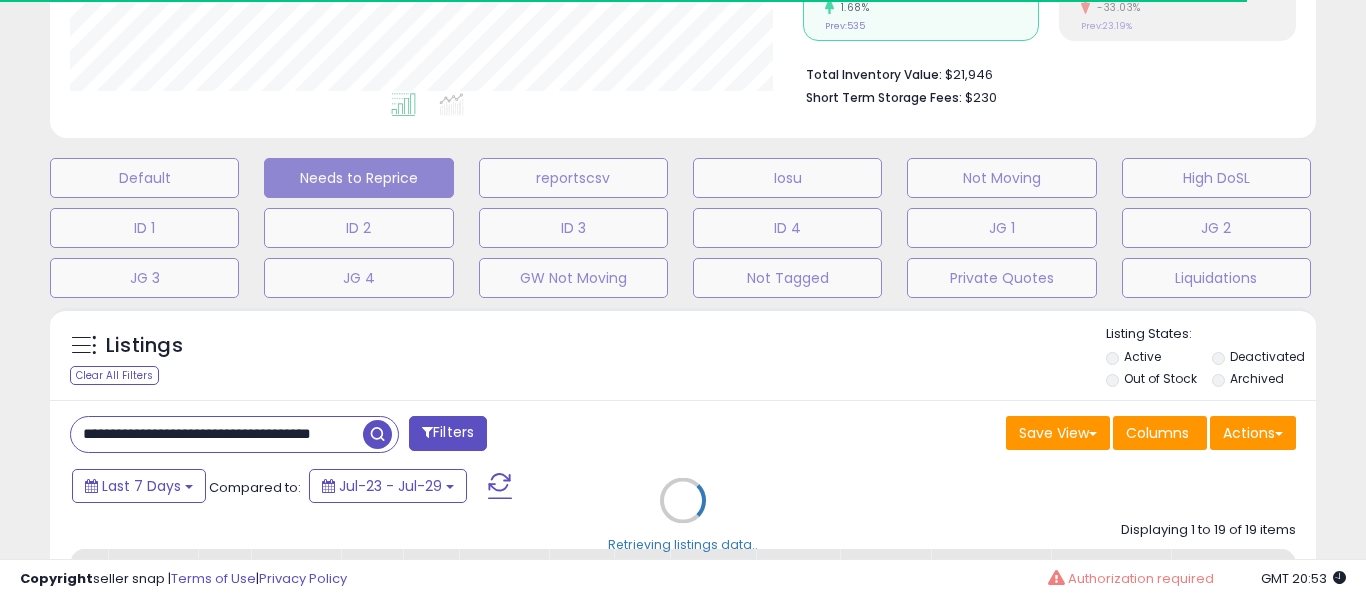 type 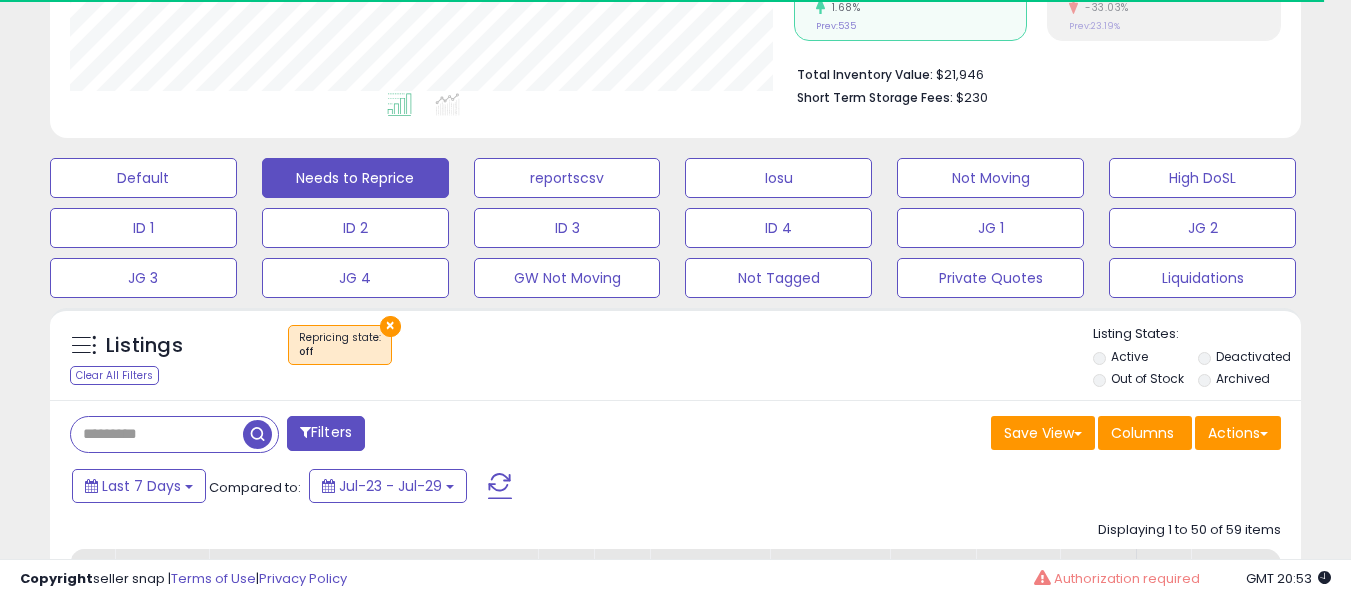scroll, scrollTop: 410, scrollLeft: 724, axis: both 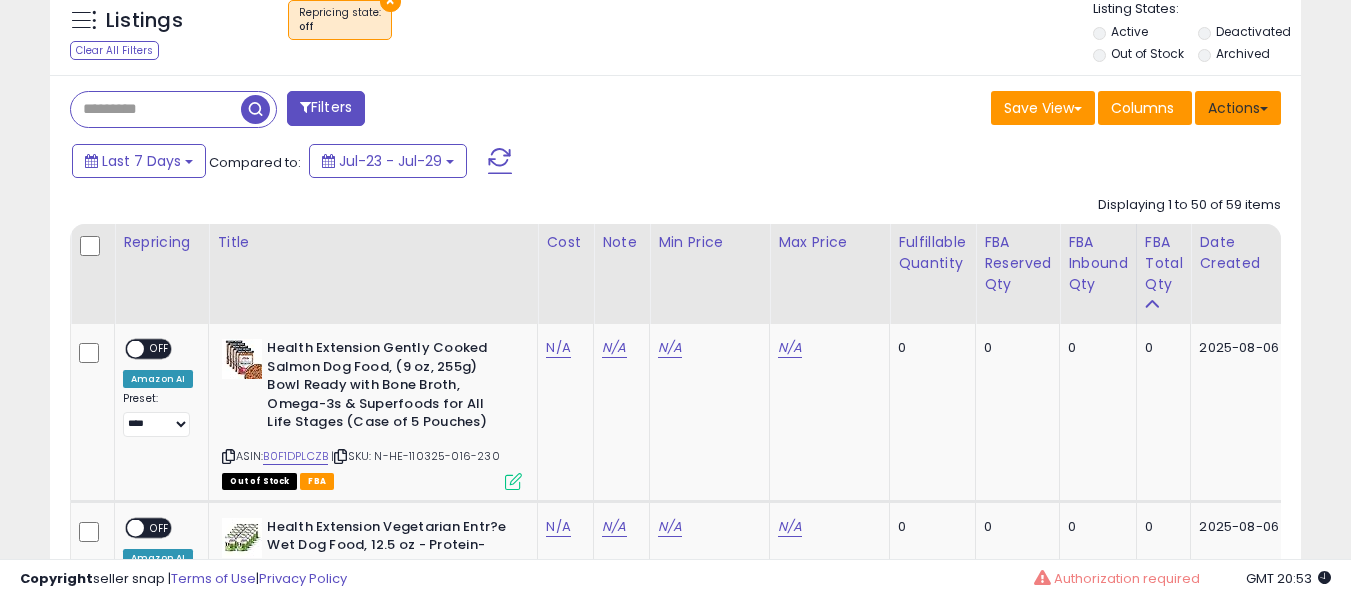 click on "Actions" at bounding box center [1238, 108] 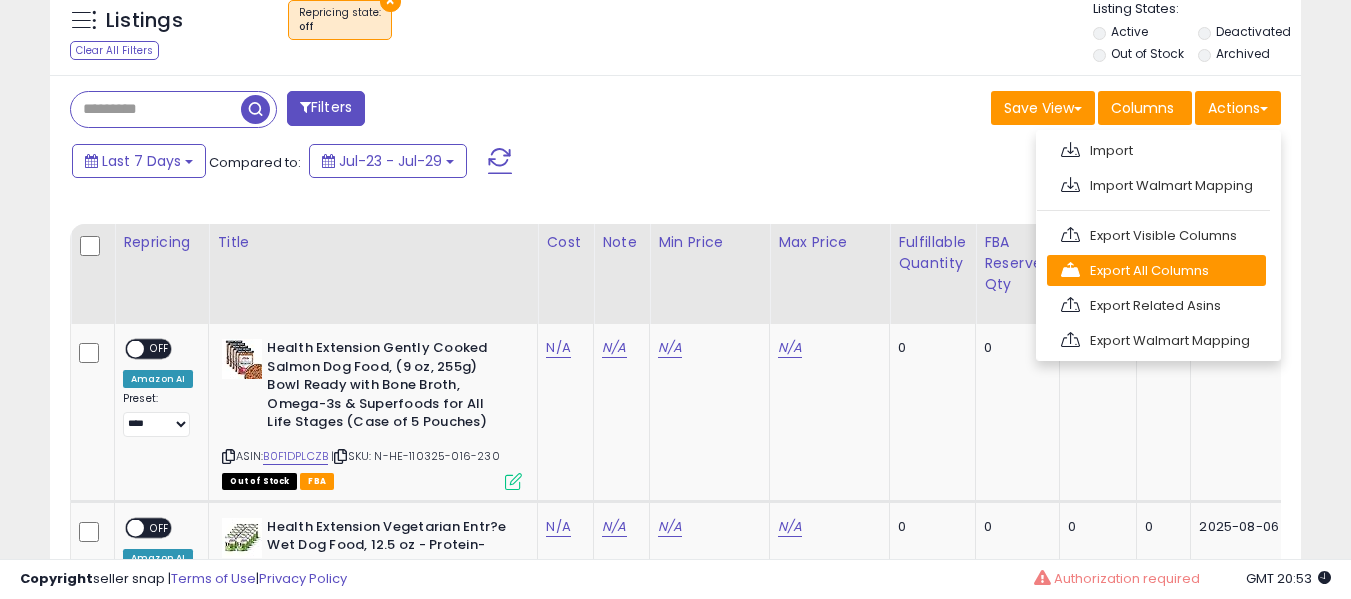 click on "Export All Columns" at bounding box center (1156, 270) 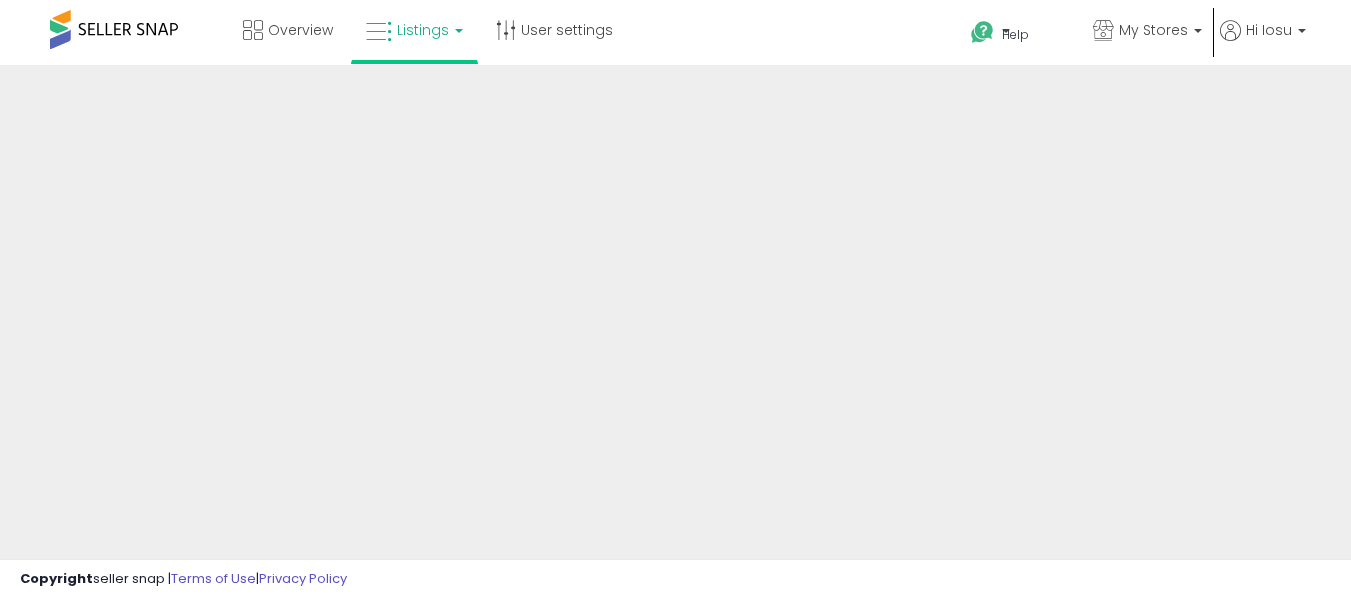 scroll, scrollTop: 0, scrollLeft: 0, axis: both 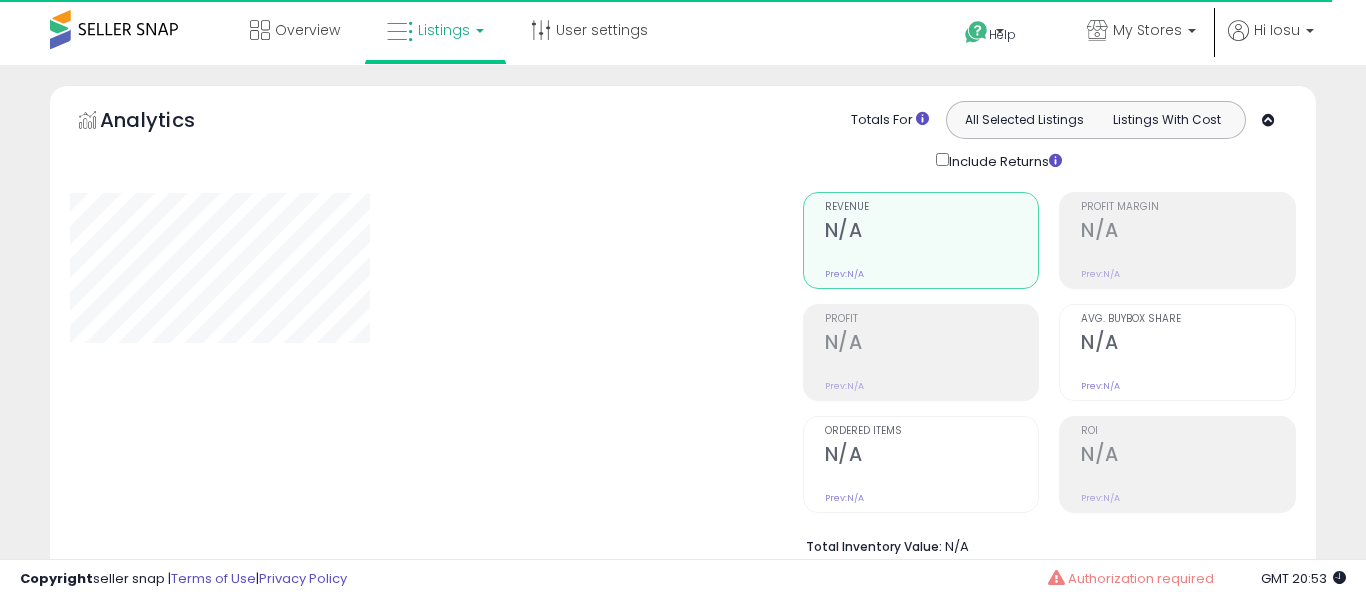 select on "**" 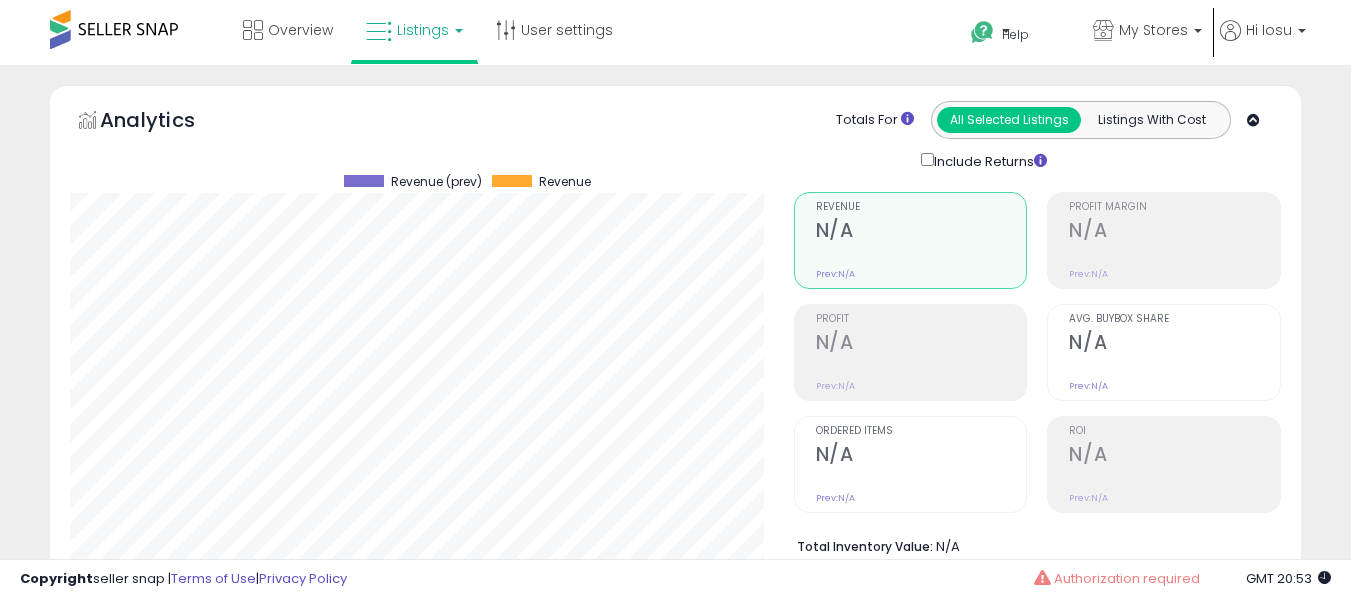 scroll, scrollTop: 999590, scrollLeft: 999276, axis: both 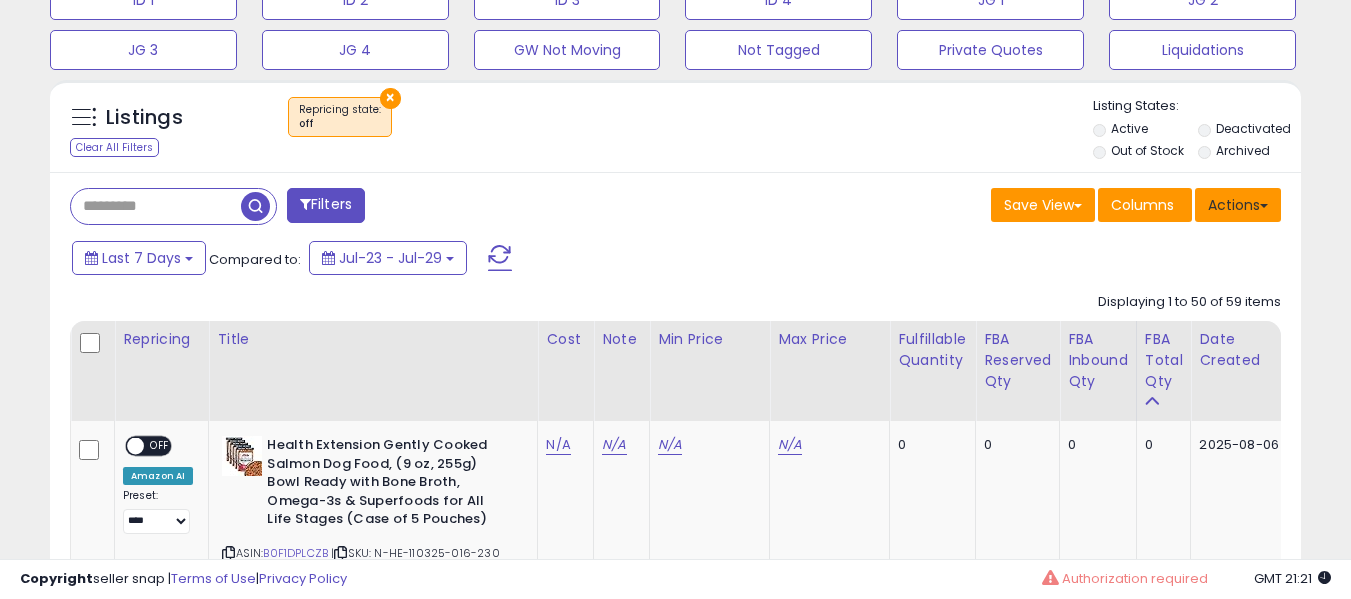 click on "Actions" at bounding box center [1238, 205] 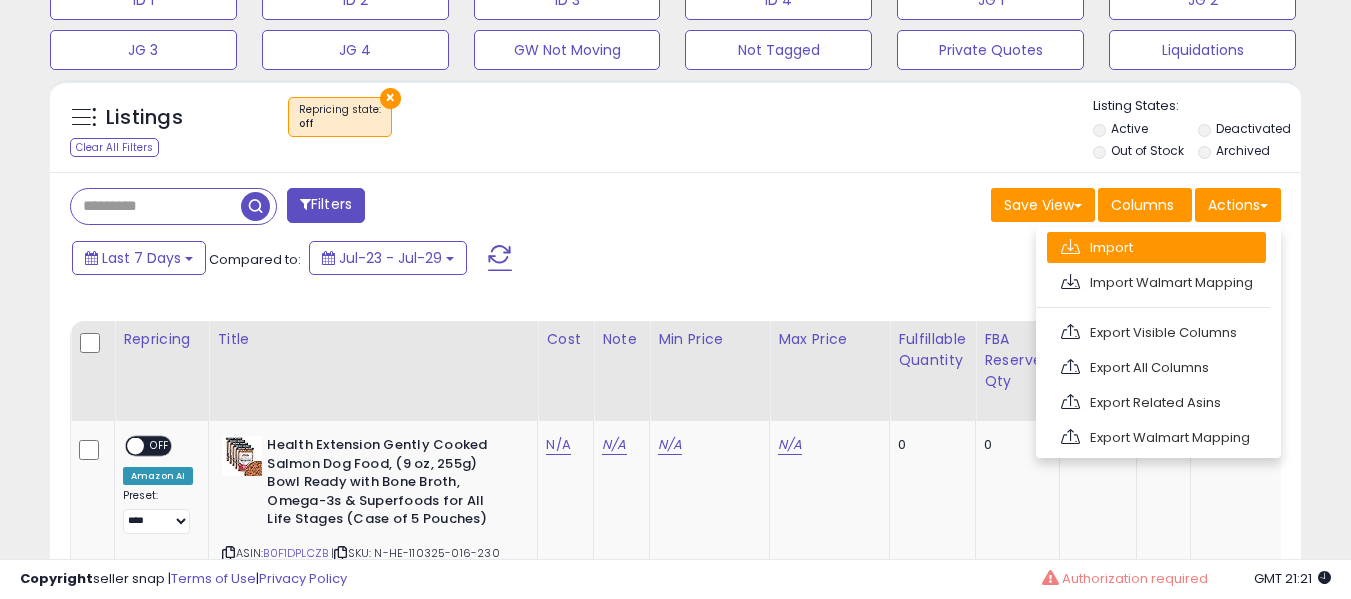 click on "Import" at bounding box center (1156, 247) 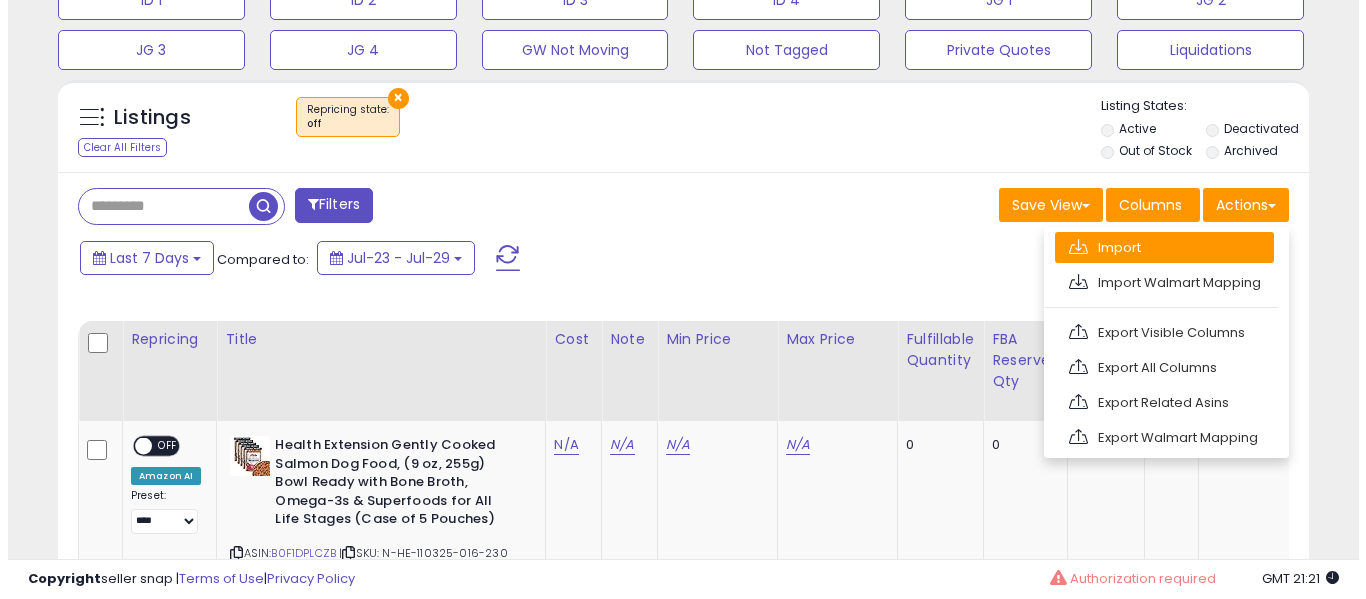 scroll, scrollTop: 999590, scrollLeft: 999267, axis: both 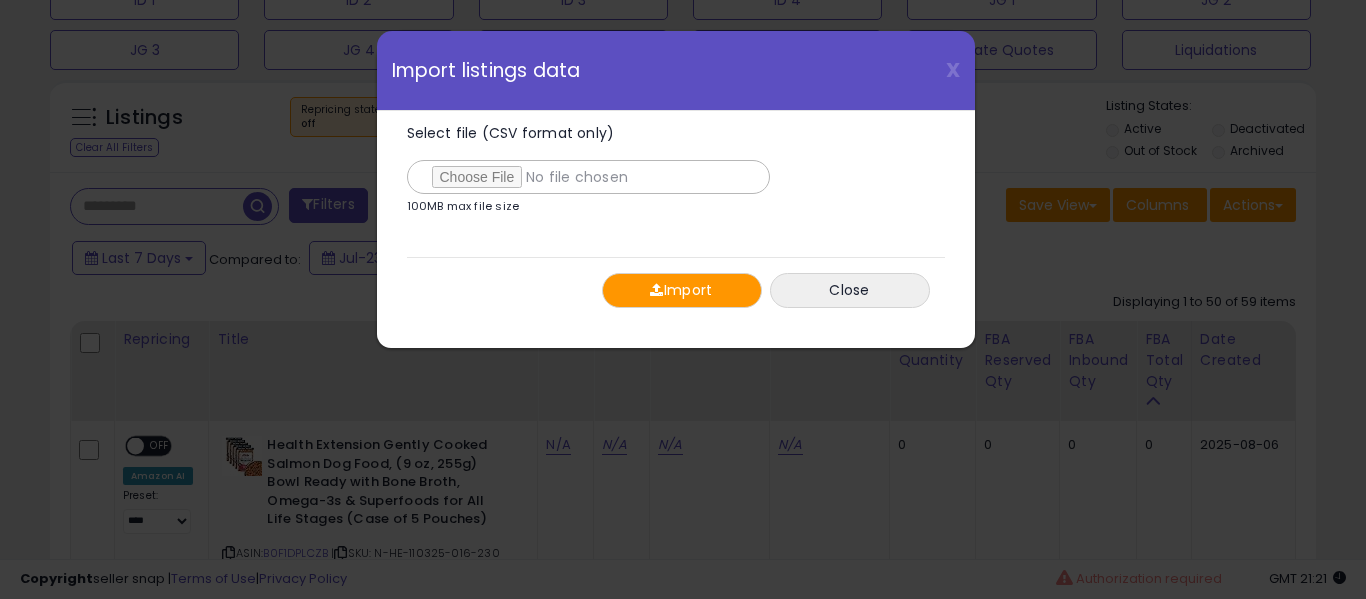 click on "Import" at bounding box center [682, 290] 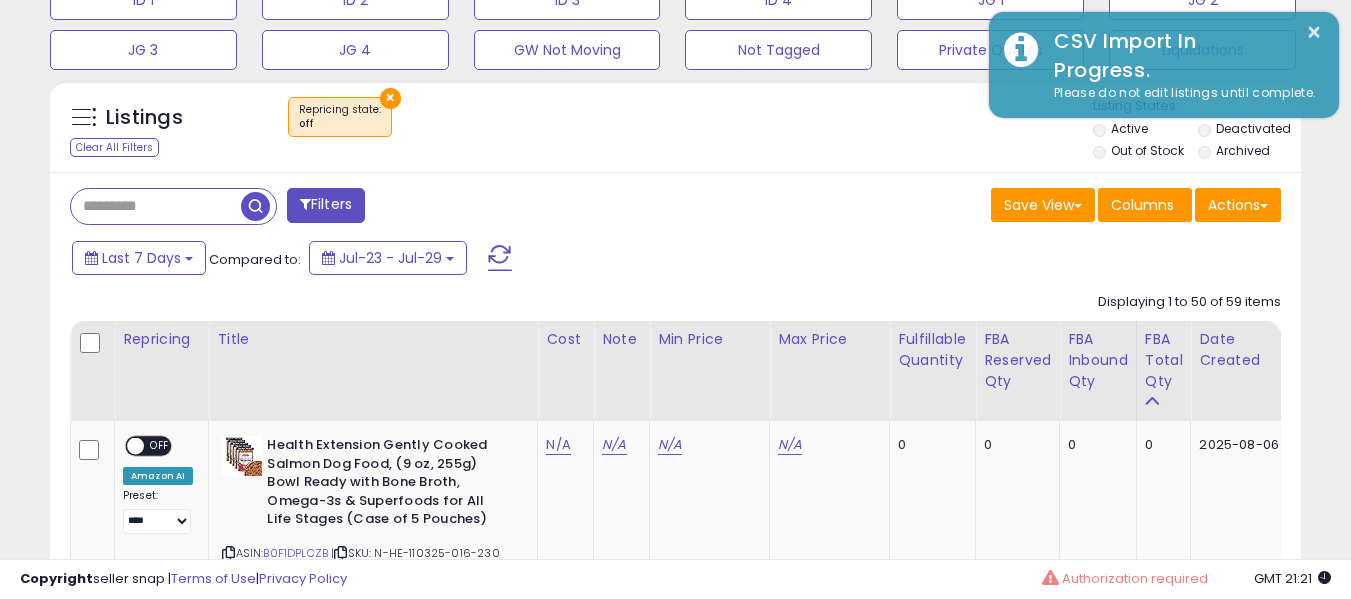 scroll, scrollTop: 410, scrollLeft: 724, axis: both 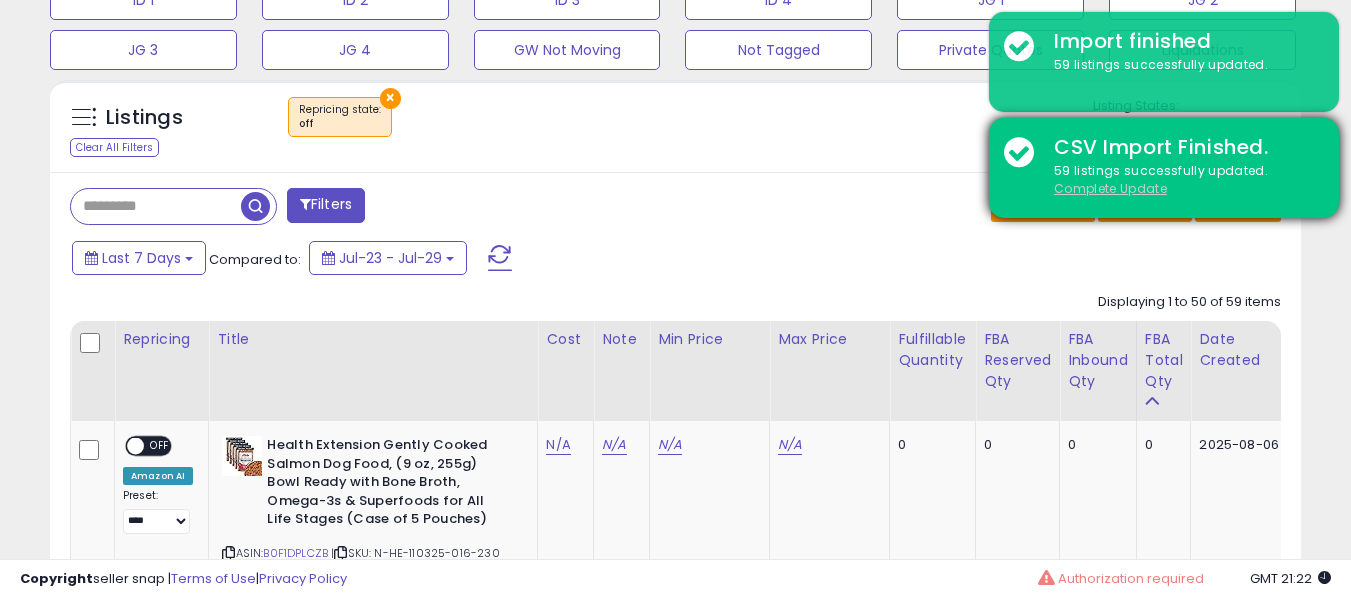 click on "Complete Update" at bounding box center (1110, 188) 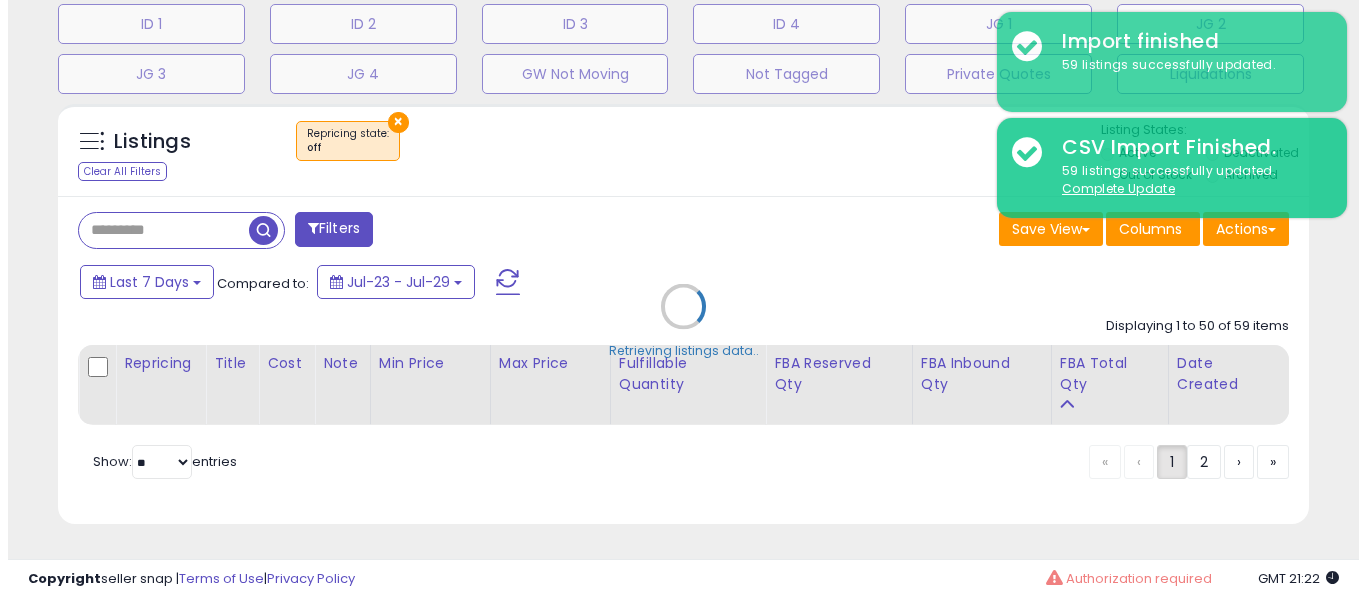scroll, scrollTop: 655, scrollLeft: 0, axis: vertical 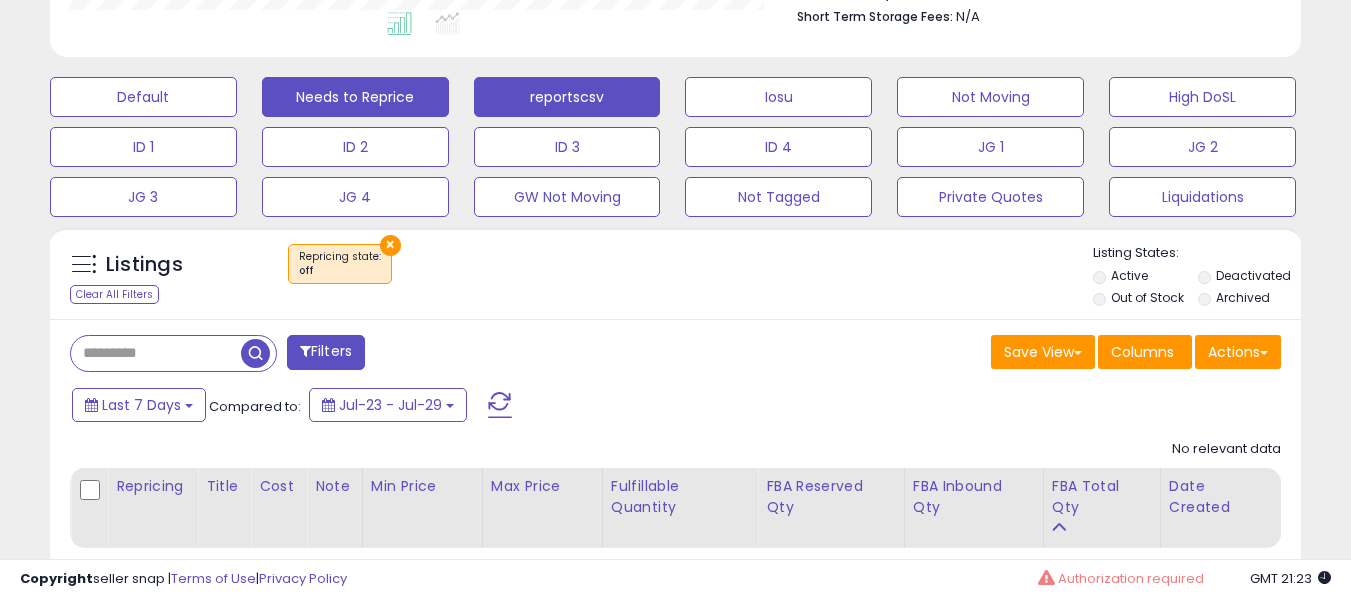 click on "reportscsv" at bounding box center (143, 97) 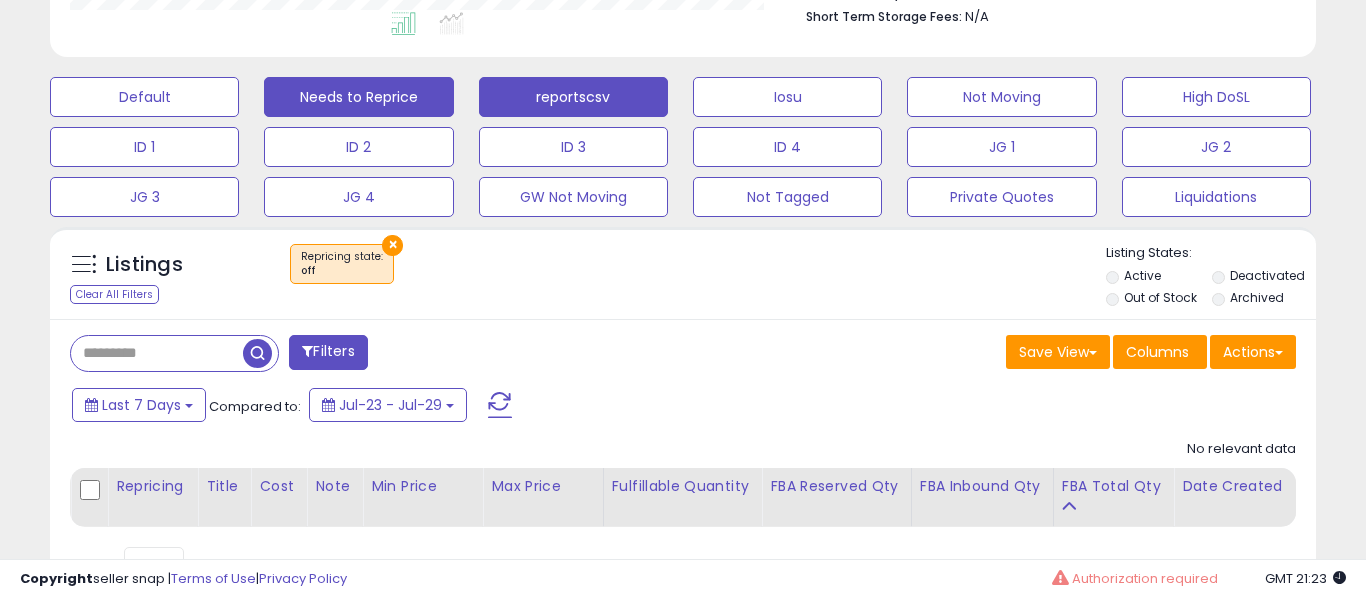 scroll, scrollTop: 999590, scrollLeft: 999267, axis: both 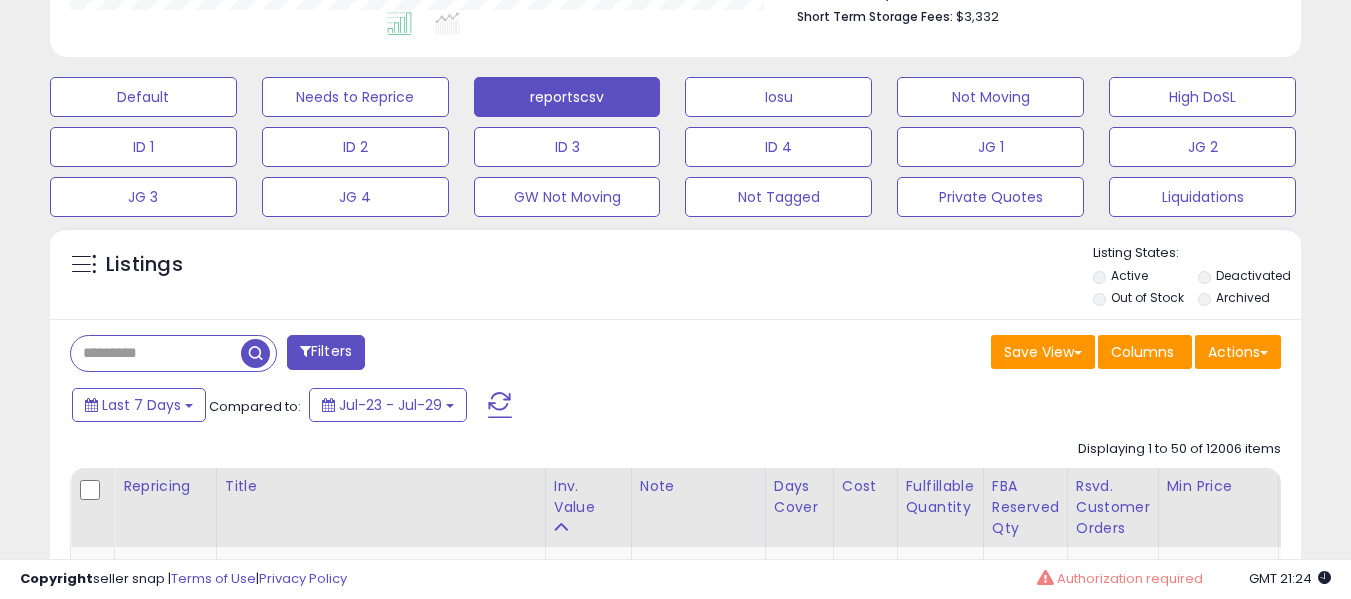 click on "Filters
Save View
Save As New View" at bounding box center (675, 5704) 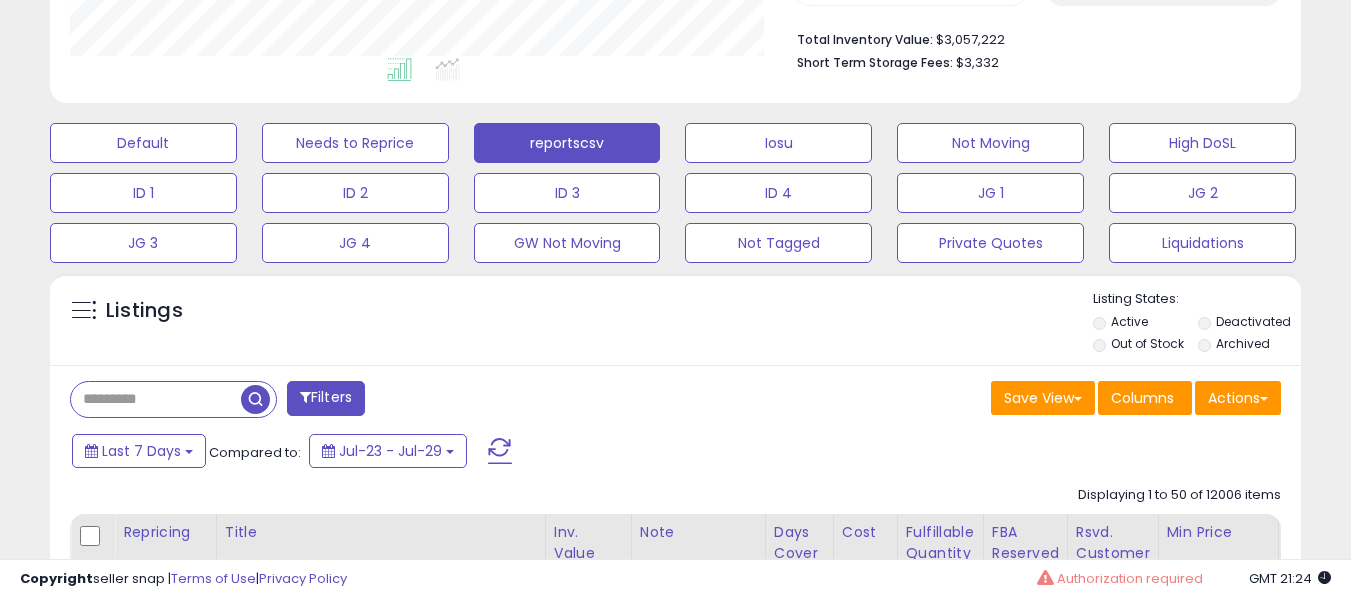 scroll, scrollTop: 611, scrollLeft: 0, axis: vertical 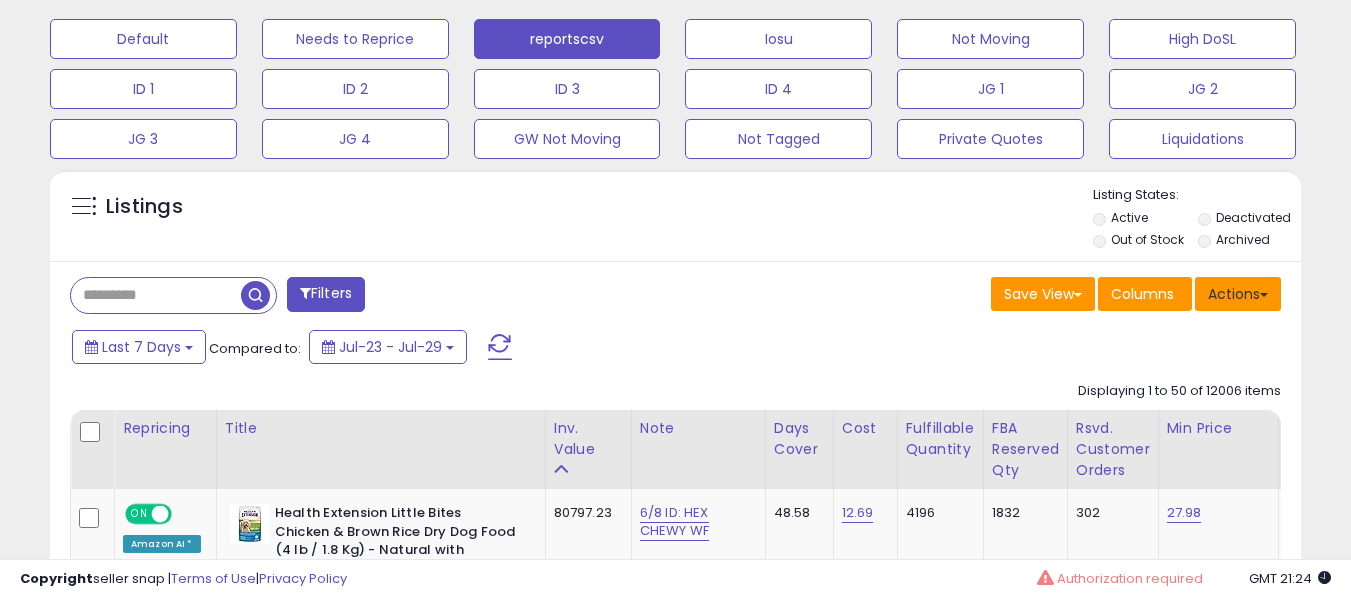 click on "Actions" at bounding box center [1238, 294] 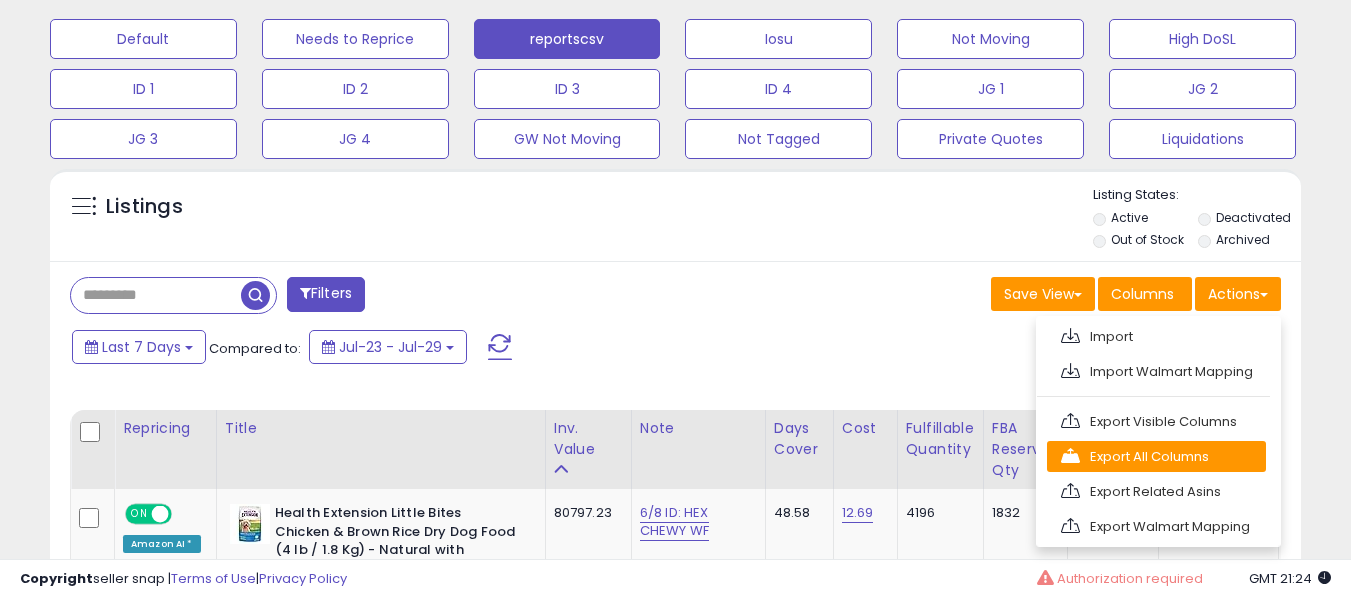 click on "Export All Columns" at bounding box center (1156, 456) 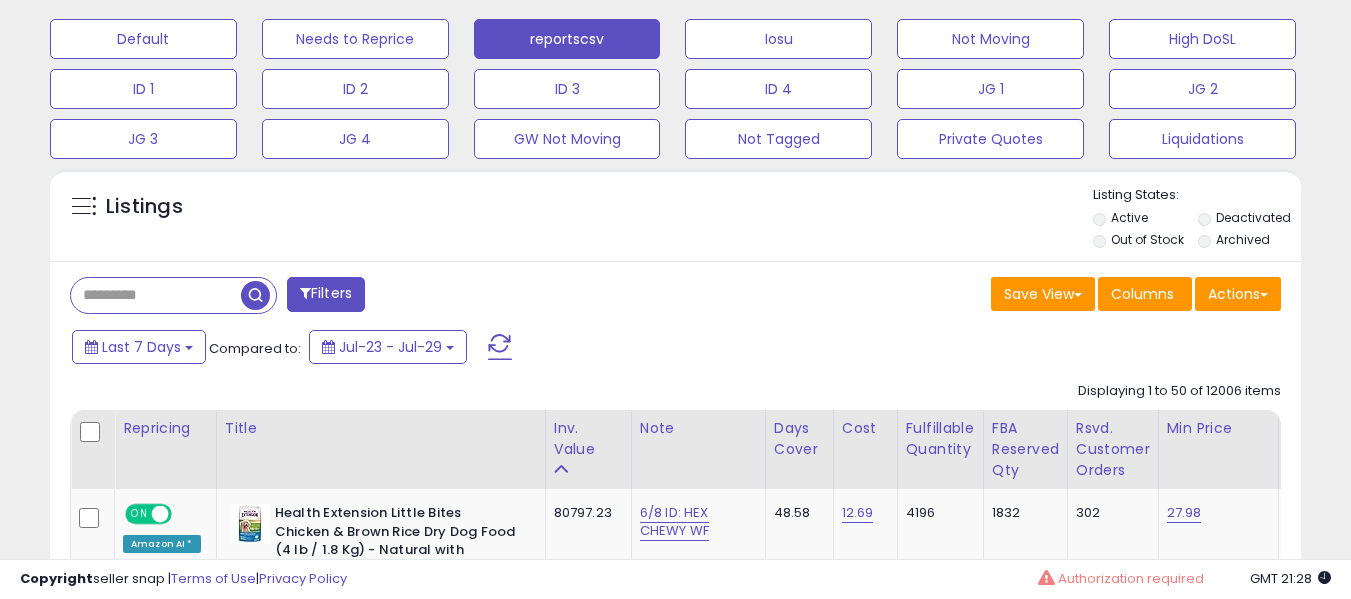 scroll, scrollTop: 716, scrollLeft: 0, axis: vertical 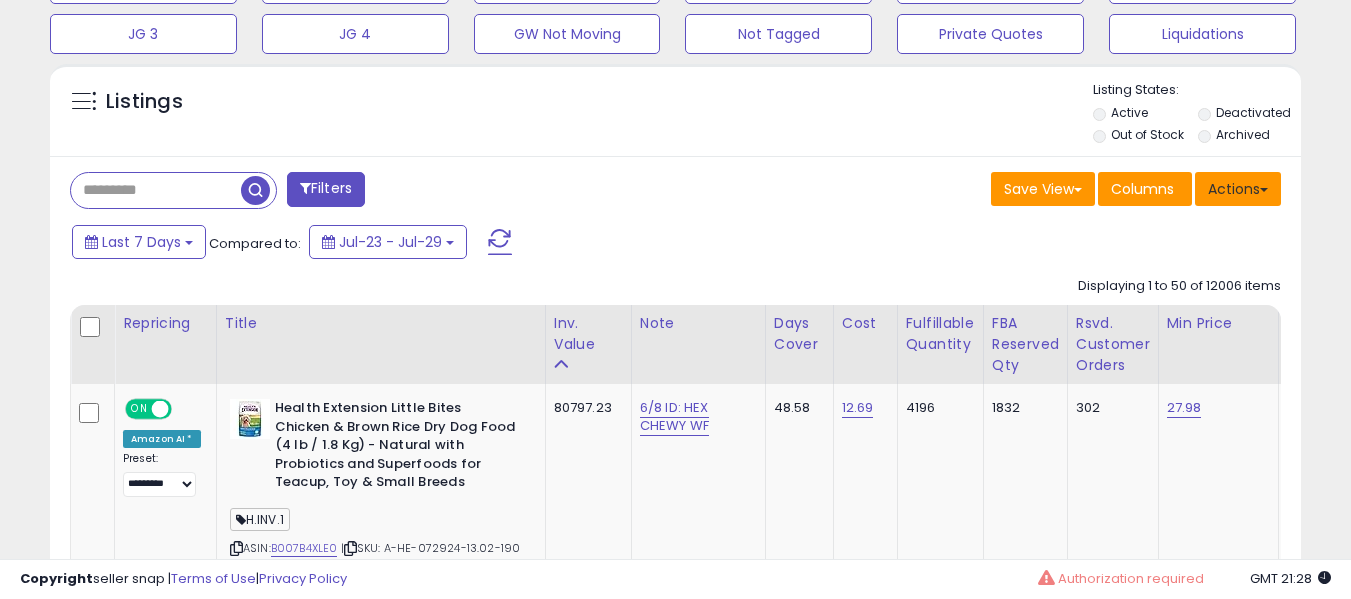 click on "Actions" at bounding box center (1238, 189) 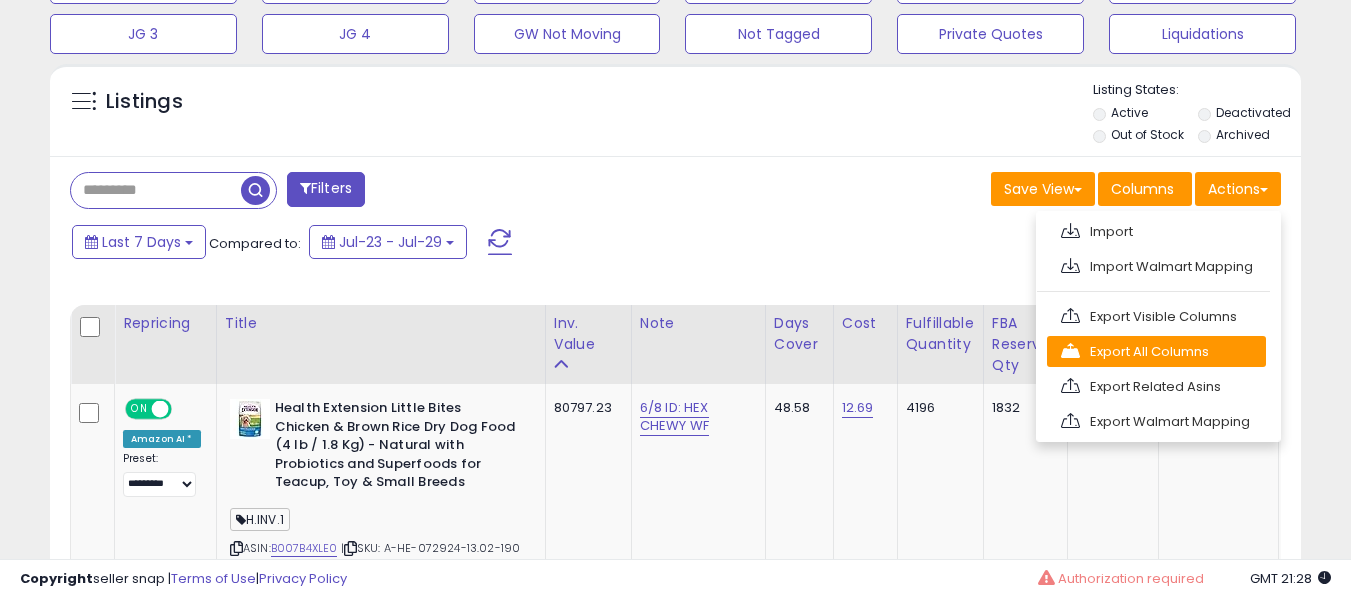 click on "Export All Columns" at bounding box center [1156, 351] 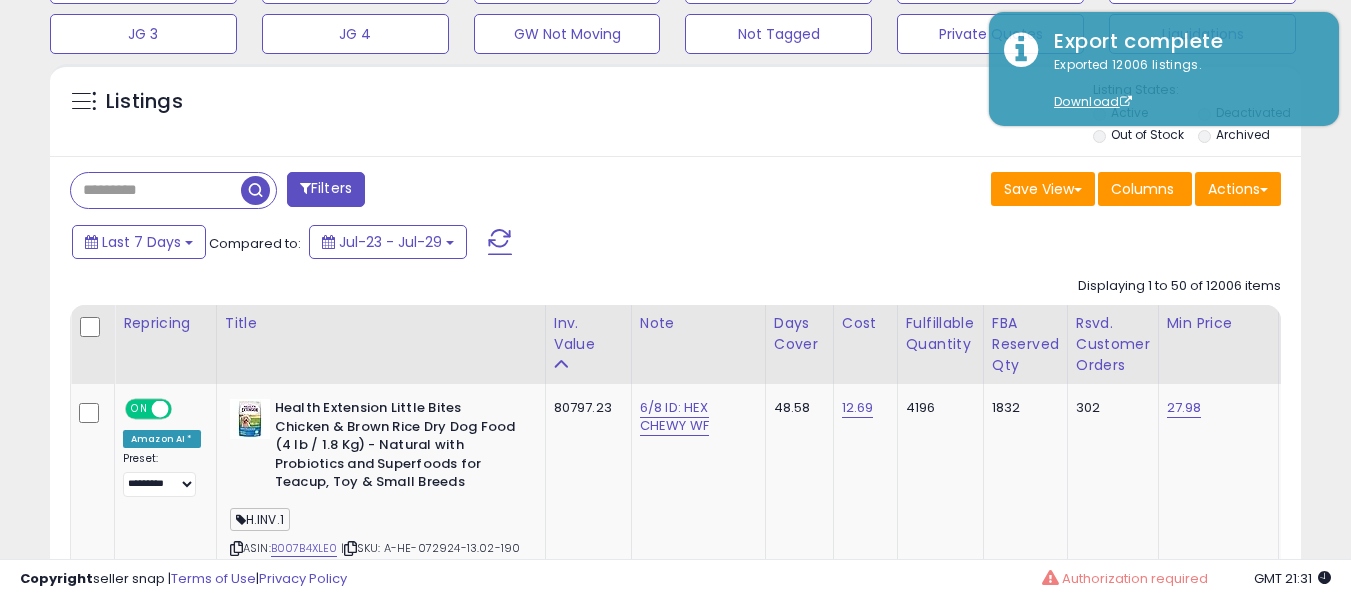 click on "Filters
Save View
Save As New View" at bounding box center (675, 5541) 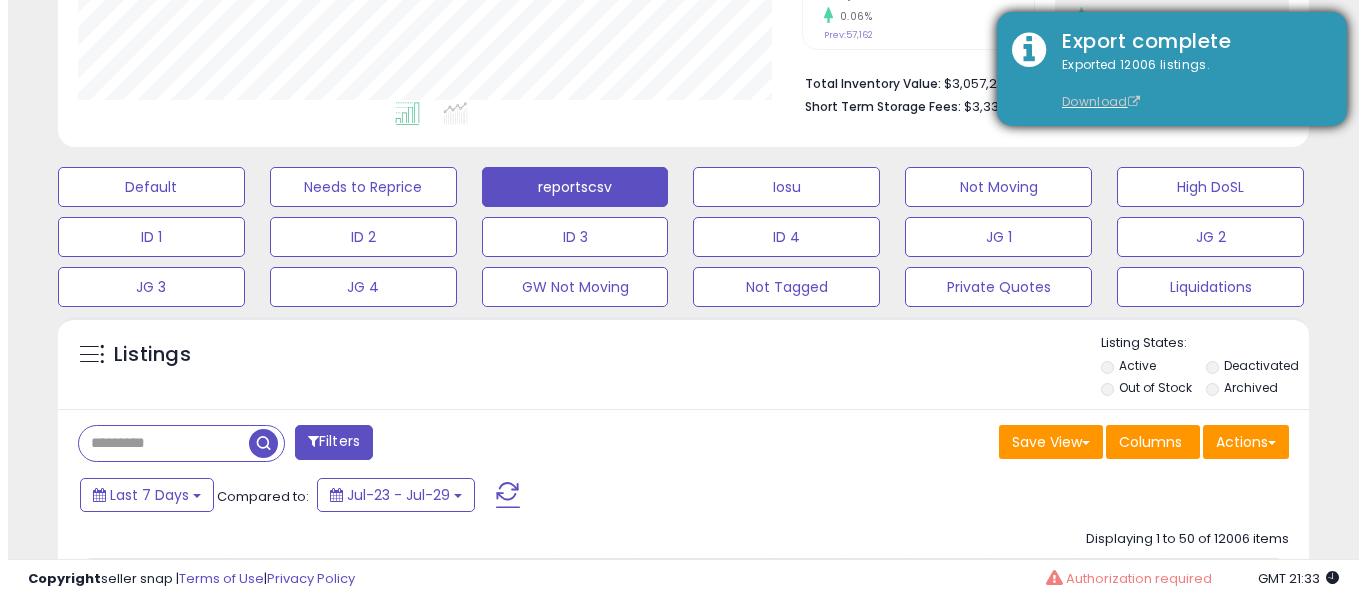 scroll, scrollTop: 467, scrollLeft: 0, axis: vertical 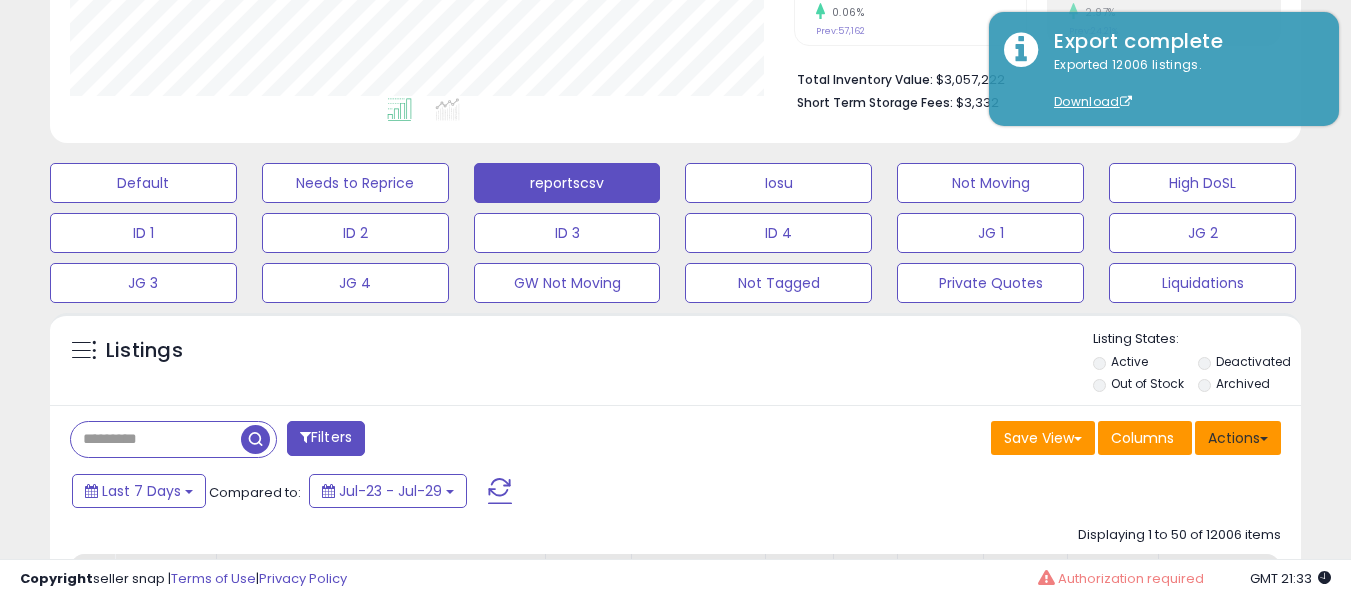 click on "Actions" at bounding box center (1238, 438) 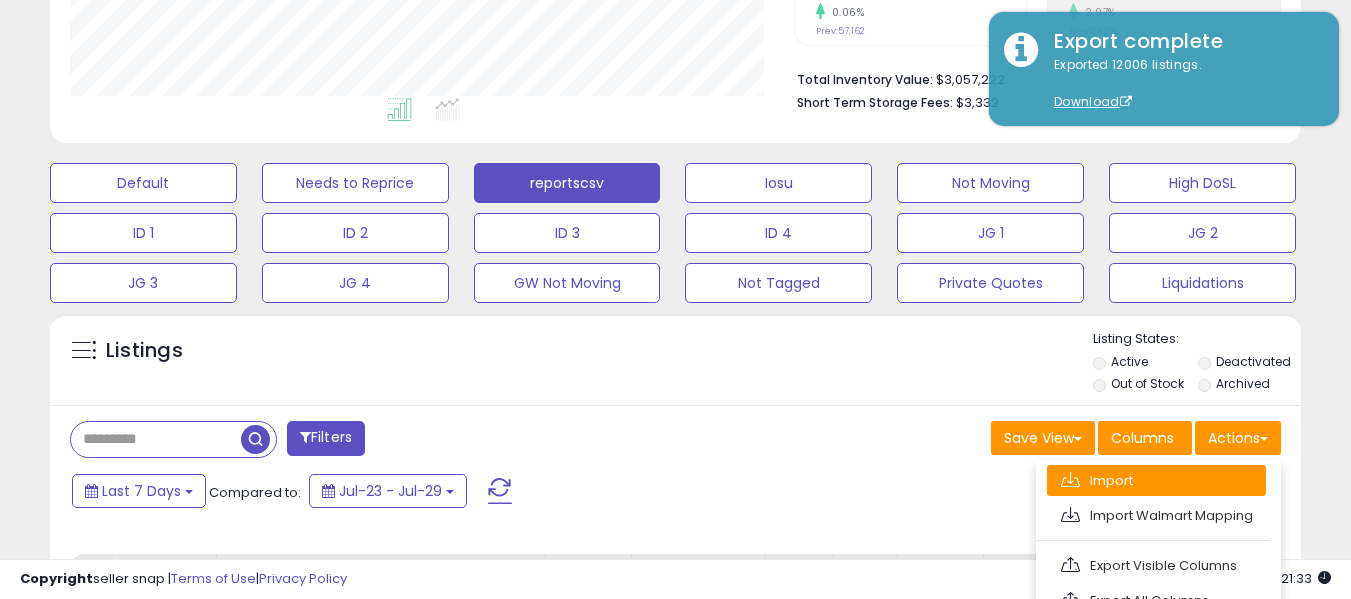 click on "Import" at bounding box center (1156, 480) 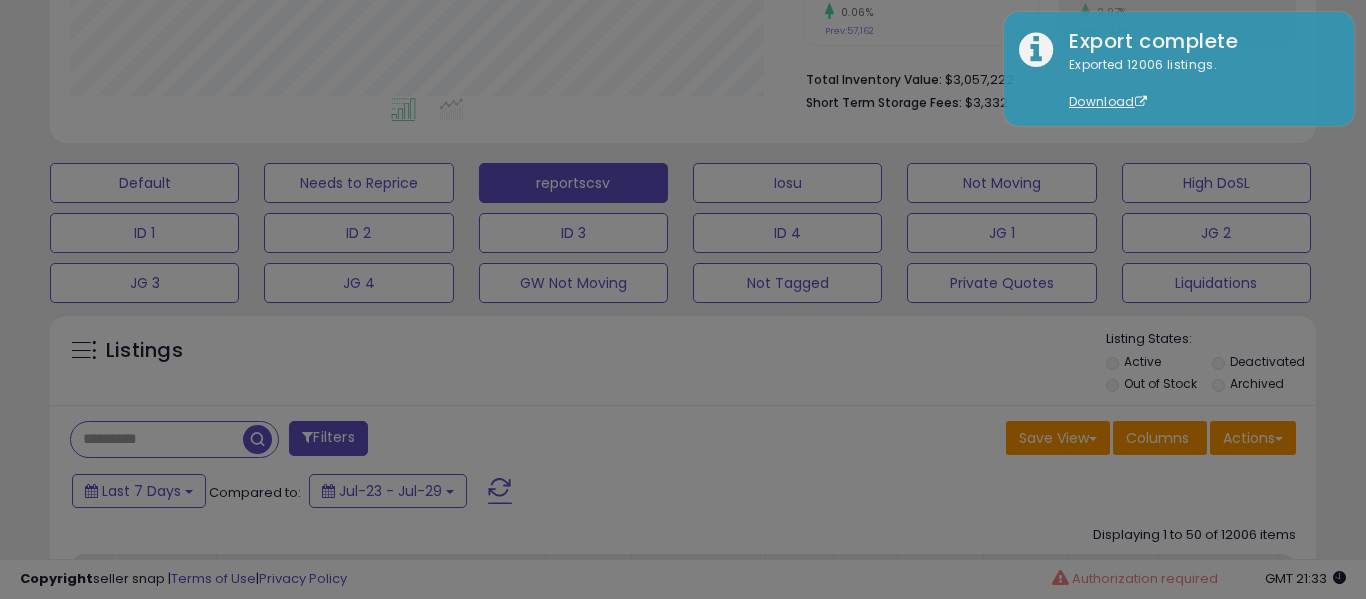 scroll, scrollTop: 999590, scrollLeft: 999267, axis: both 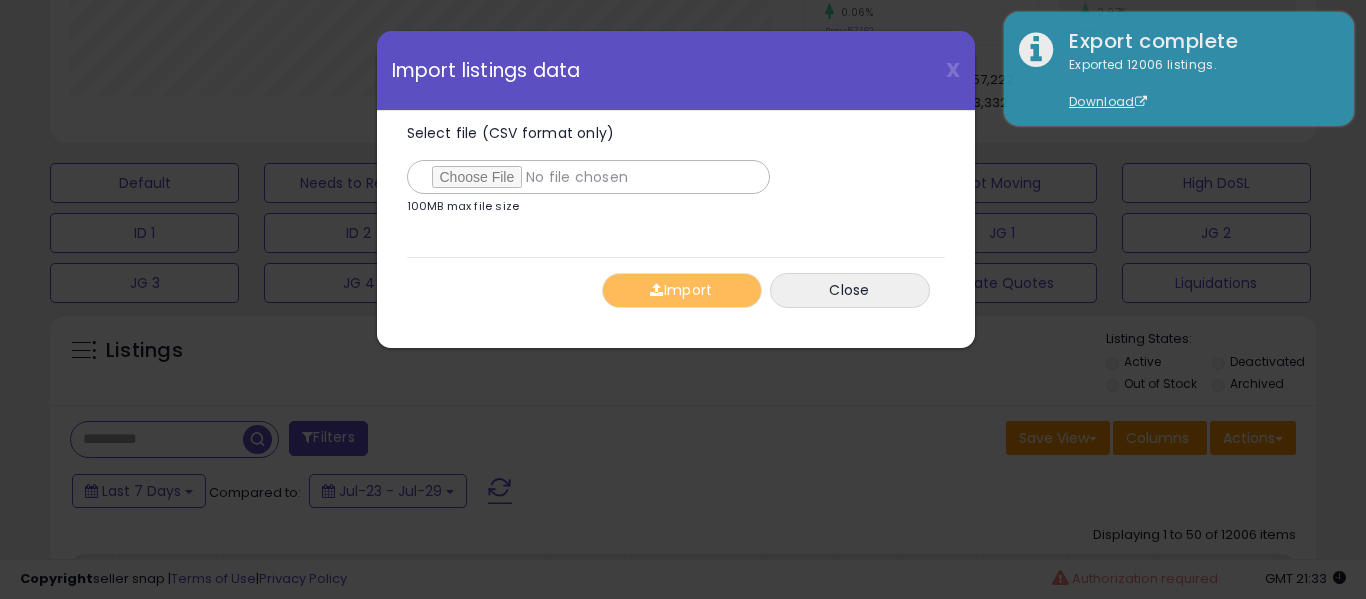 type on "**********" 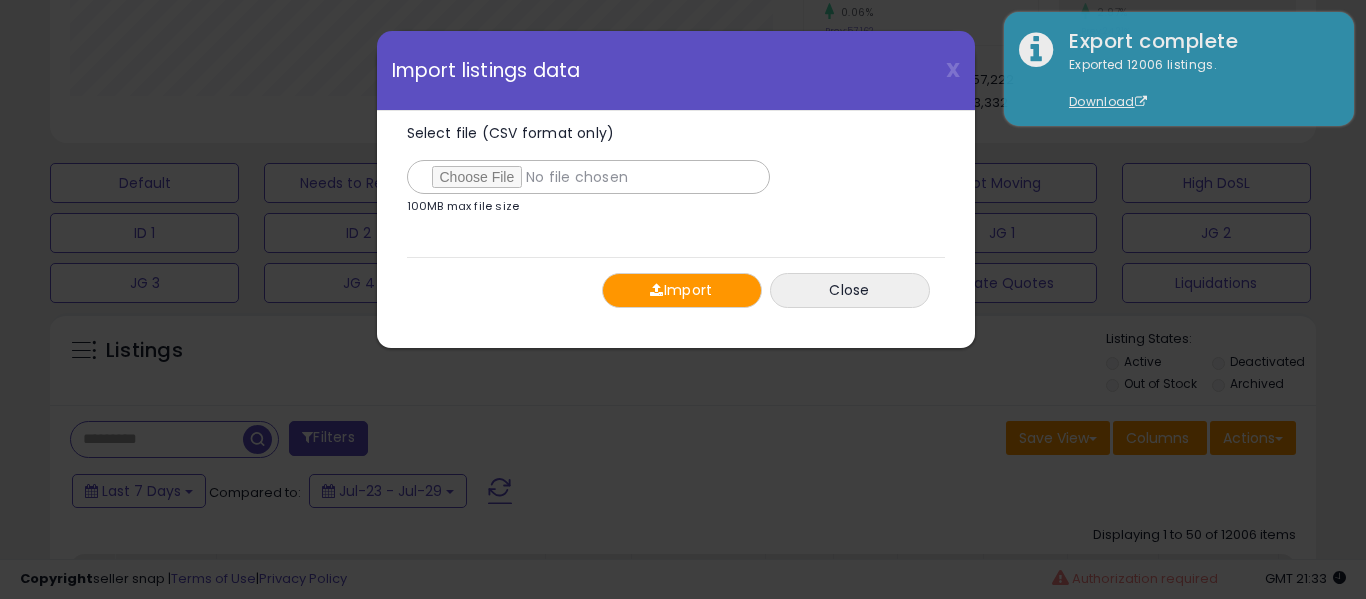 click on "Import" at bounding box center (682, 290) 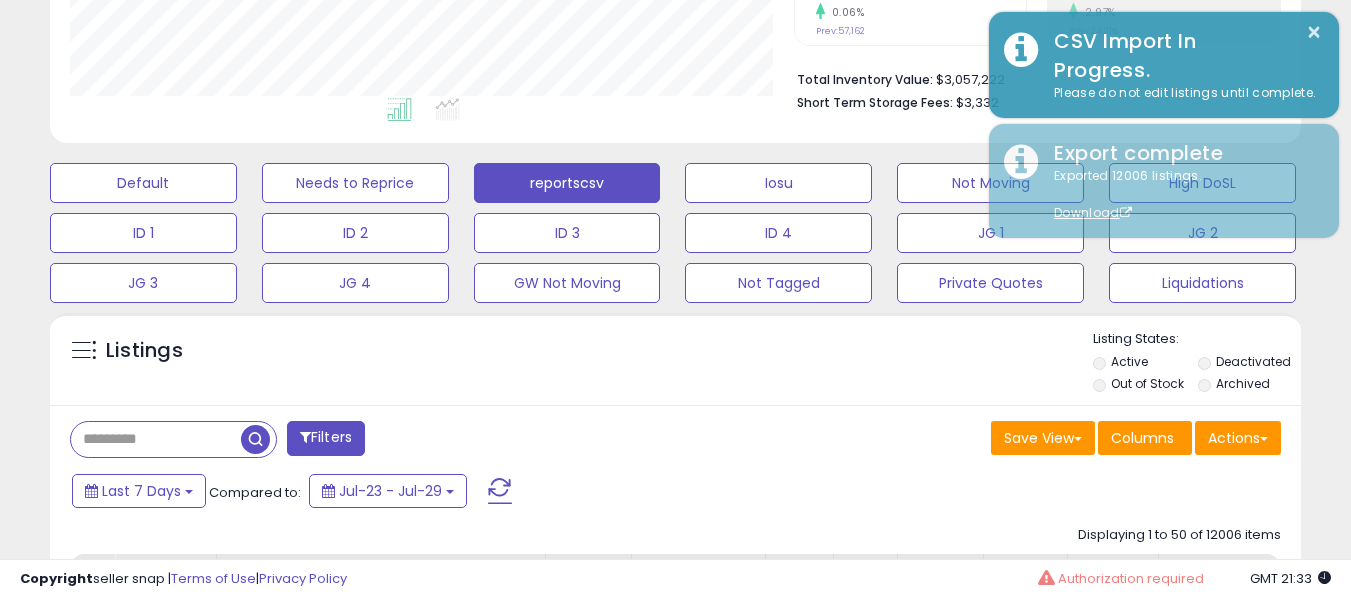 scroll, scrollTop: 410, scrollLeft: 724, axis: both 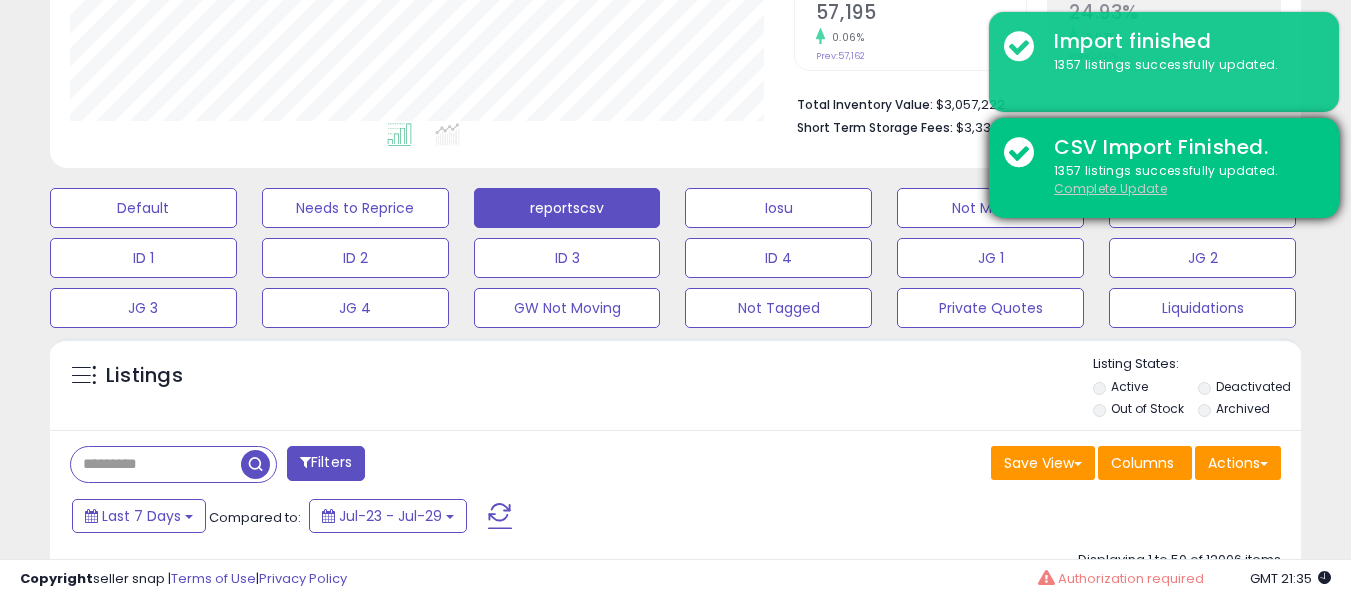 click on "Complete Update" at bounding box center (1110, 188) 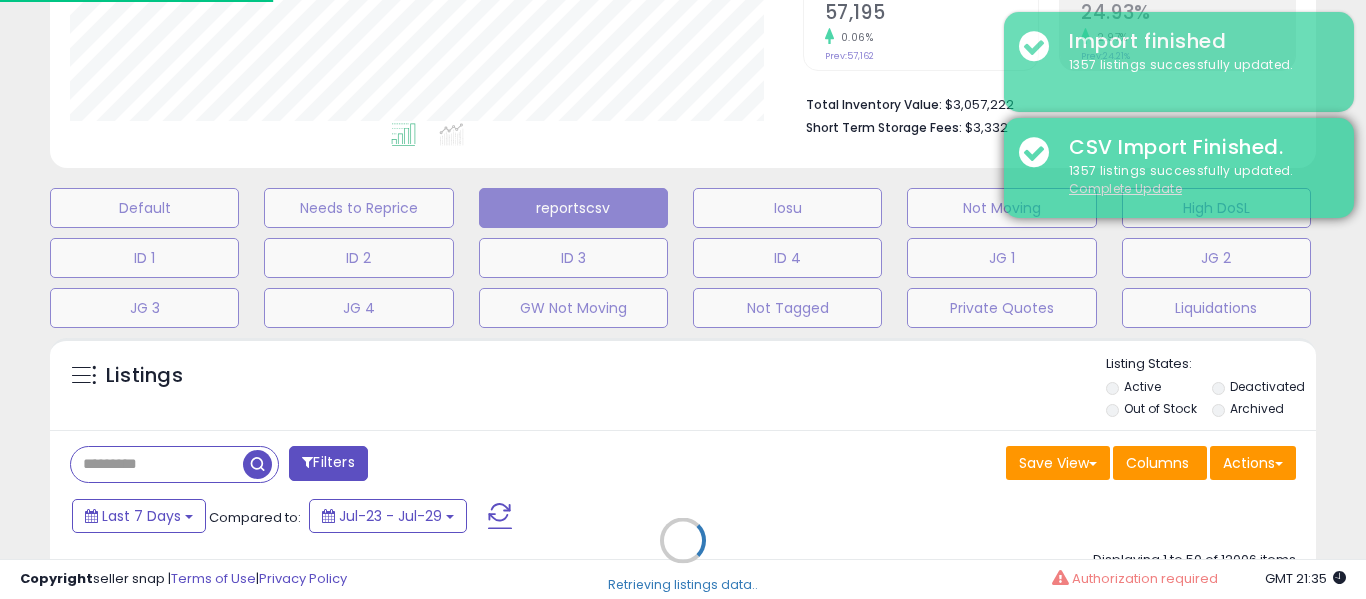 scroll, scrollTop: 999590, scrollLeft: 999267, axis: both 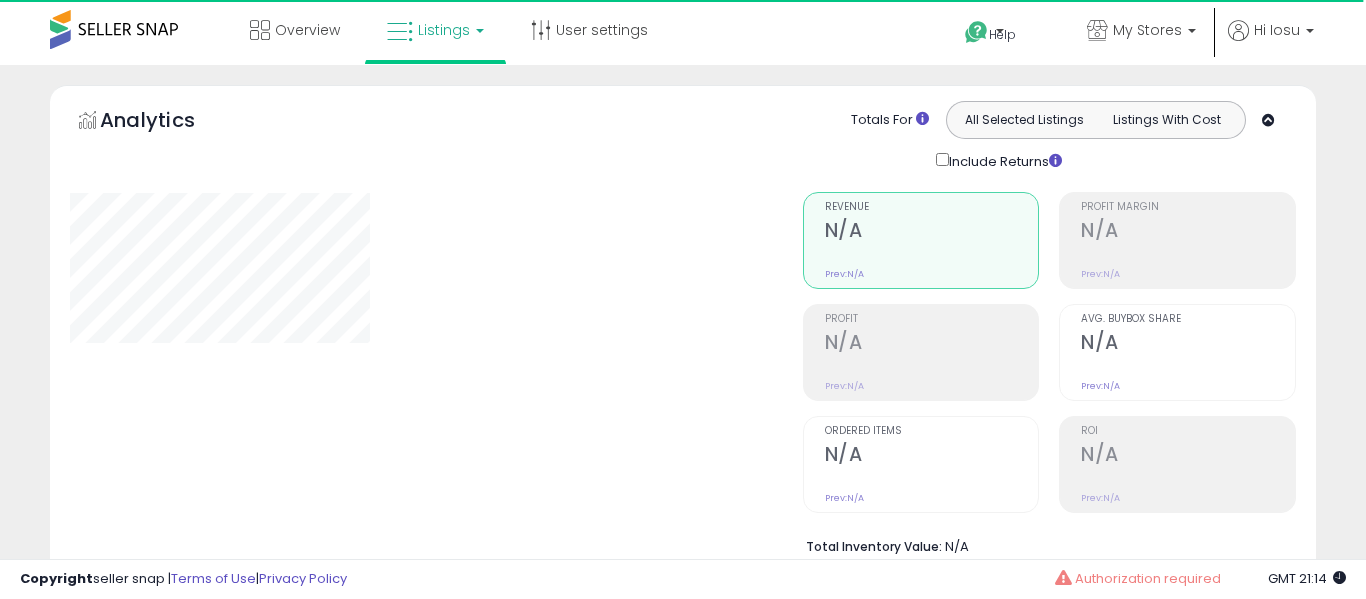 select on "**" 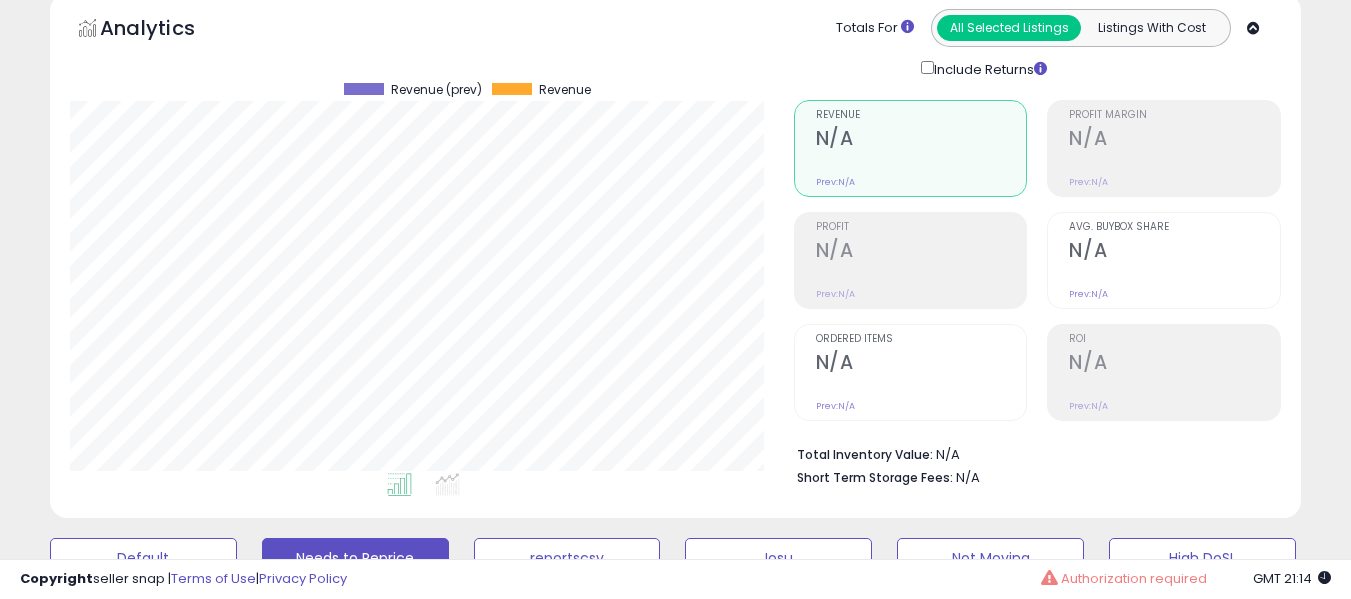 scroll, scrollTop: 327, scrollLeft: 0, axis: vertical 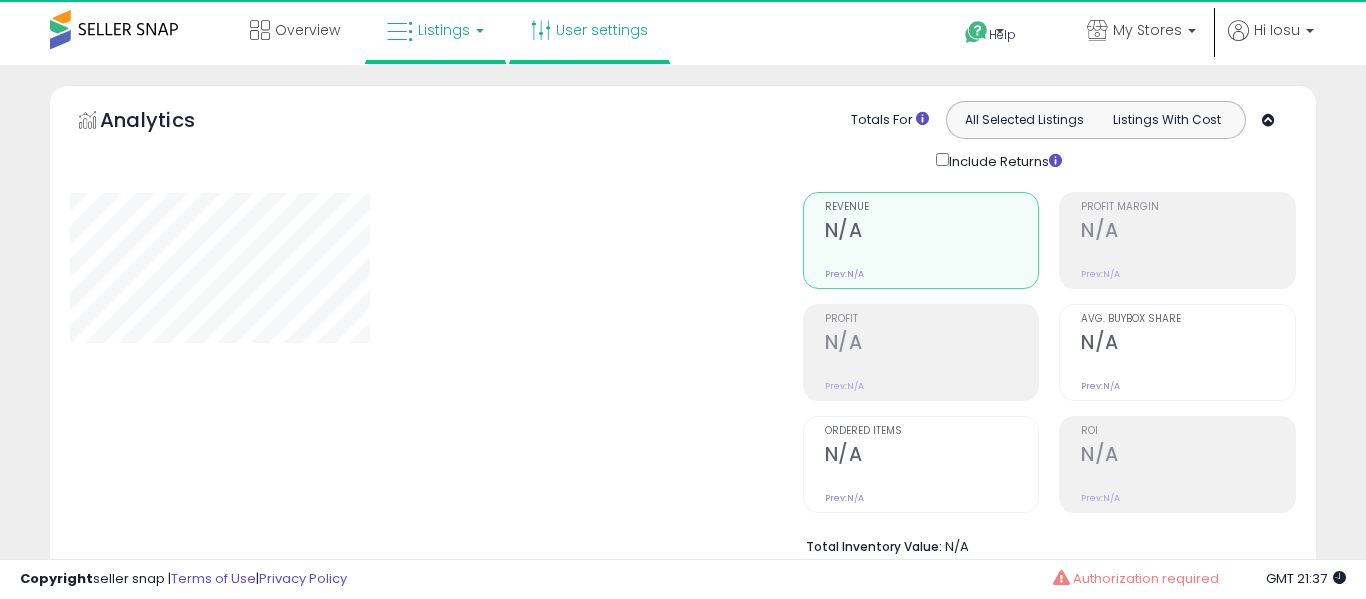 select on "**" 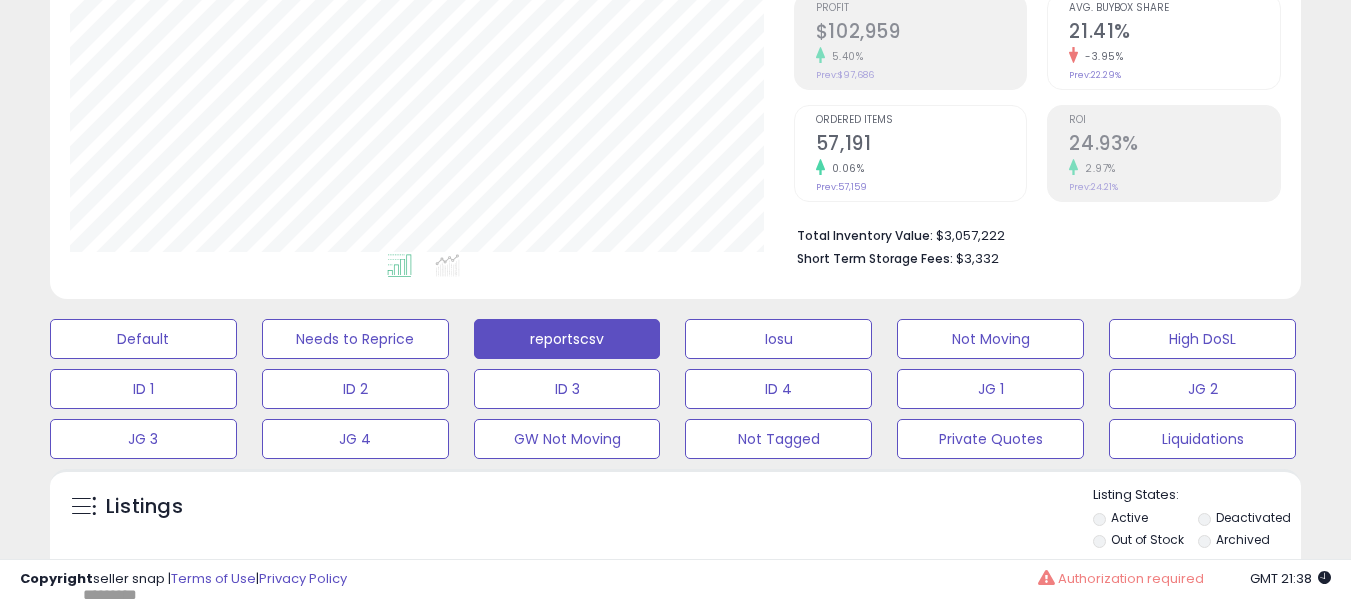 scroll, scrollTop: 461, scrollLeft: 0, axis: vertical 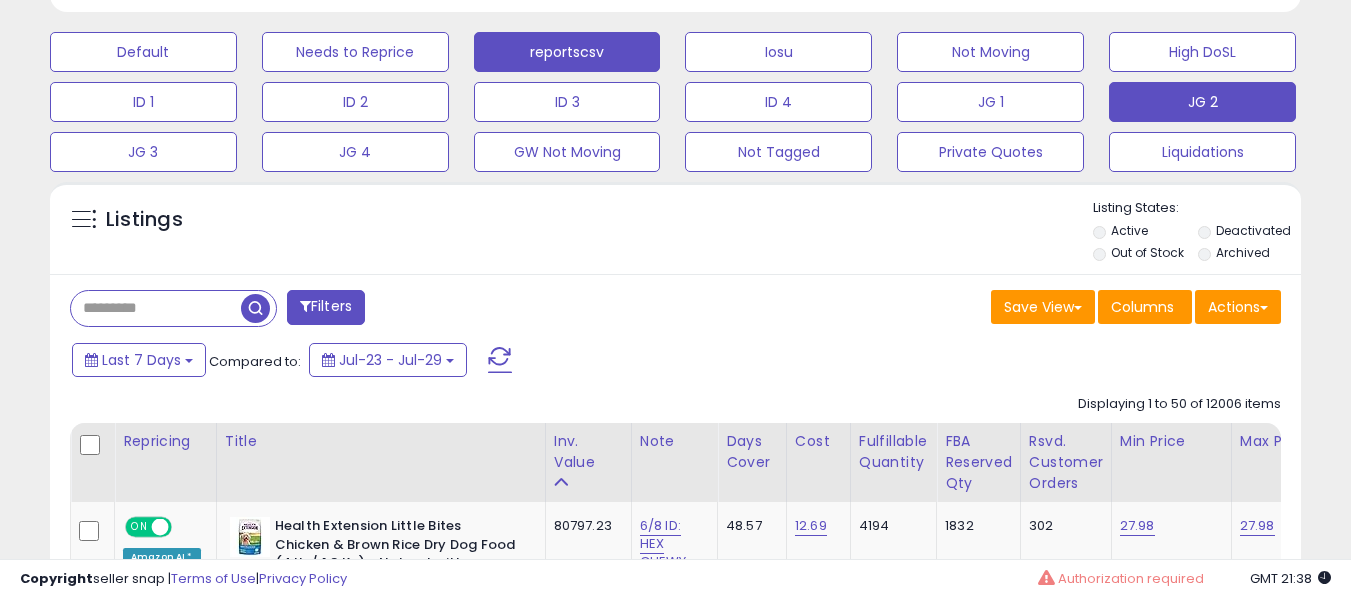 click on "JG 2" at bounding box center [143, 52] 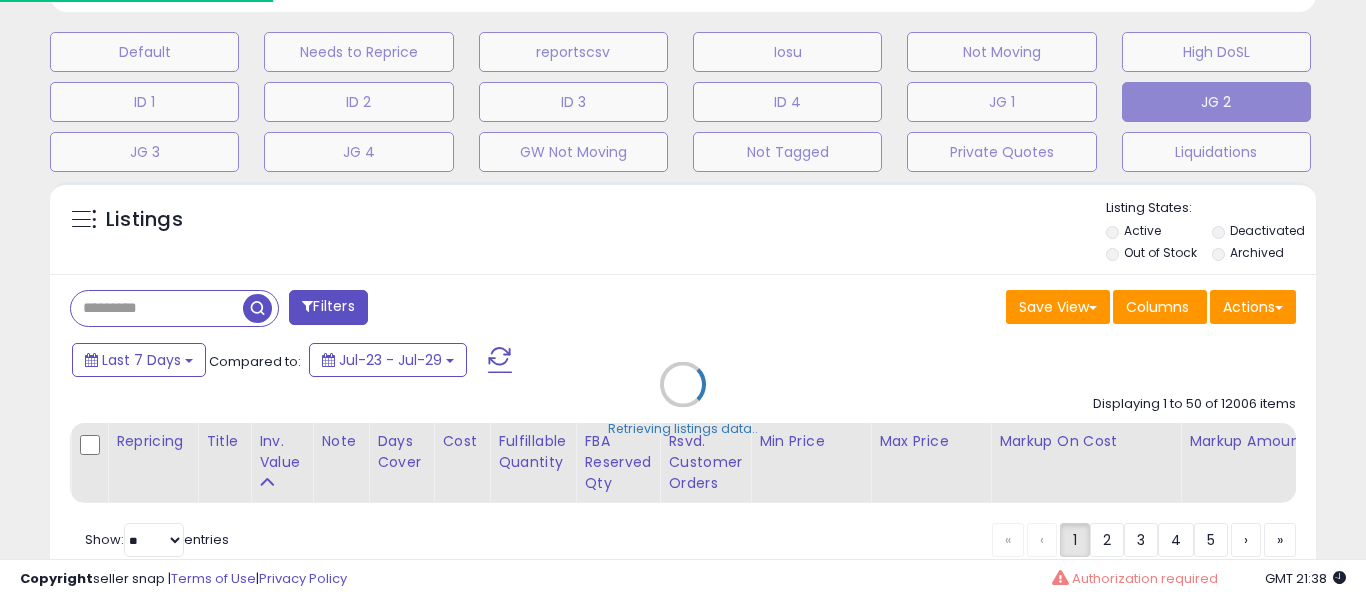 scroll, scrollTop: 999590, scrollLeft: 999267, axis: both 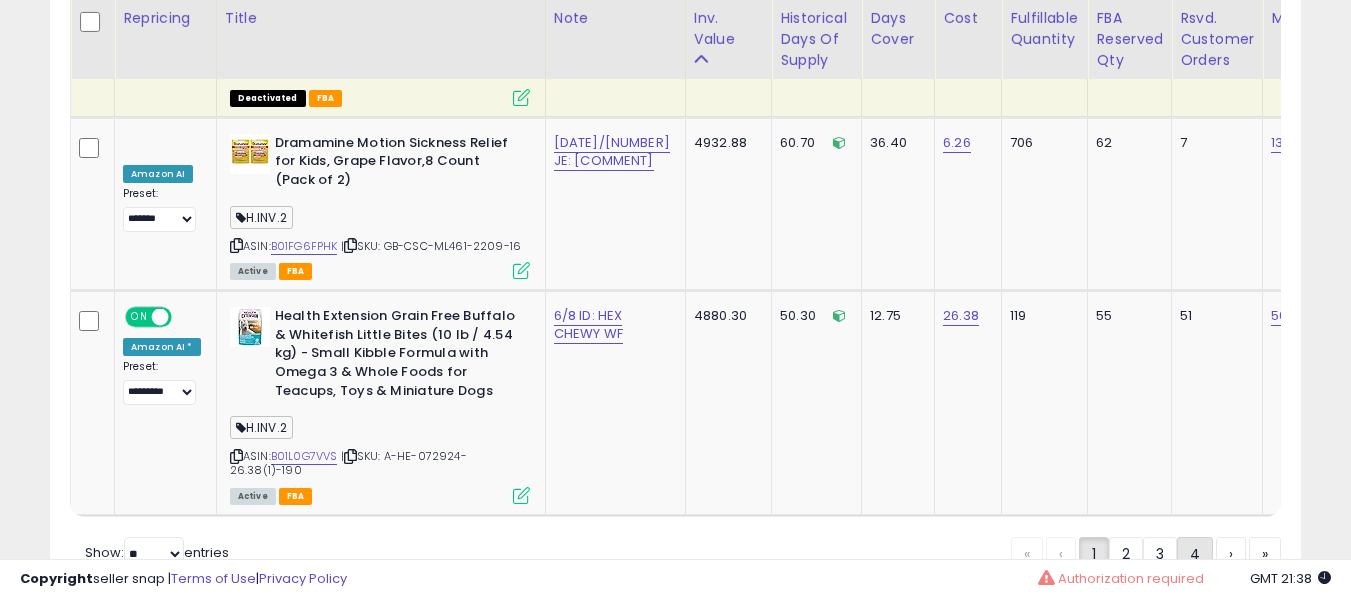 click on "4" 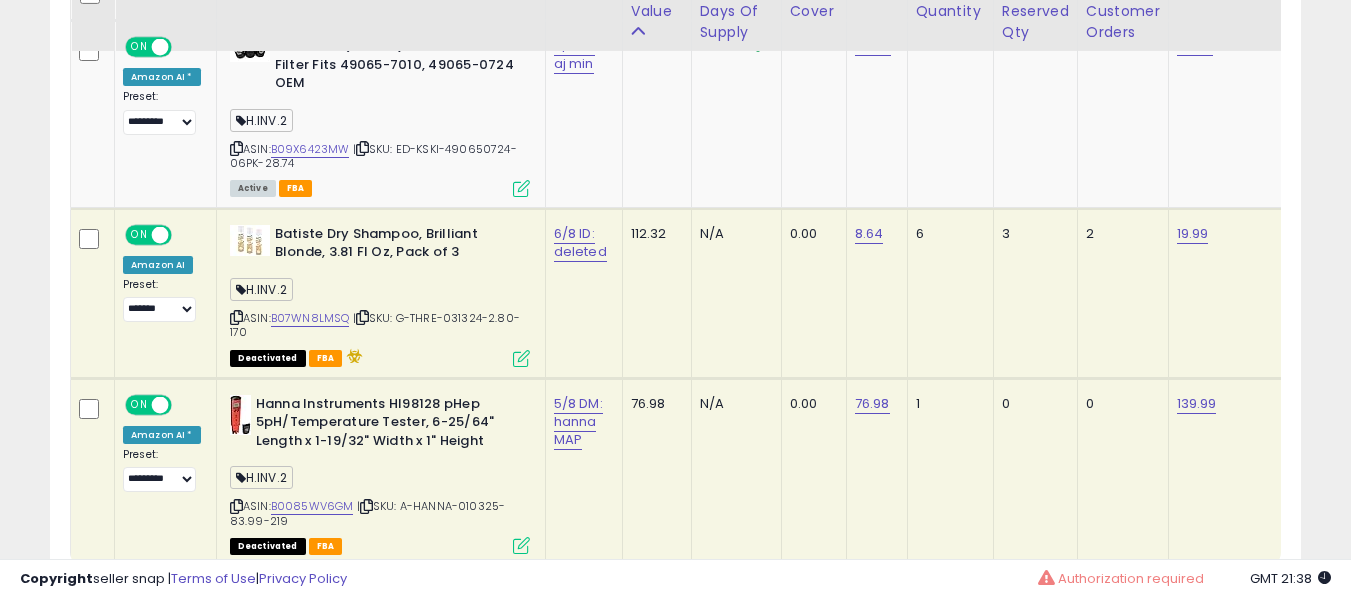 scroll, scrollTop: 2275, scrollLeft: 0, axis: vertical 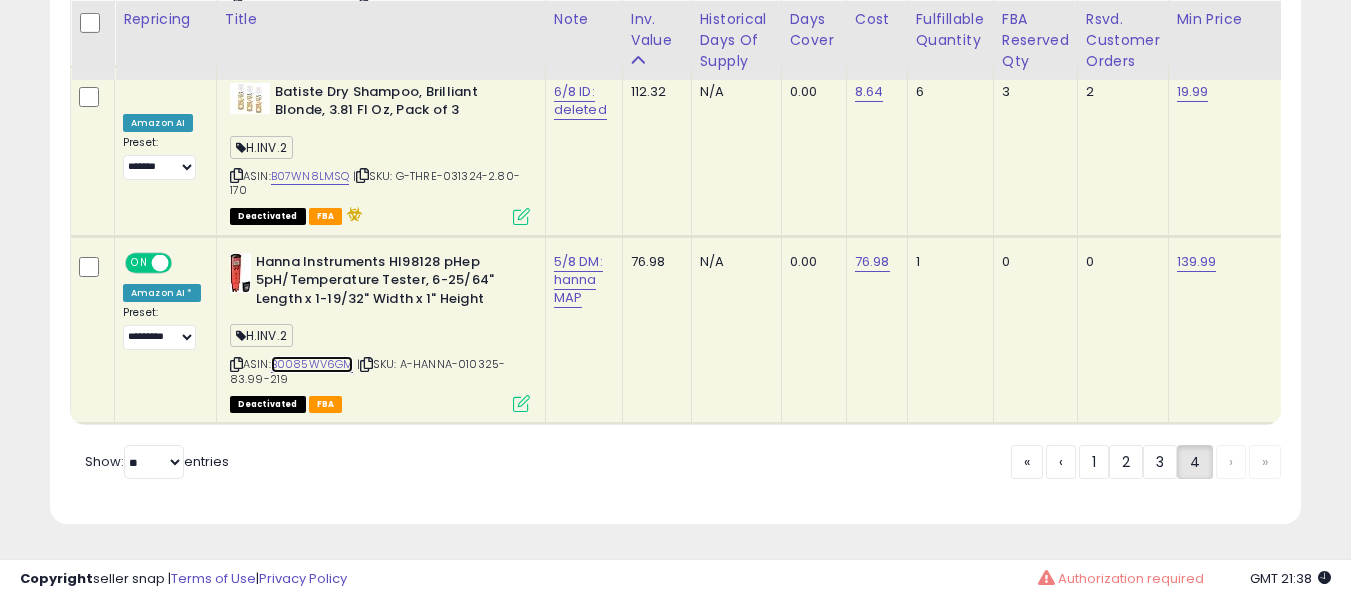 click on "B0085WV6GM" at bounding box center (312, 364) 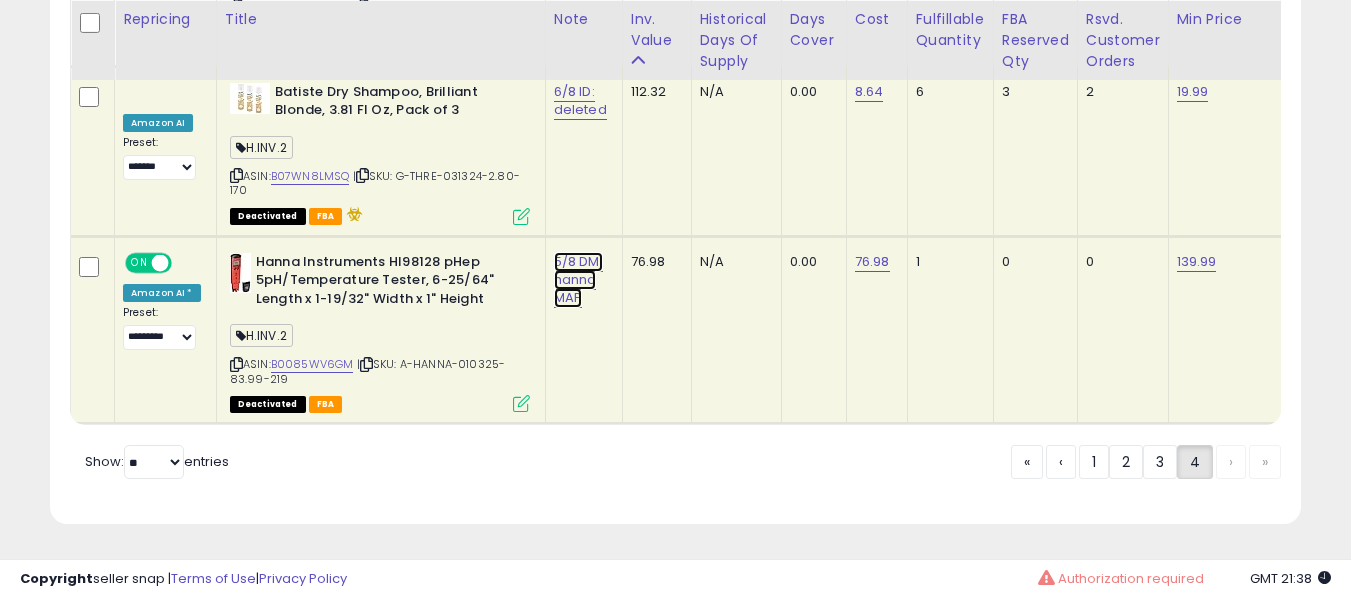 click on "5/8 DM: hanna MAP" at bounding box center (580, 101) 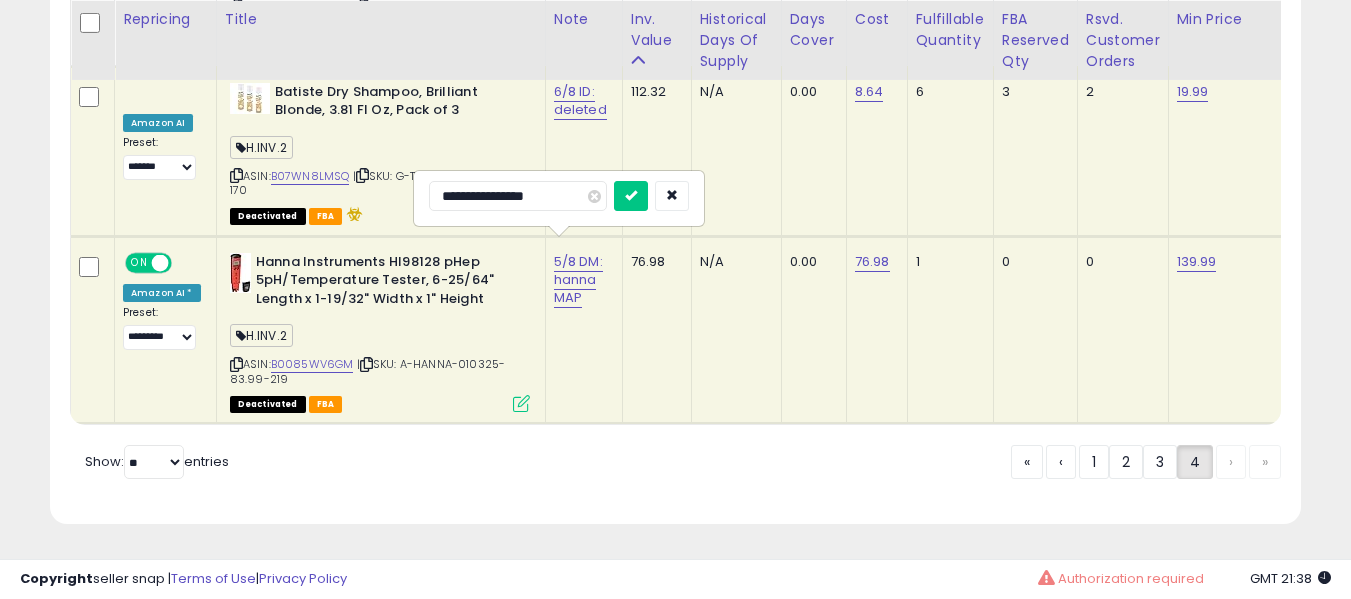 type on "**********" 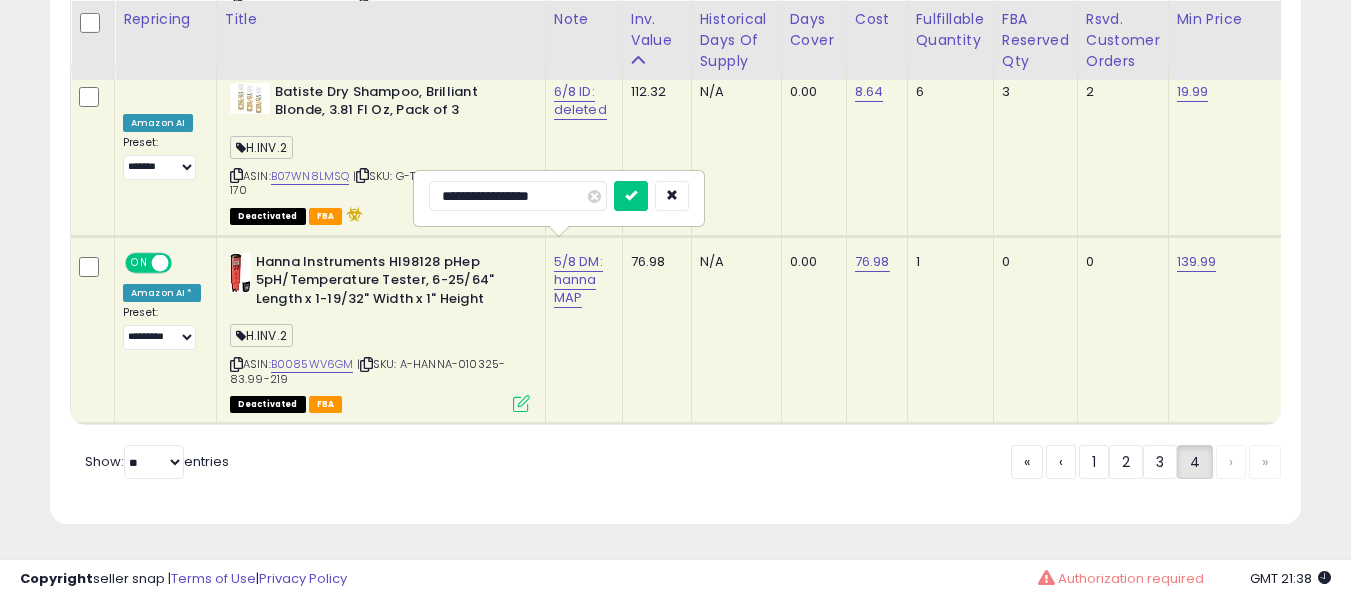 click at bounding box center (631, 196) 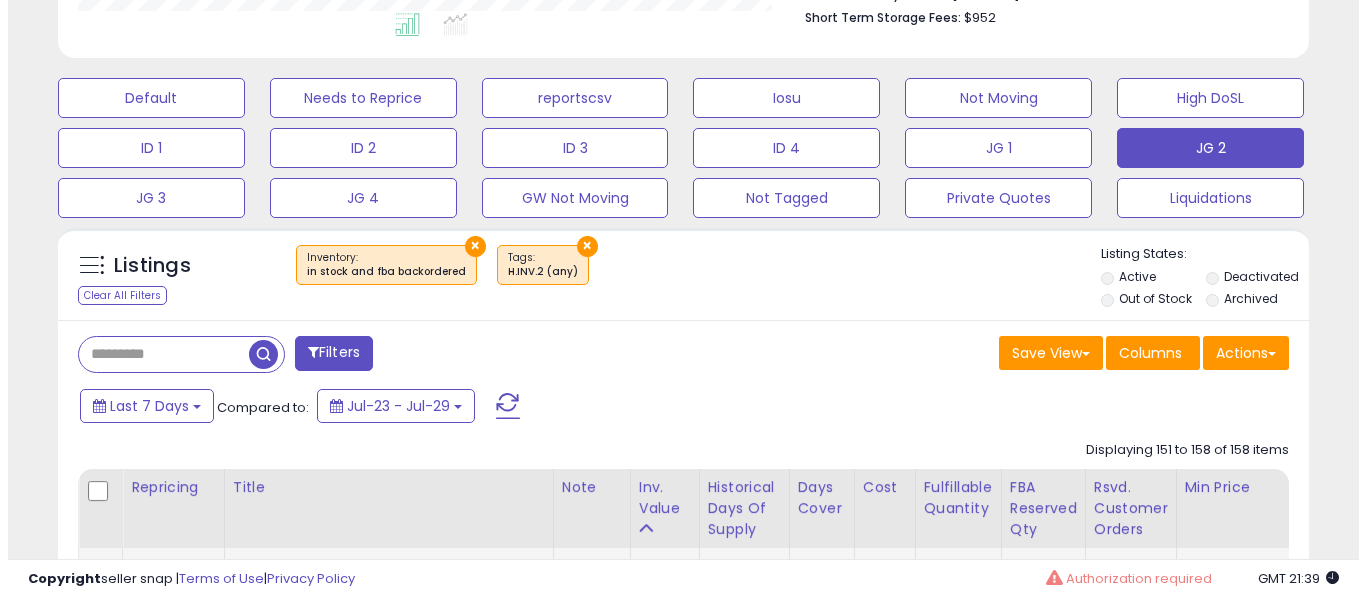 scroll, scrollTop: 551, scrollLeft: 0, axis: vertical 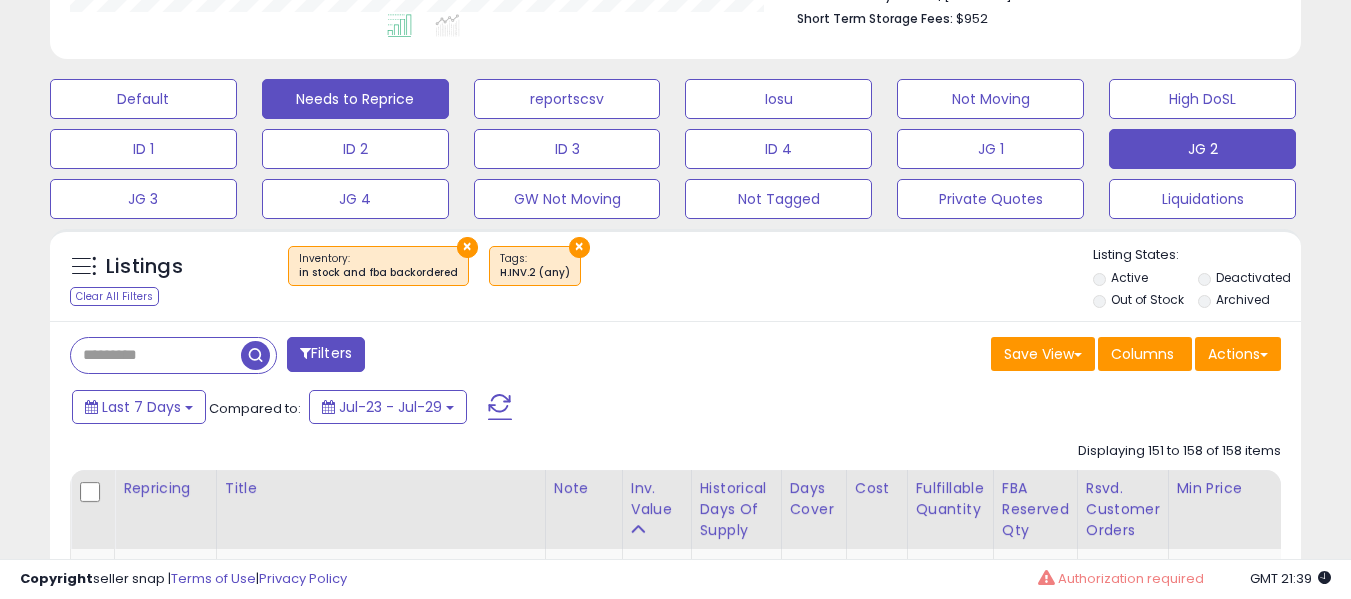 click on "Needs to Reprice" at bounding box center [143, 99] 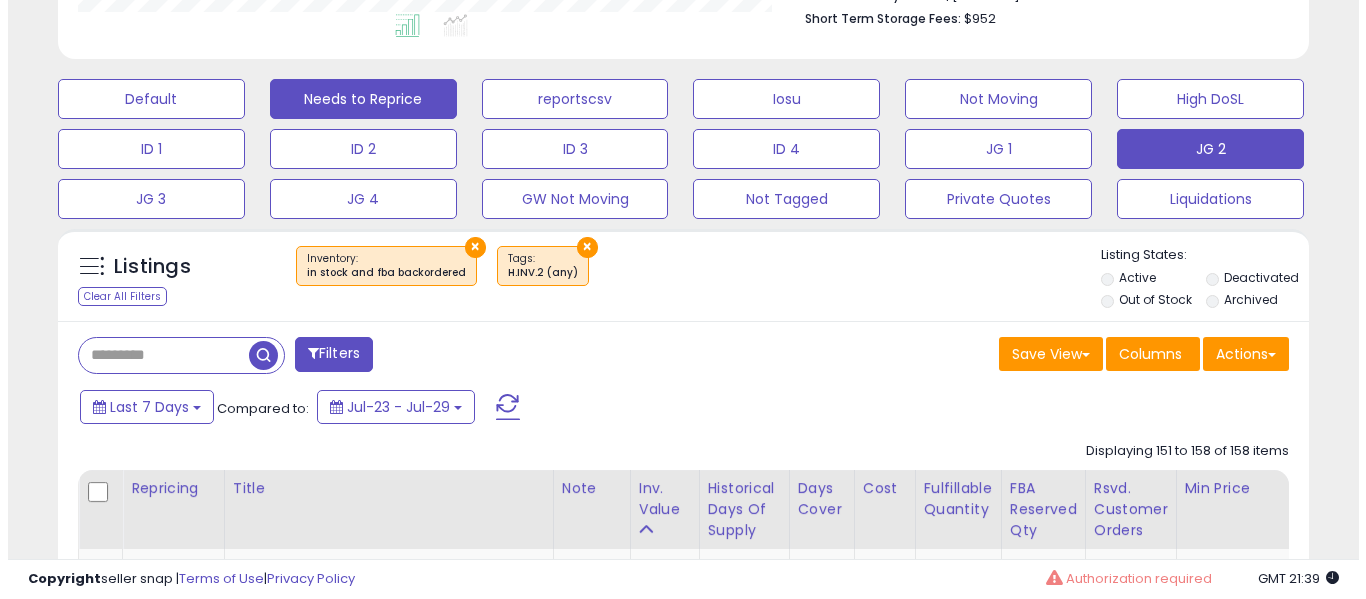 scroll, scrollTop: 999590, scrollLeft: 999267, axis: both 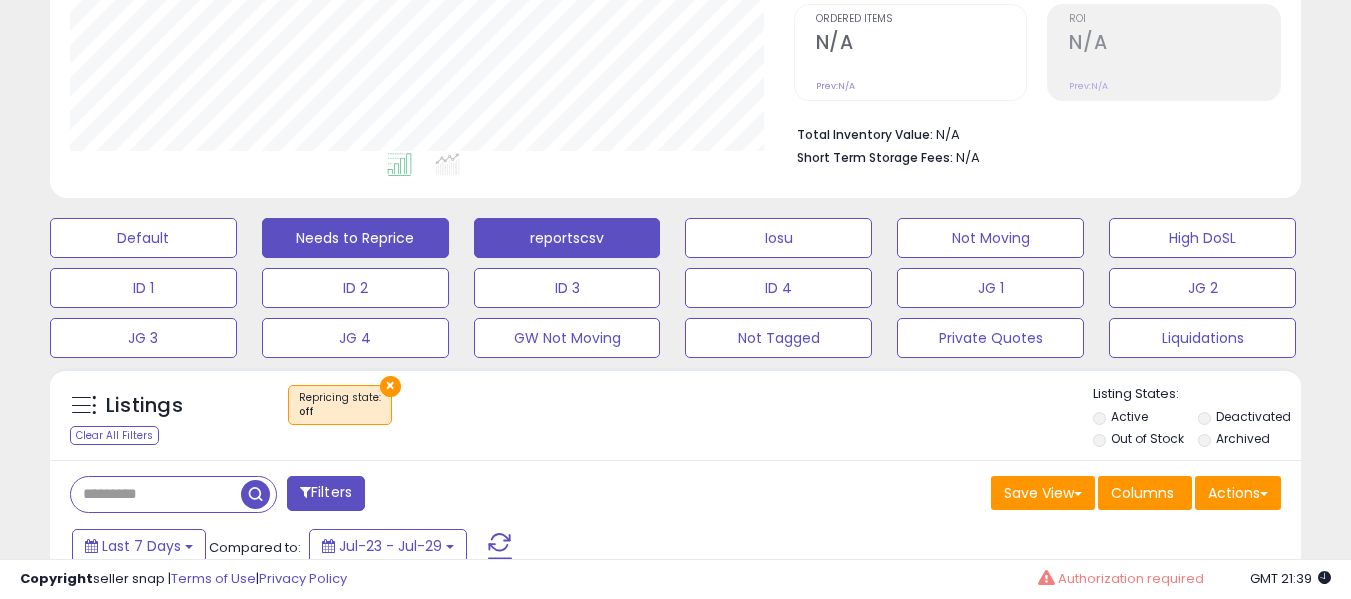 click on "reportscsv" at bounding box center (143, 238) 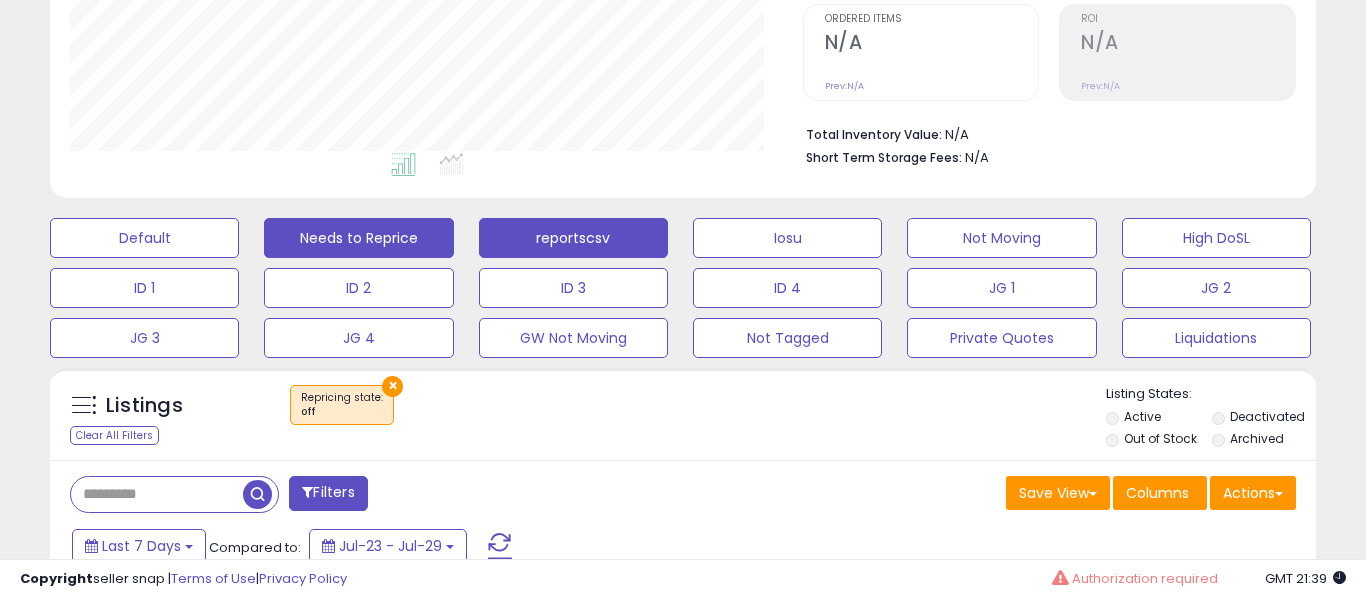 scroll, scrollTop: 999590, scrollLeft: 999267, axis: both 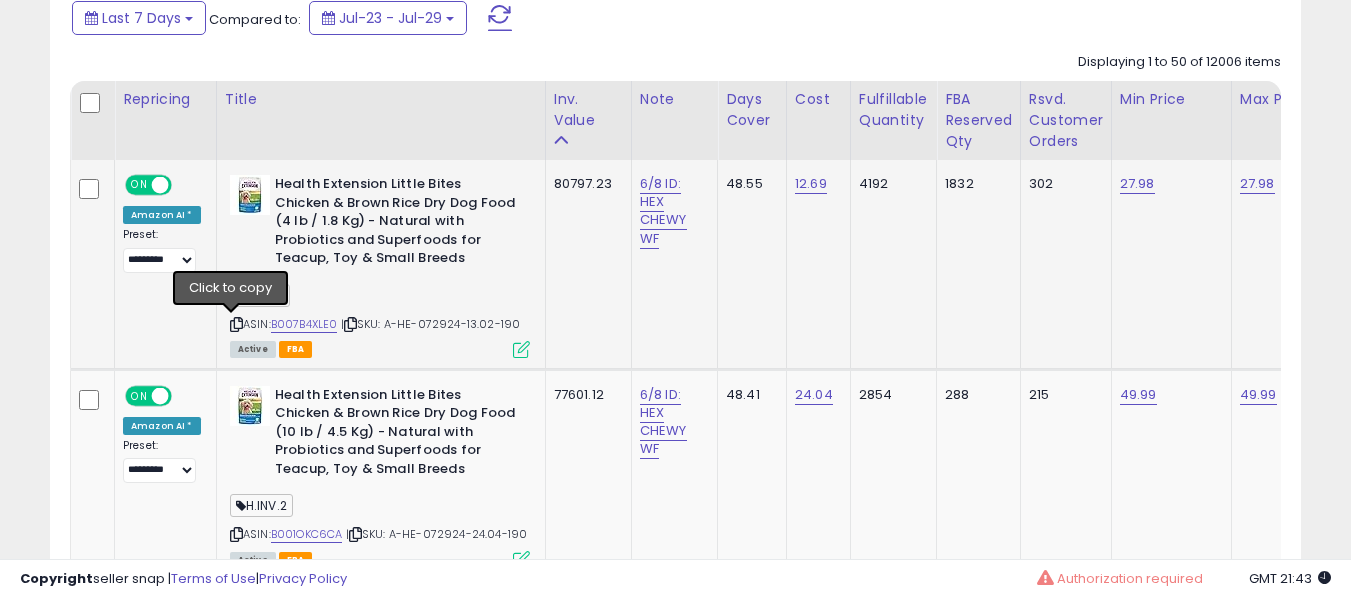 click at bounding box center [236, 324] 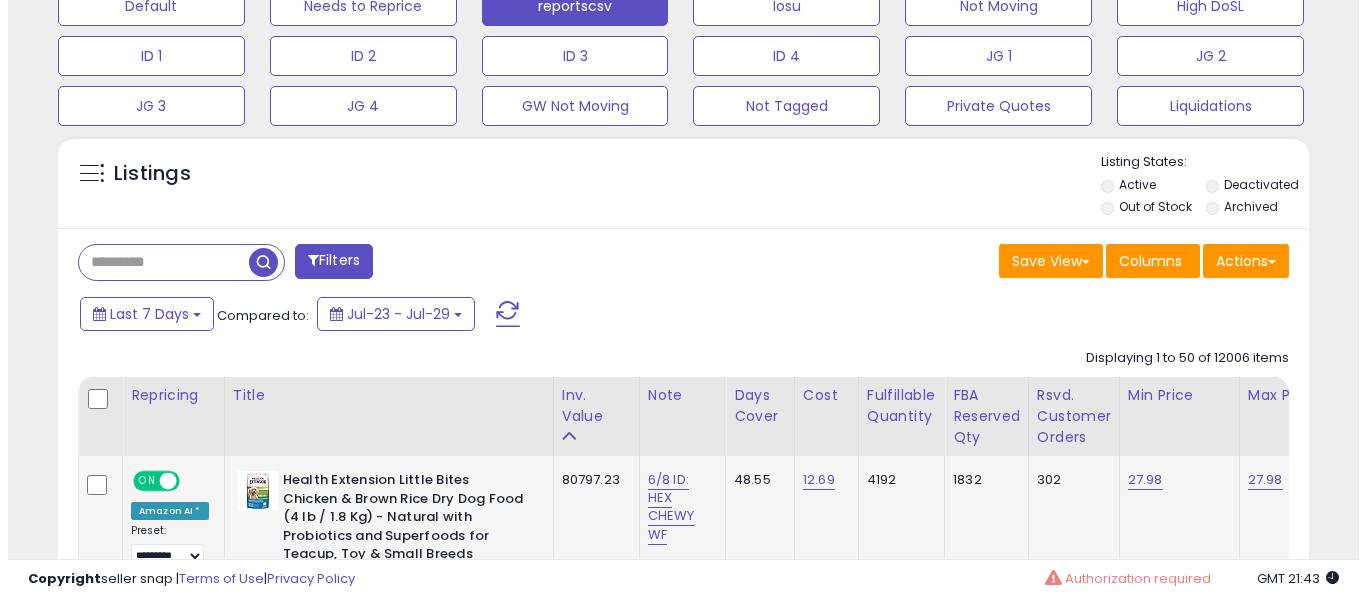 scroll, scrollTop: 612, scrollLeft: 0, axis: vertical 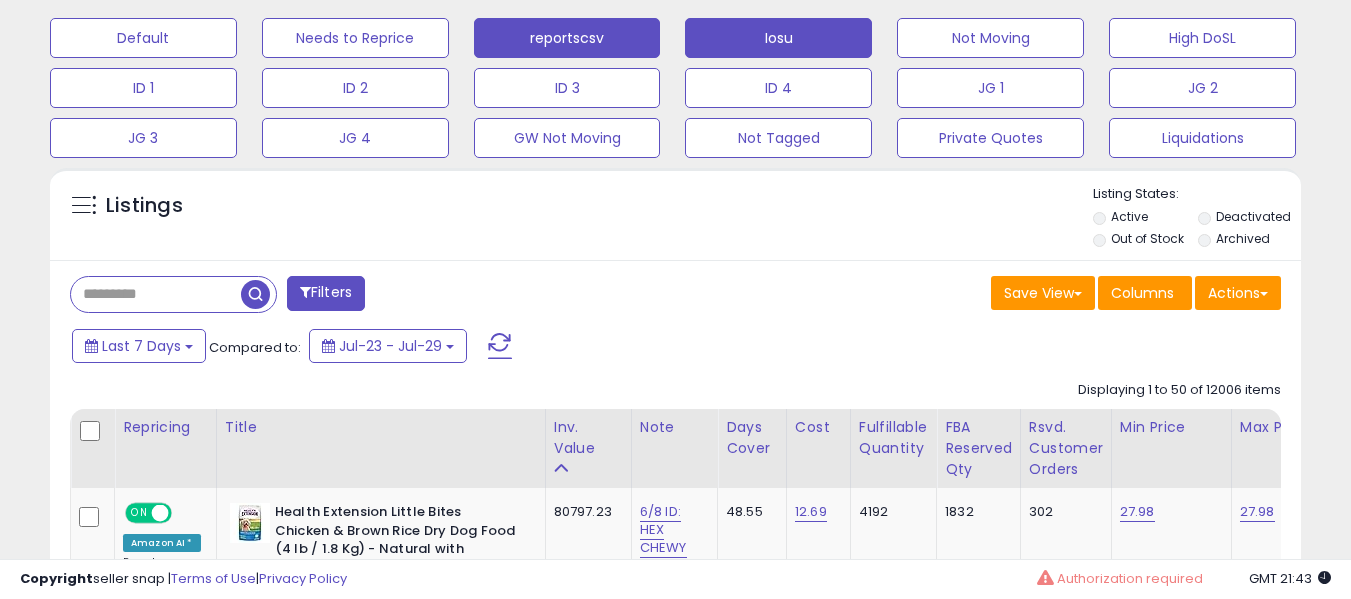 click on "Iosu" at bounding box center (143, 38) 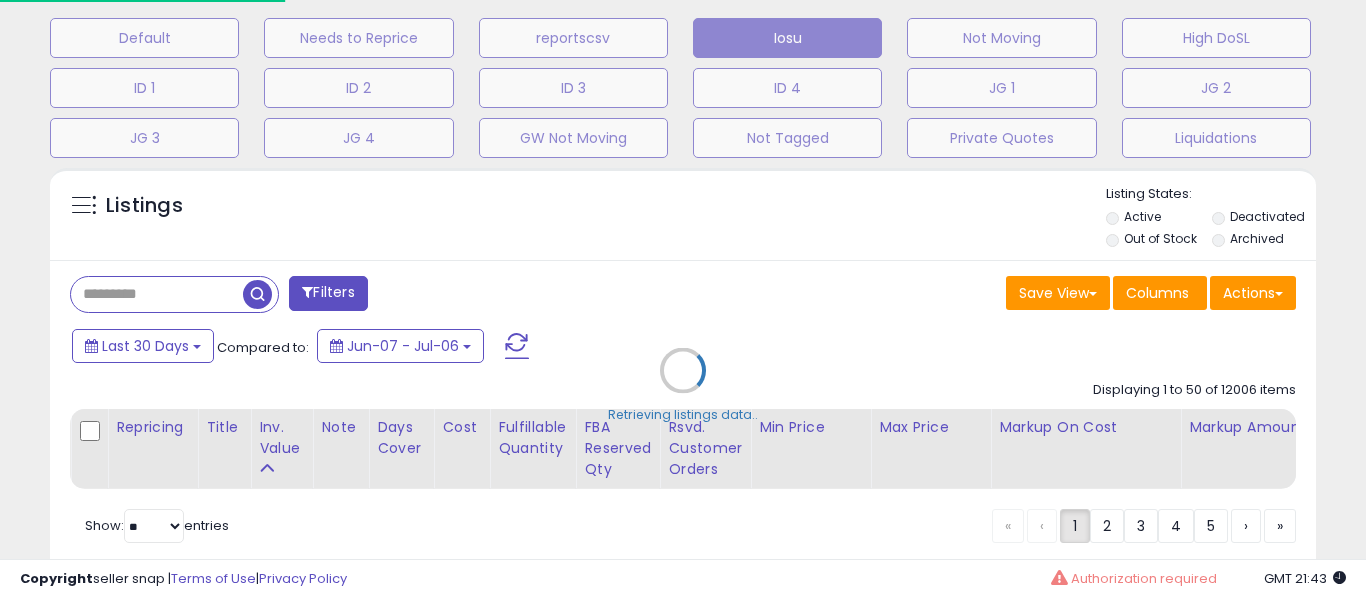 scroll, scrollTop: 999590, scrollLeft: 999267, axis: both 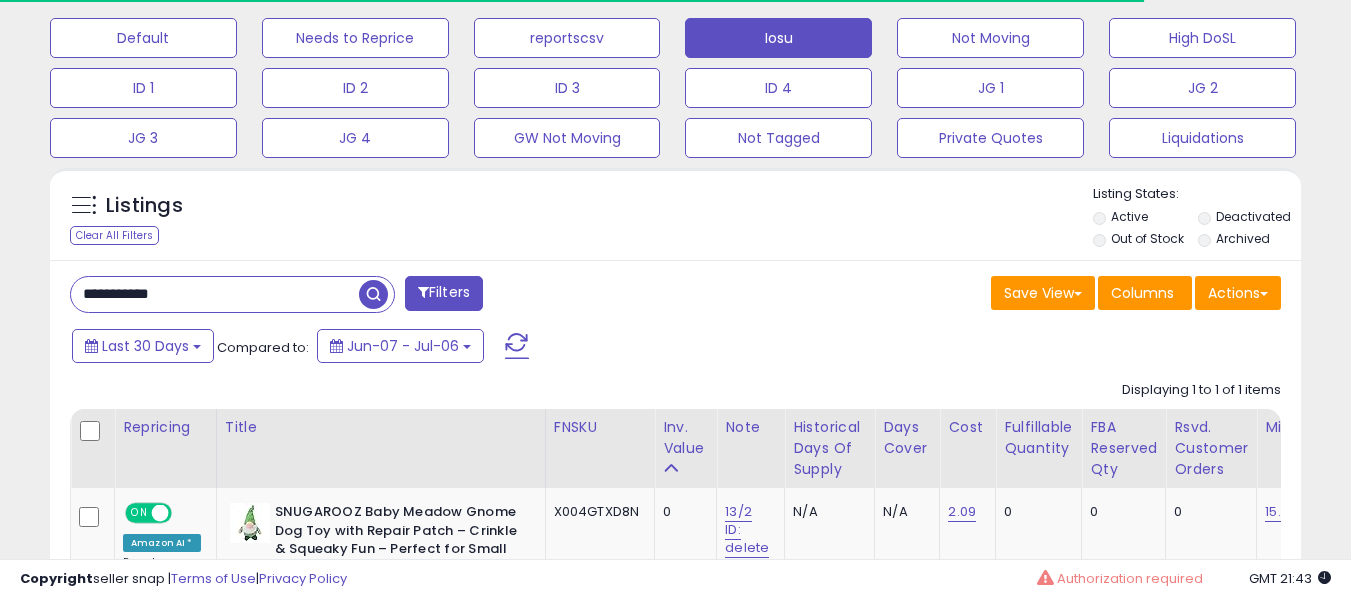 click on "**********" at bounding box center (215, 294) 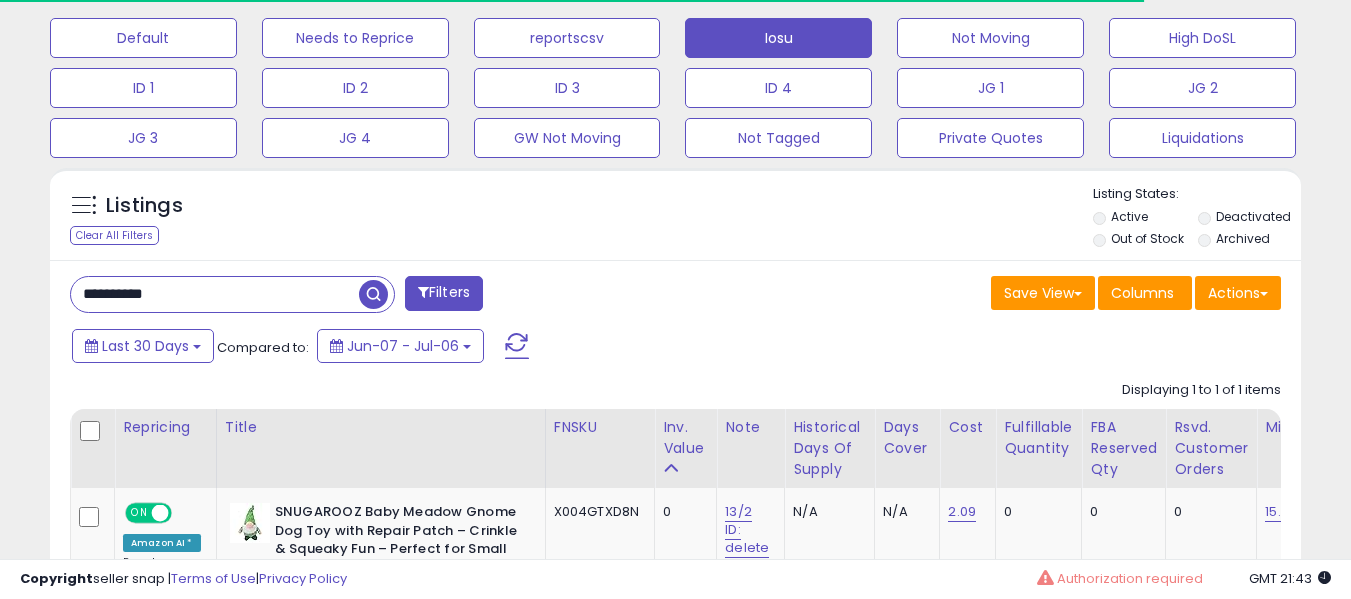 type on "**********" 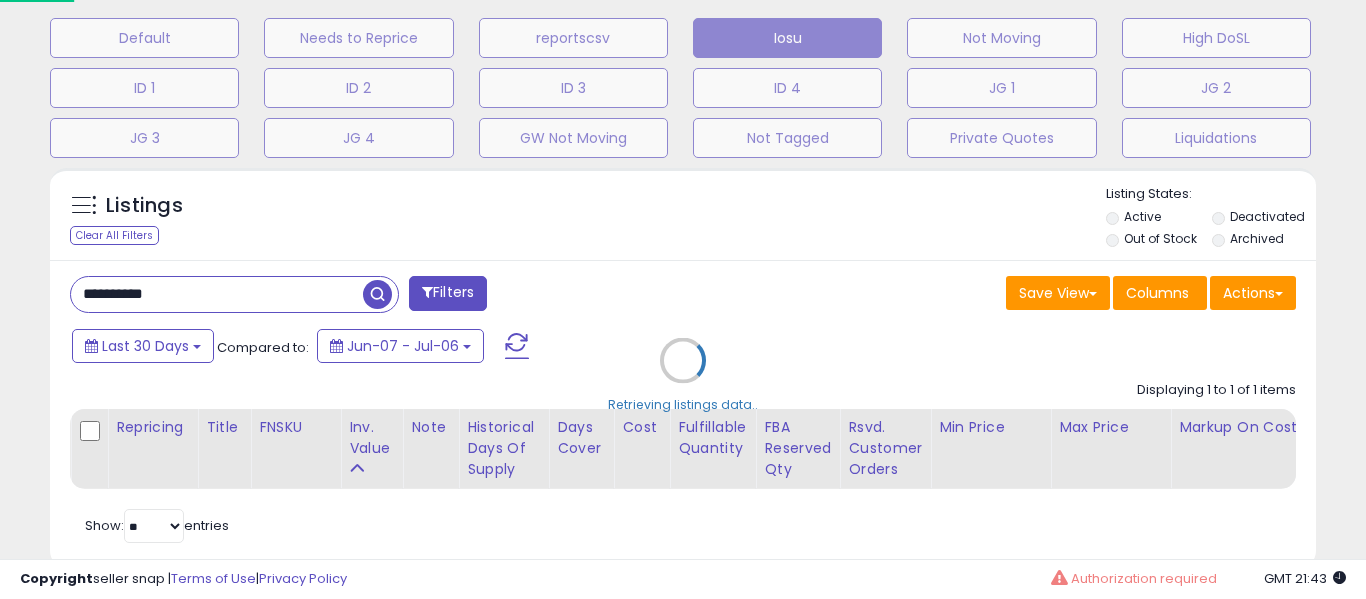 scroll, scrollTop: 999590, scrollLeft: 999267, axis: both 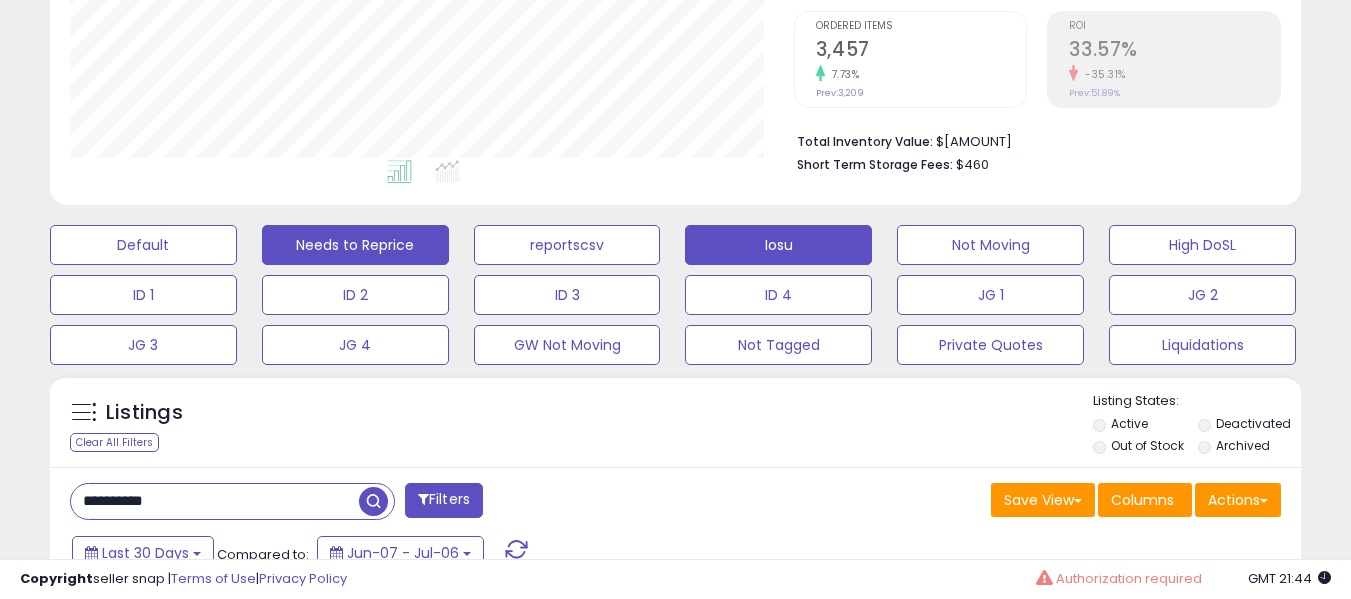 click on "Needs to Reprice" at bounding box center [143, 245] 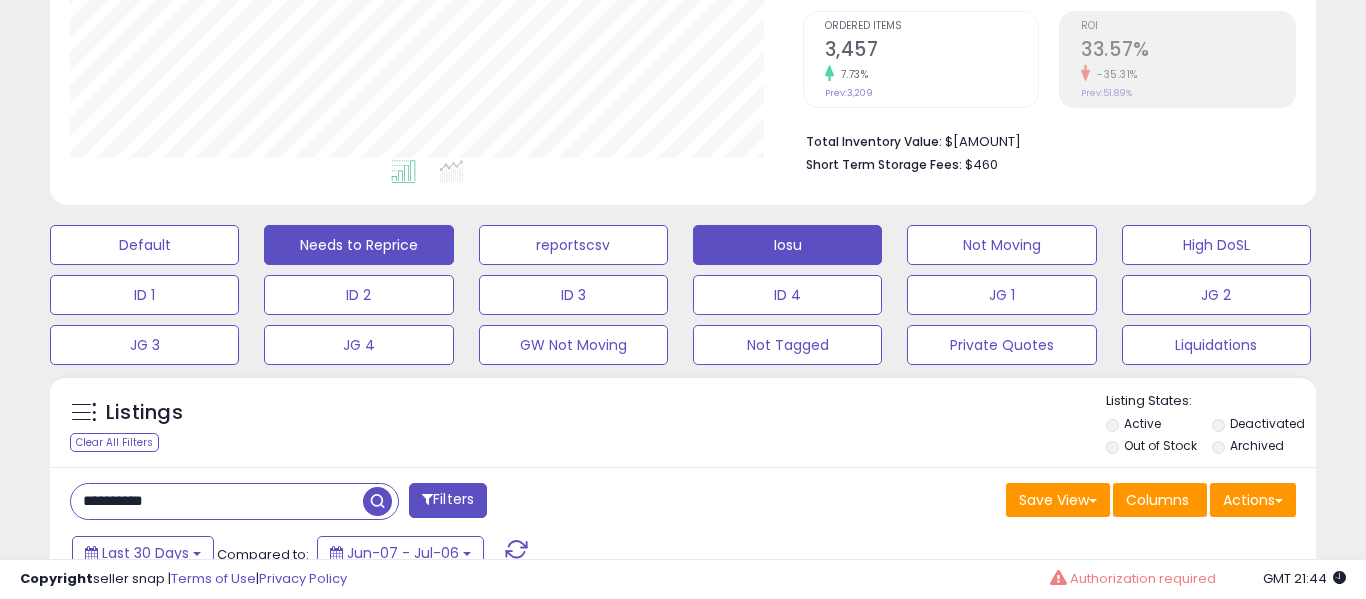 scroll, scrollTop: 999590, scrollLeft: 999267, axis: both 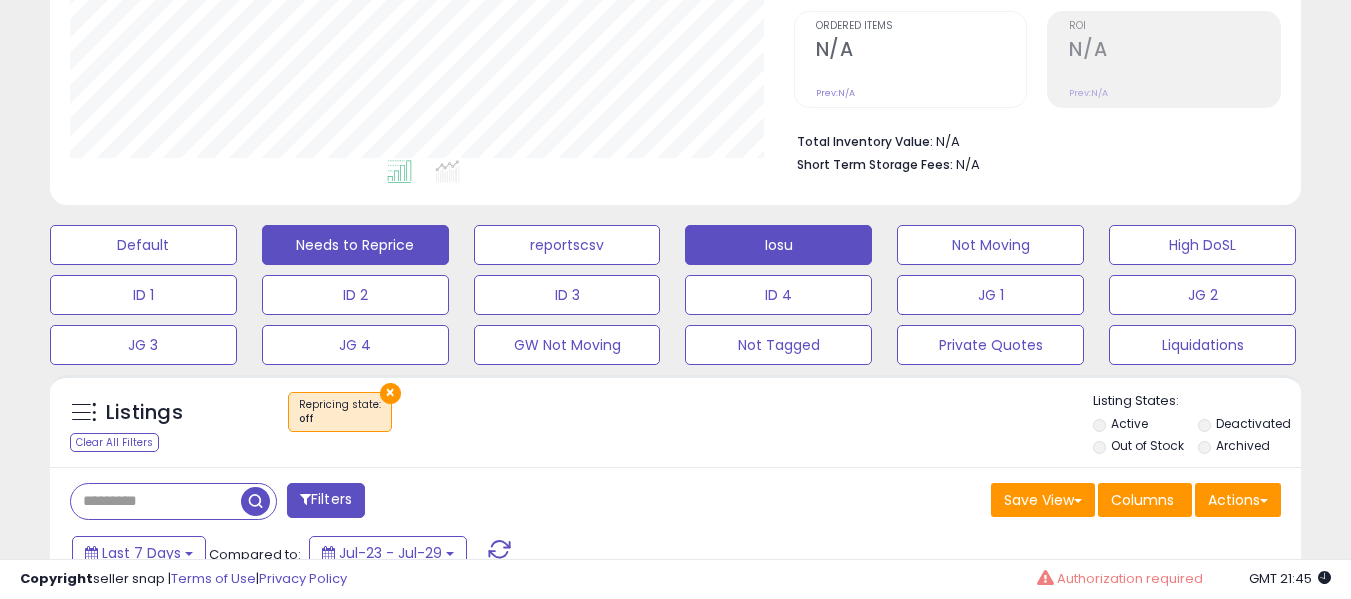 click on "Iosu" at bounding box center (143, 245) 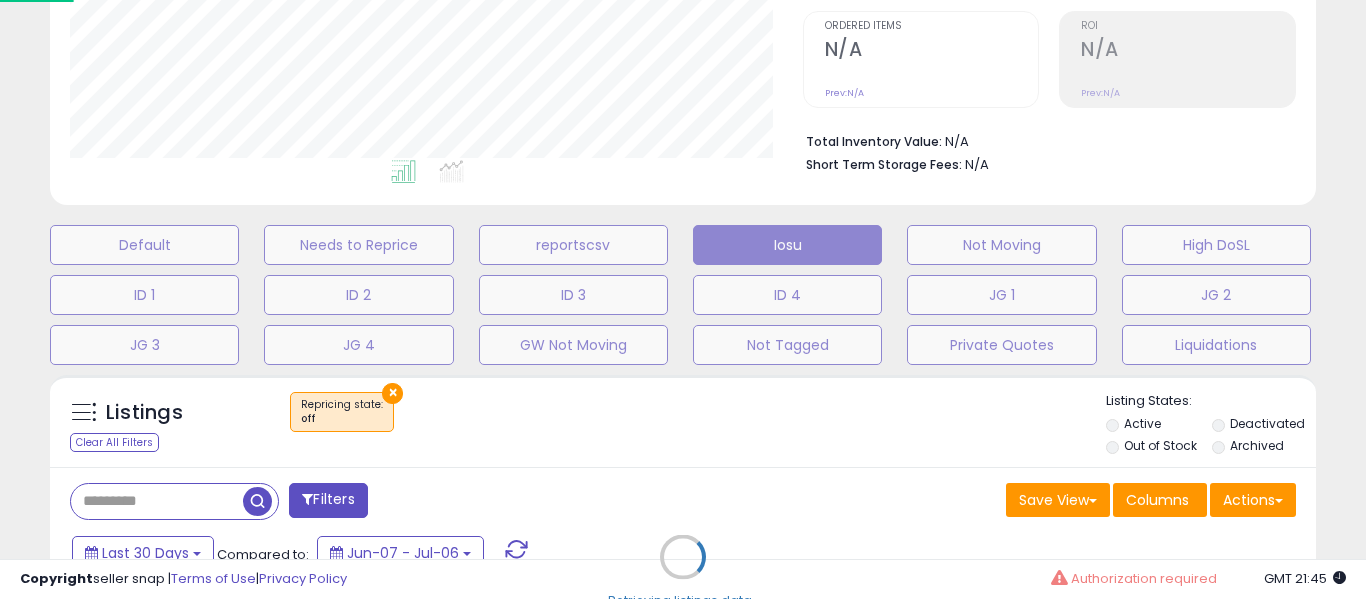 scroll, scrollTop: 999590, scrollLeft: 999267, axis: both 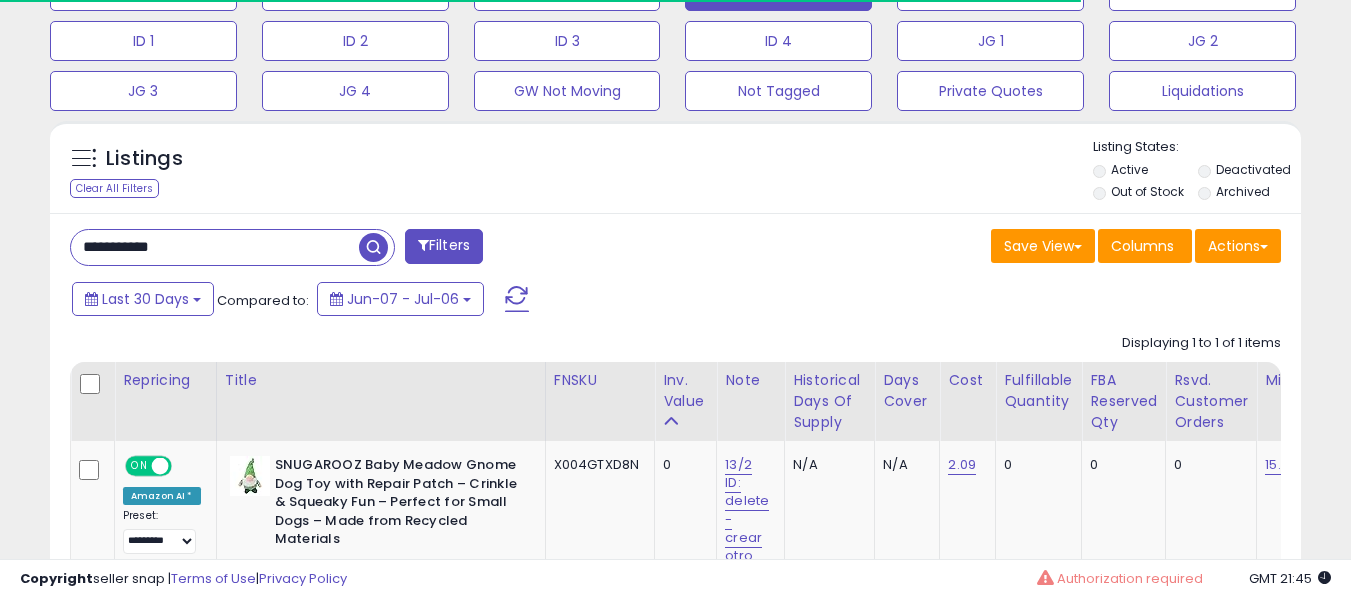 click on "**********" at bounding box center (215, 247) 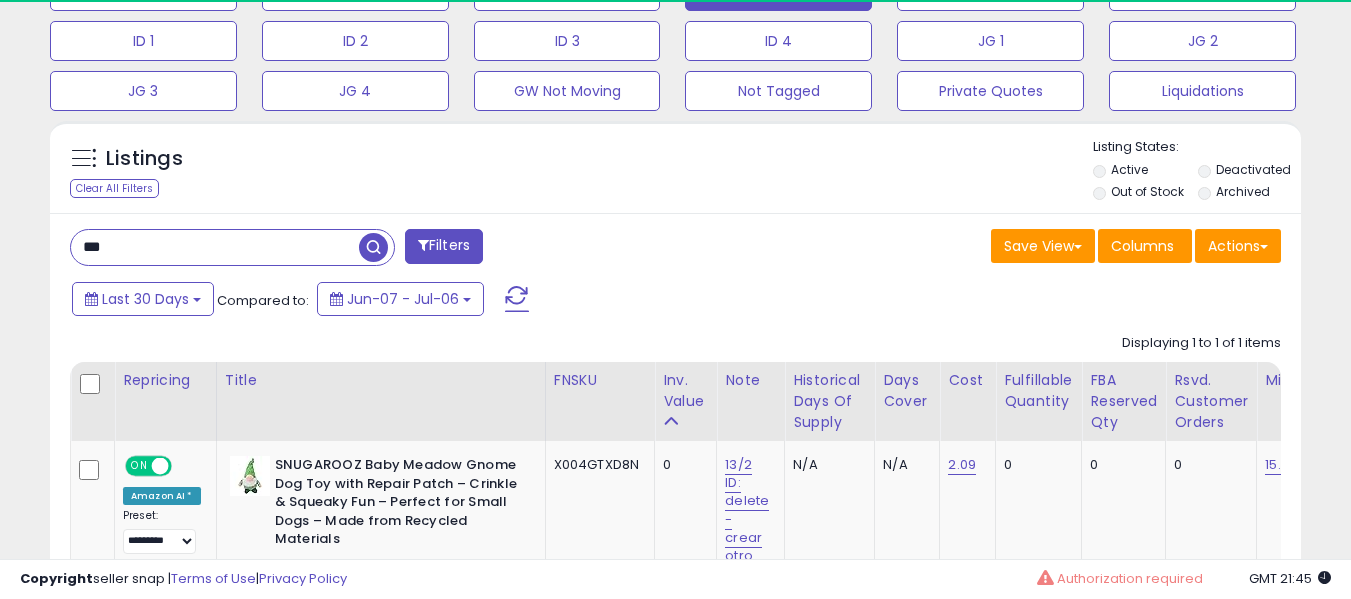 scroll, scrollTop: 999590, scrollLeft: 999276, axis: both 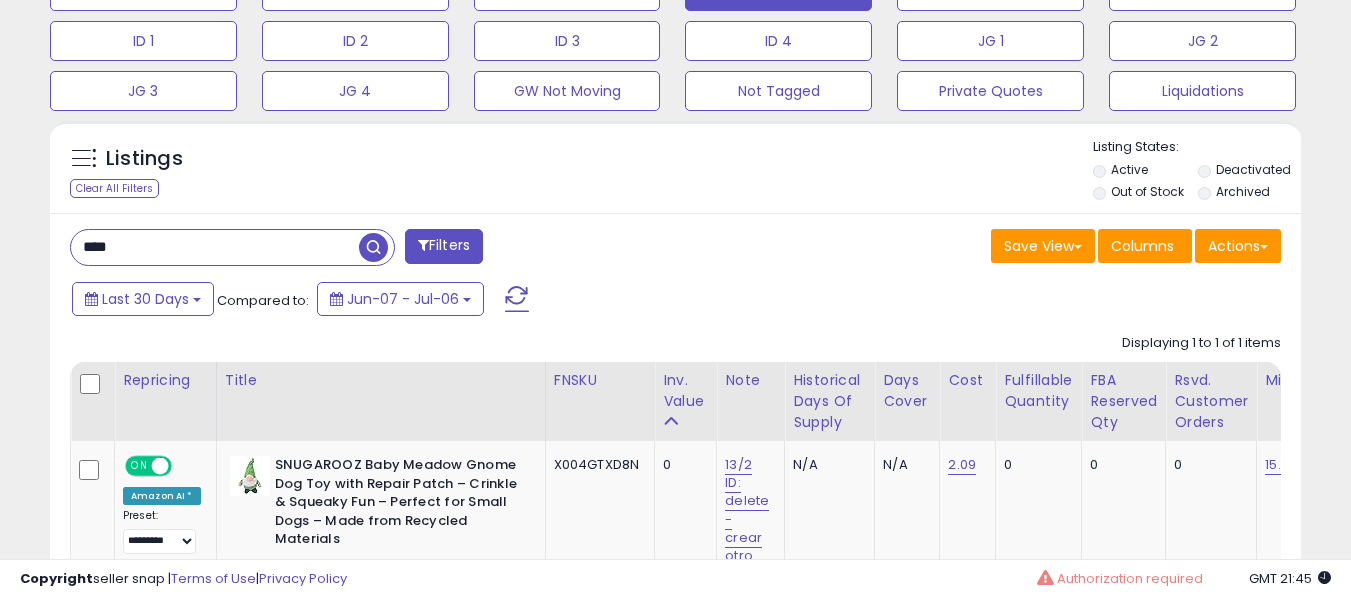type on "****" 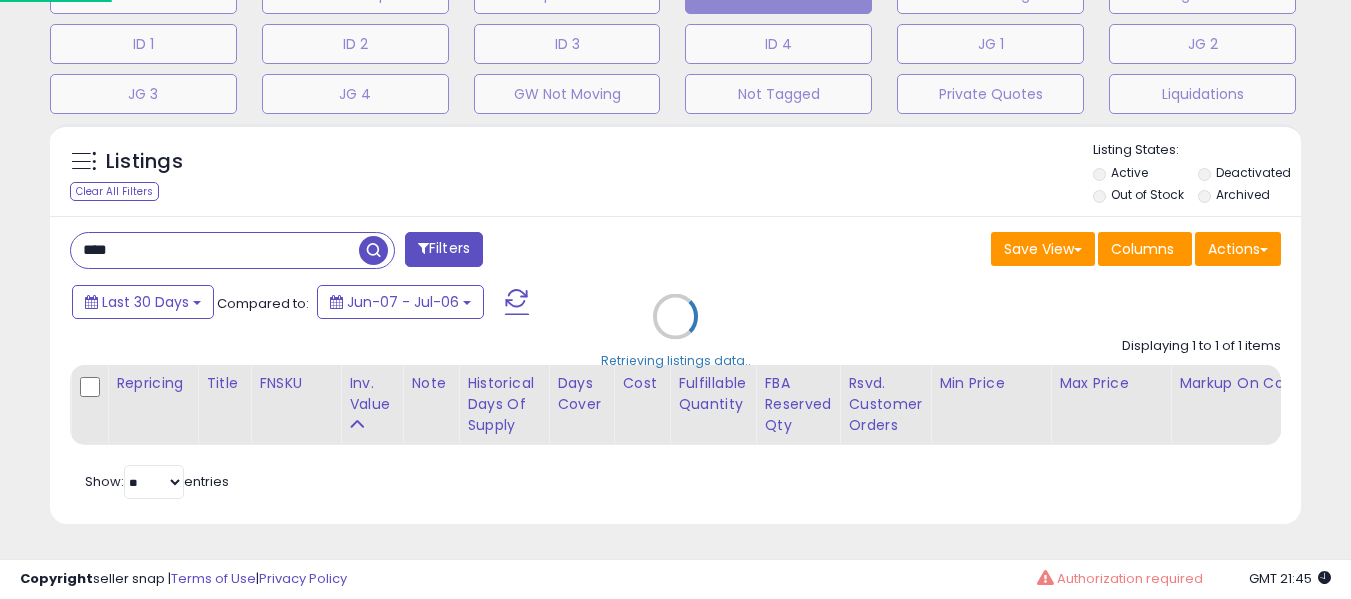 scroll, scrollTop: 999590, scrollLeft: 999267, axis: both 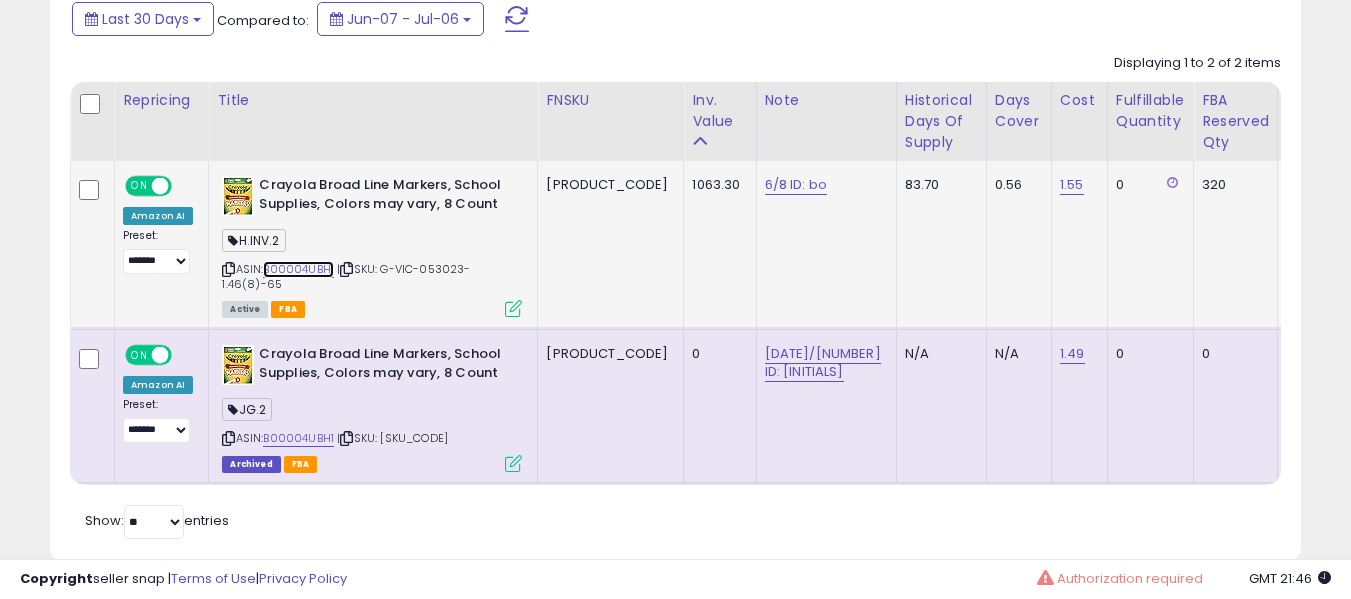 click on "B00004UBH1" at bounding box center (298, 269) 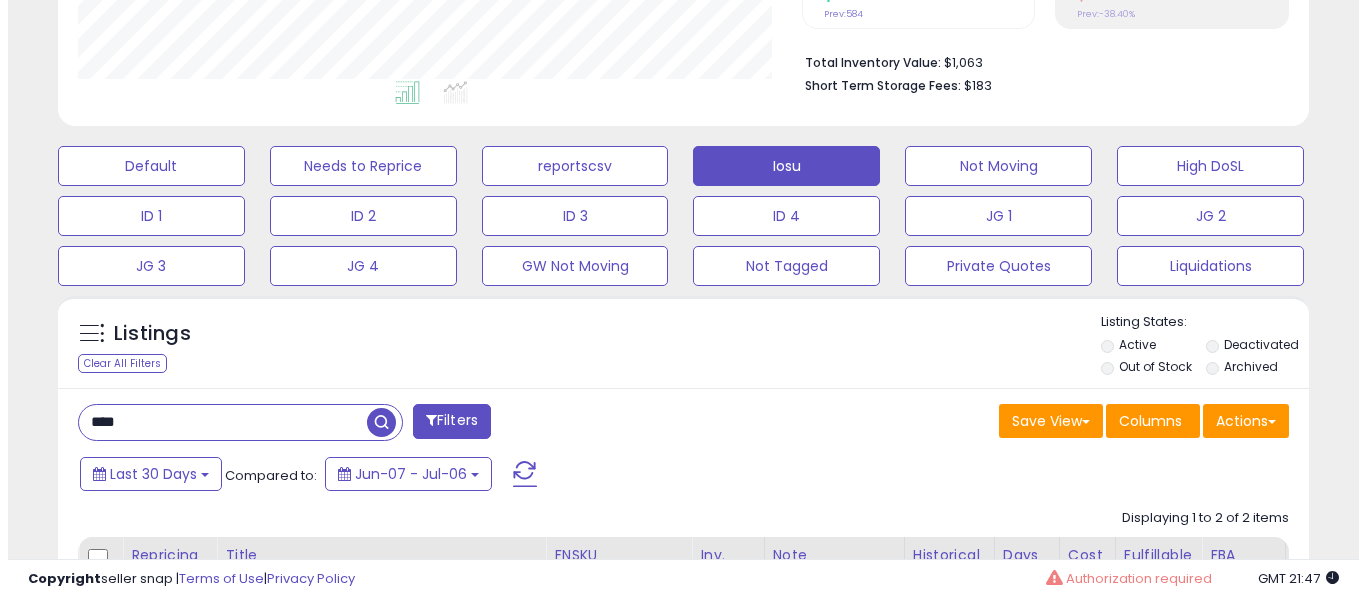 scroll, scrollTop: 485, scrollLeft: 0, axis: vertical 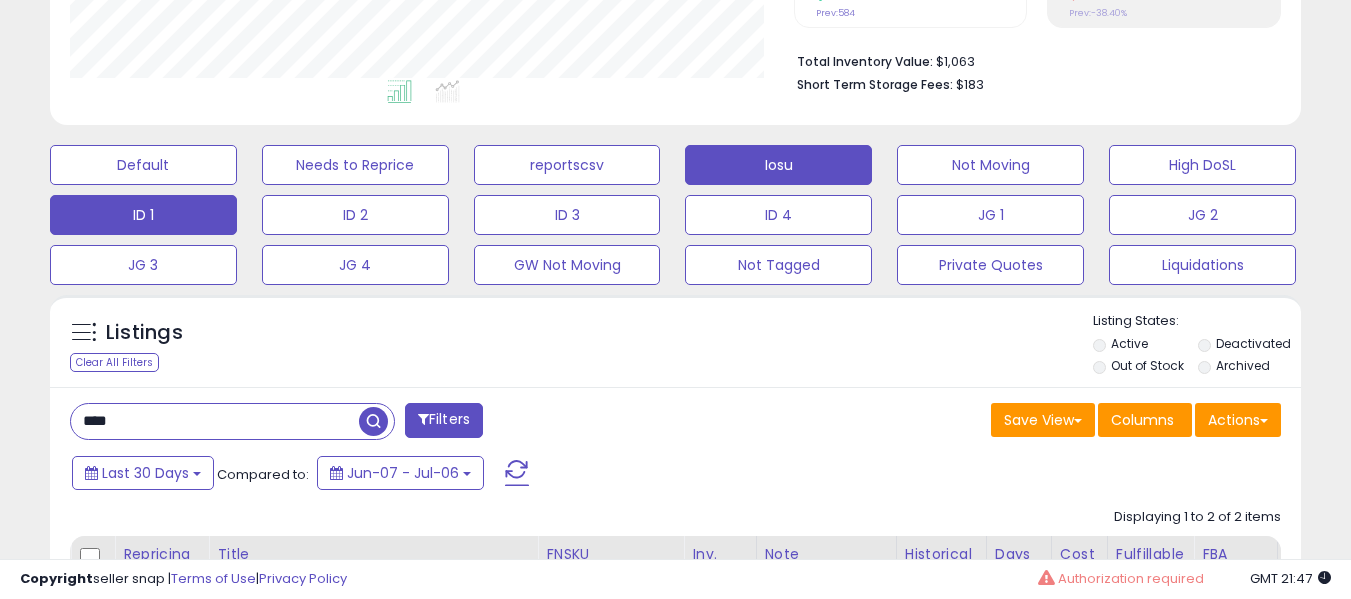 type 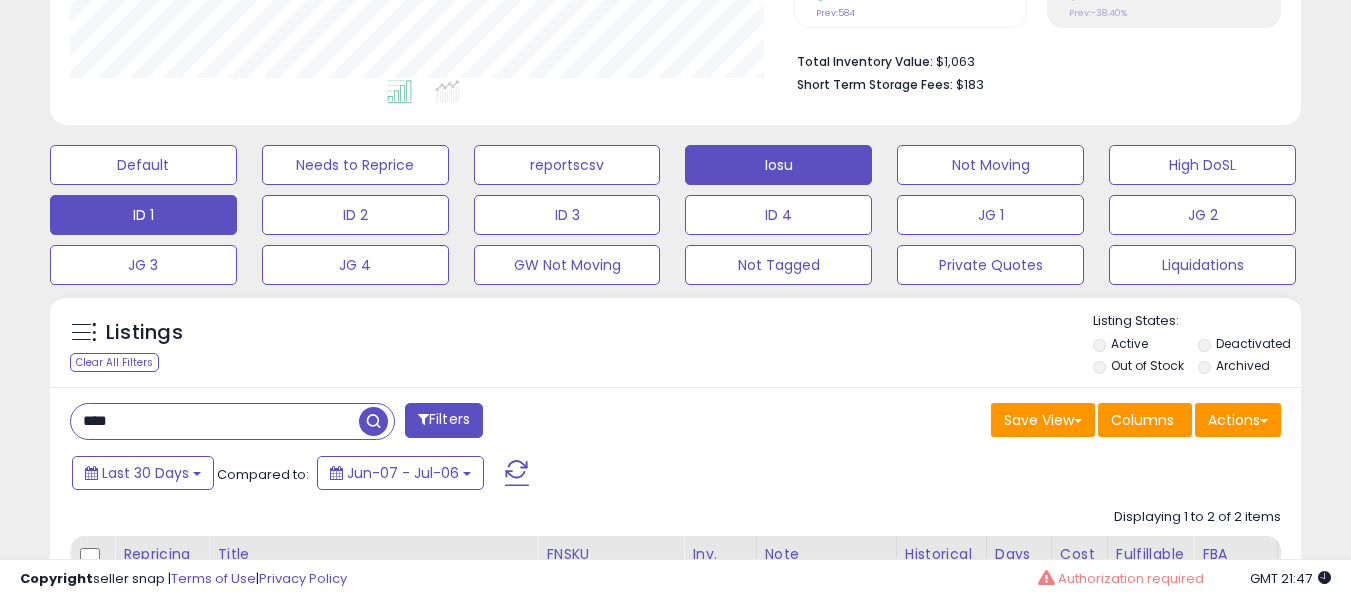 click on "ID 1" at bounding box center (143, 165) 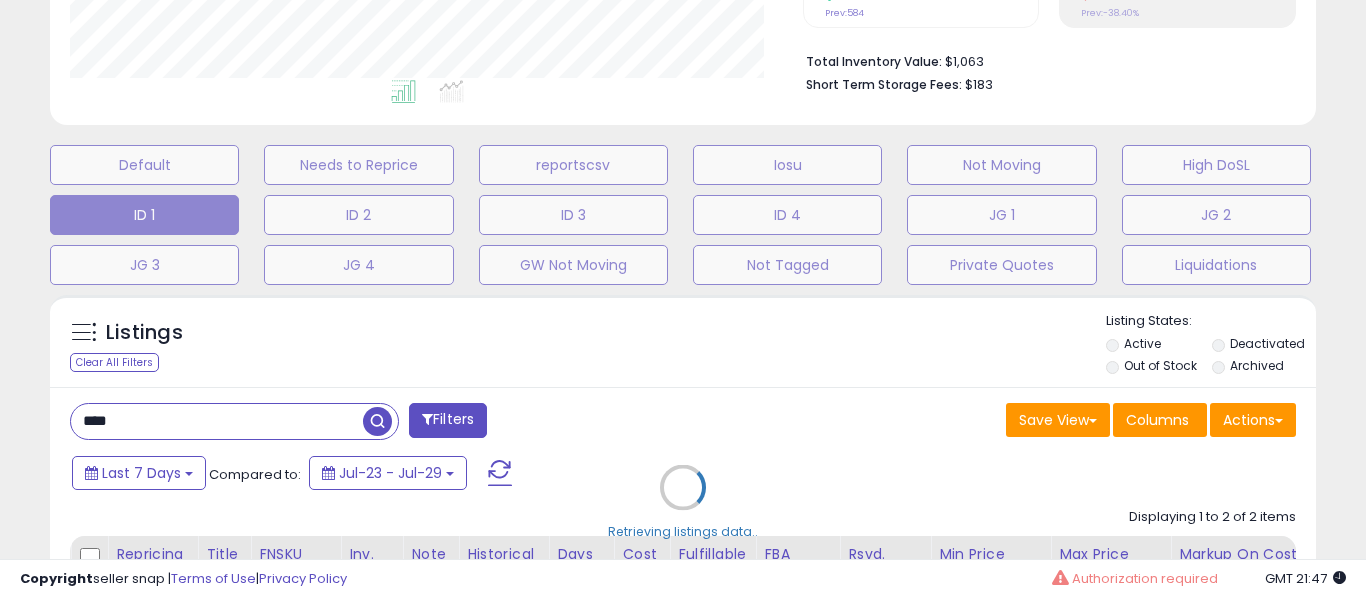 scroll, scrollTop: 999590, scrollLeft: 999267, axis: both 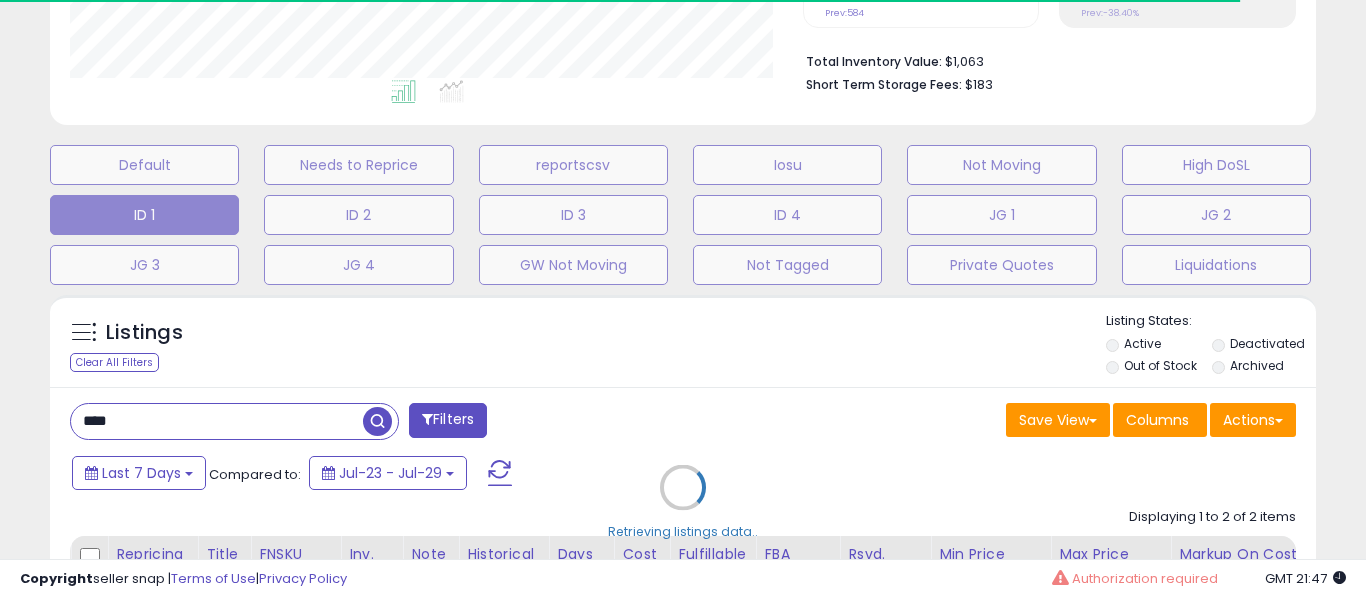 type 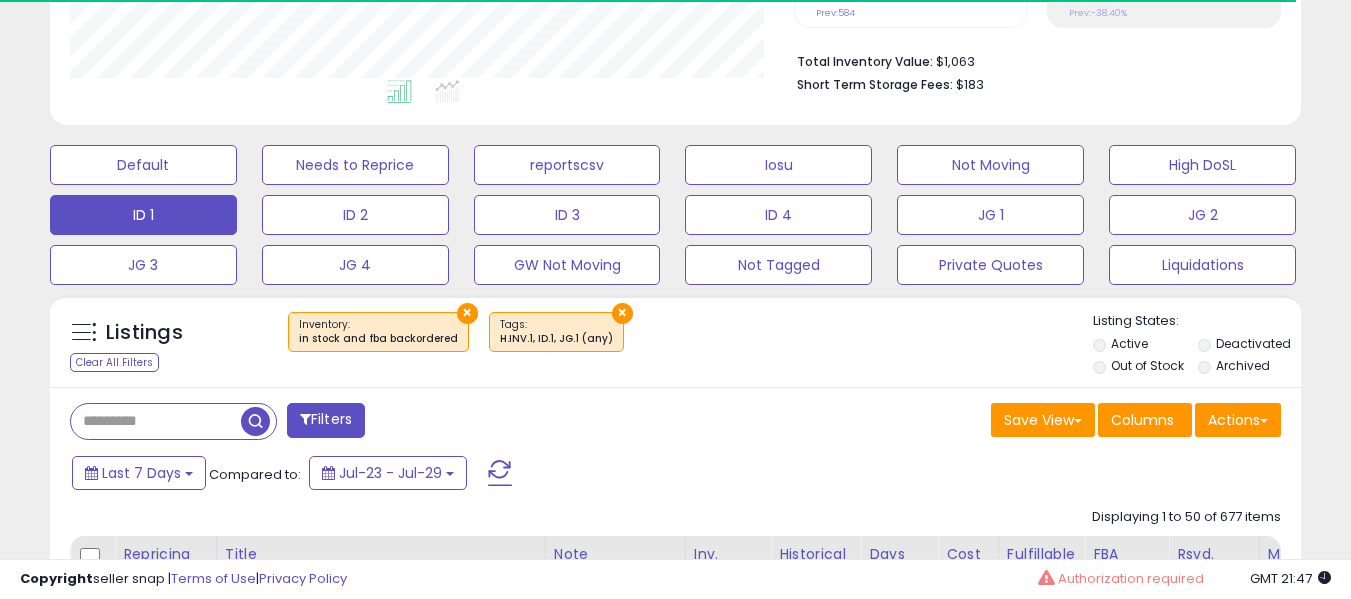 scroll, scrollTop: 410, scrollLeft: 724, axis: both 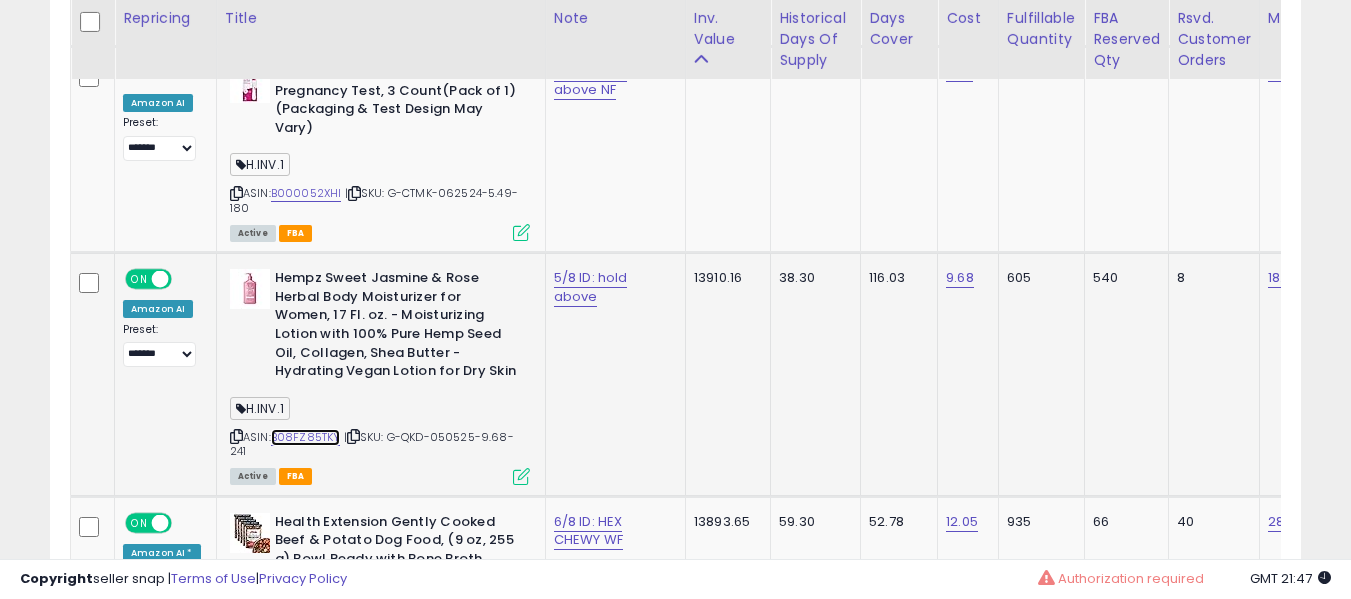 click on "B08FZ85TKY" at bounding box center [306, 437] 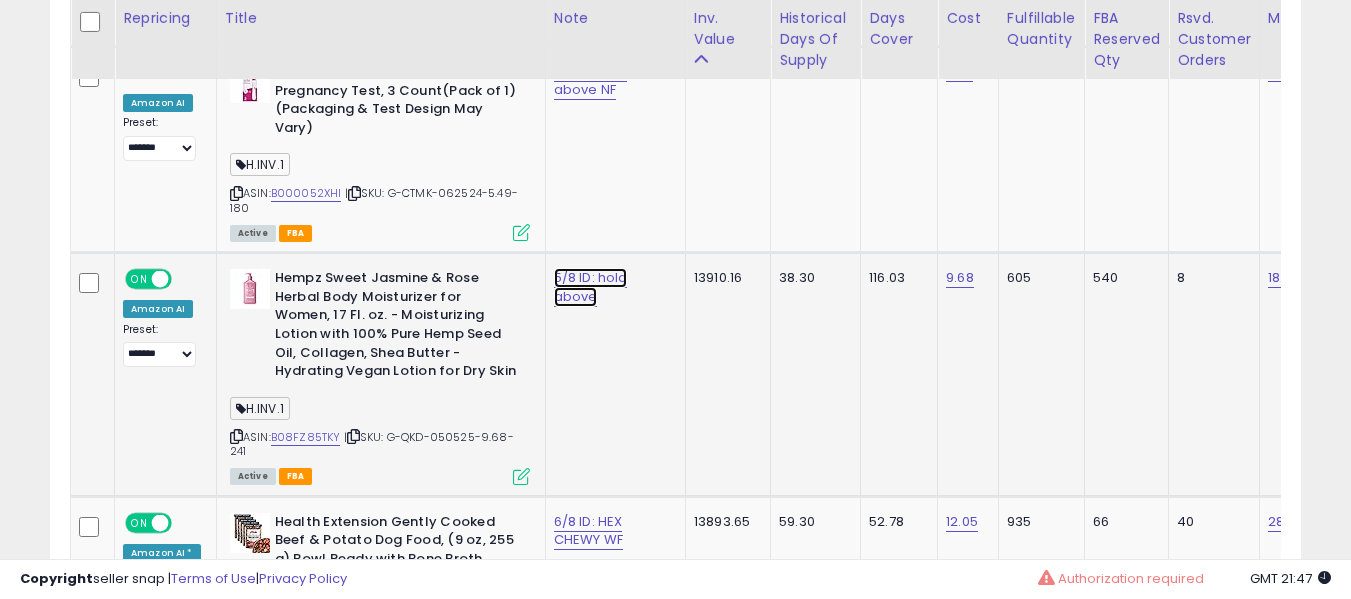 click on "5/8 ID: hold above" at bounding box center [588, -3077] 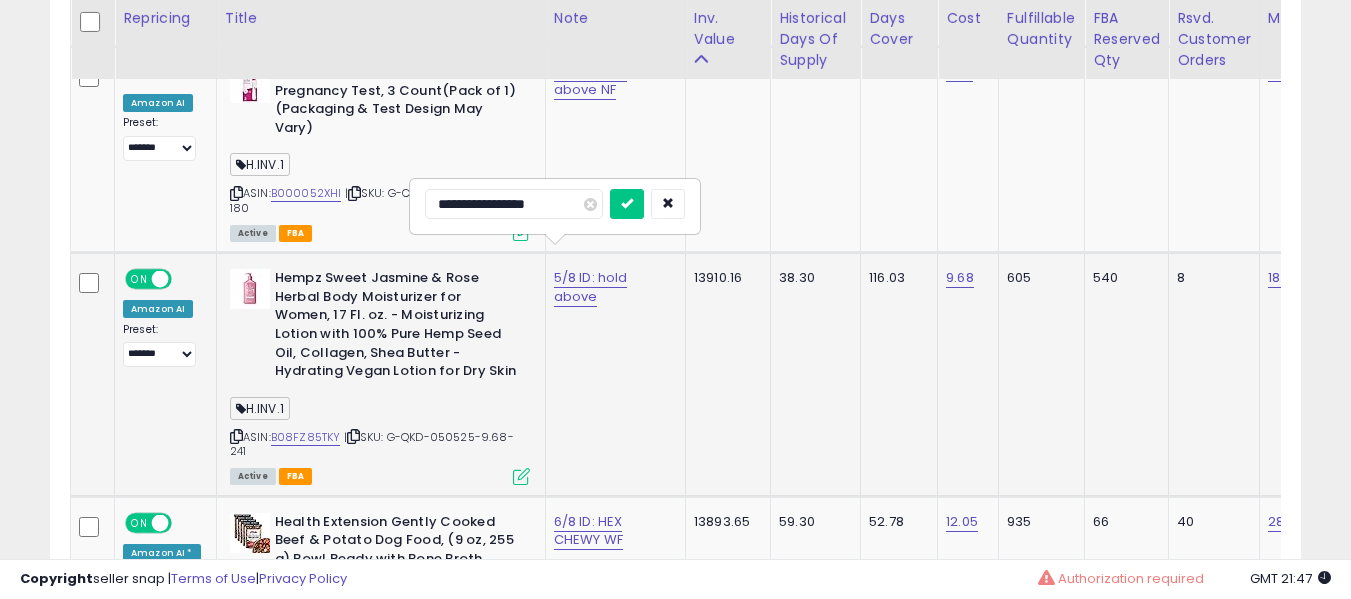 type on "**********" 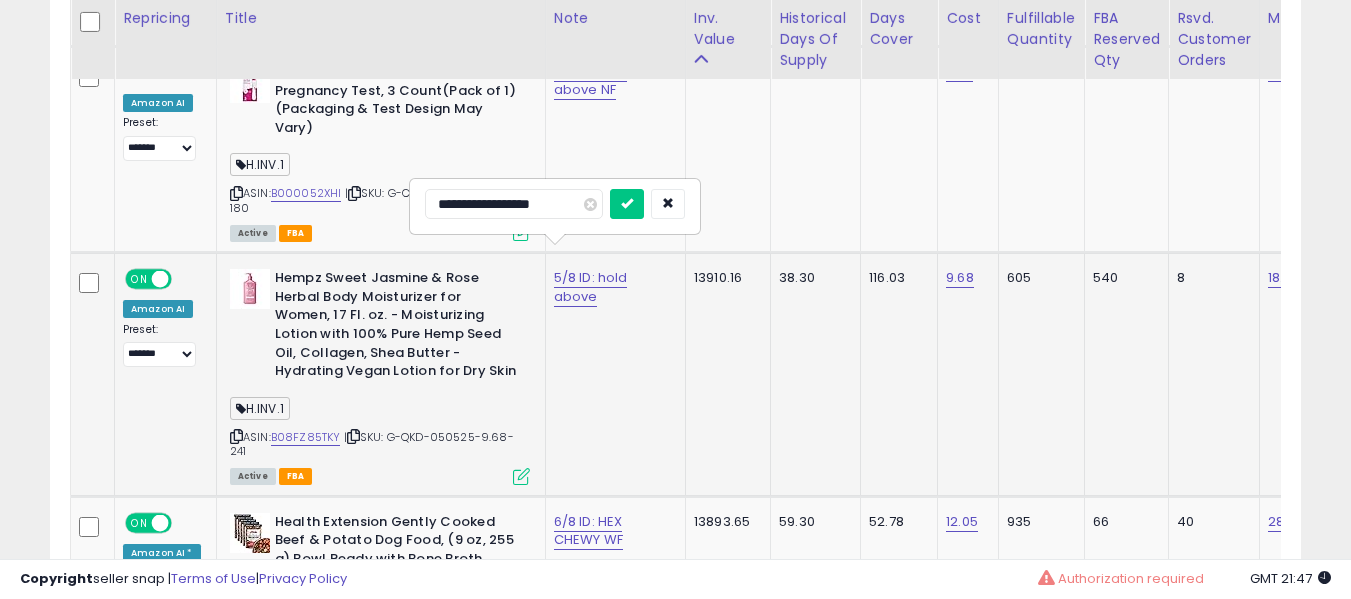 click at bounding box center (627, 204) 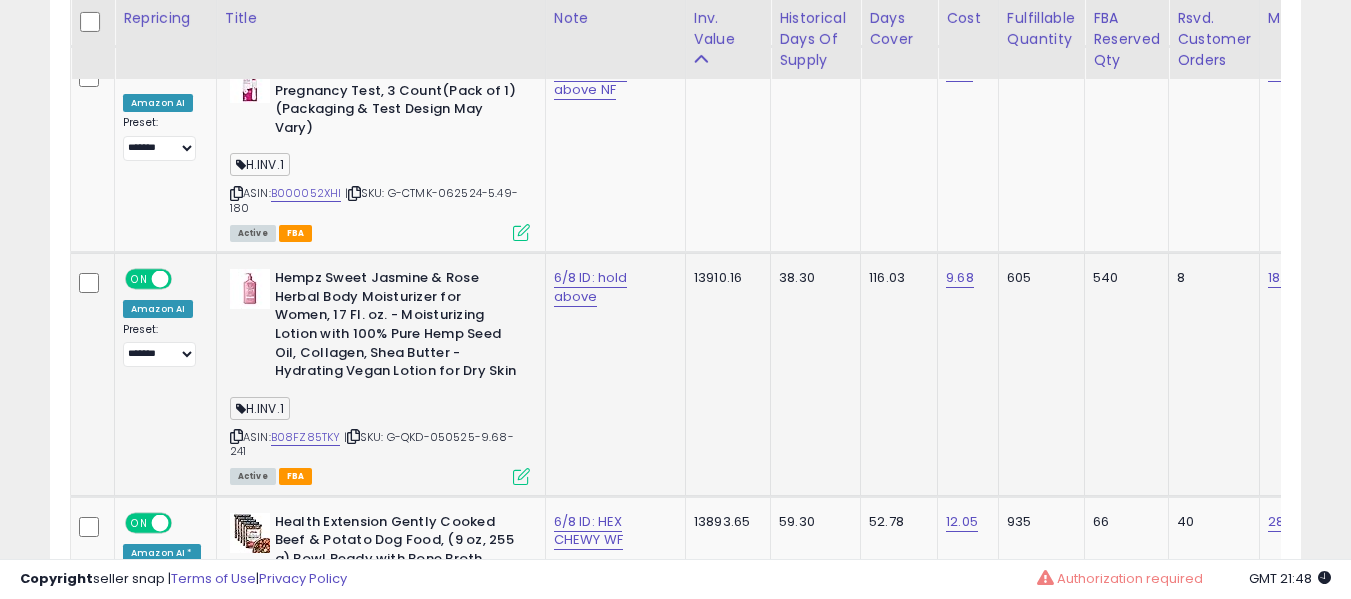 scroll, scrollTop: 0, scrollLeft: 749, axis: horizontal 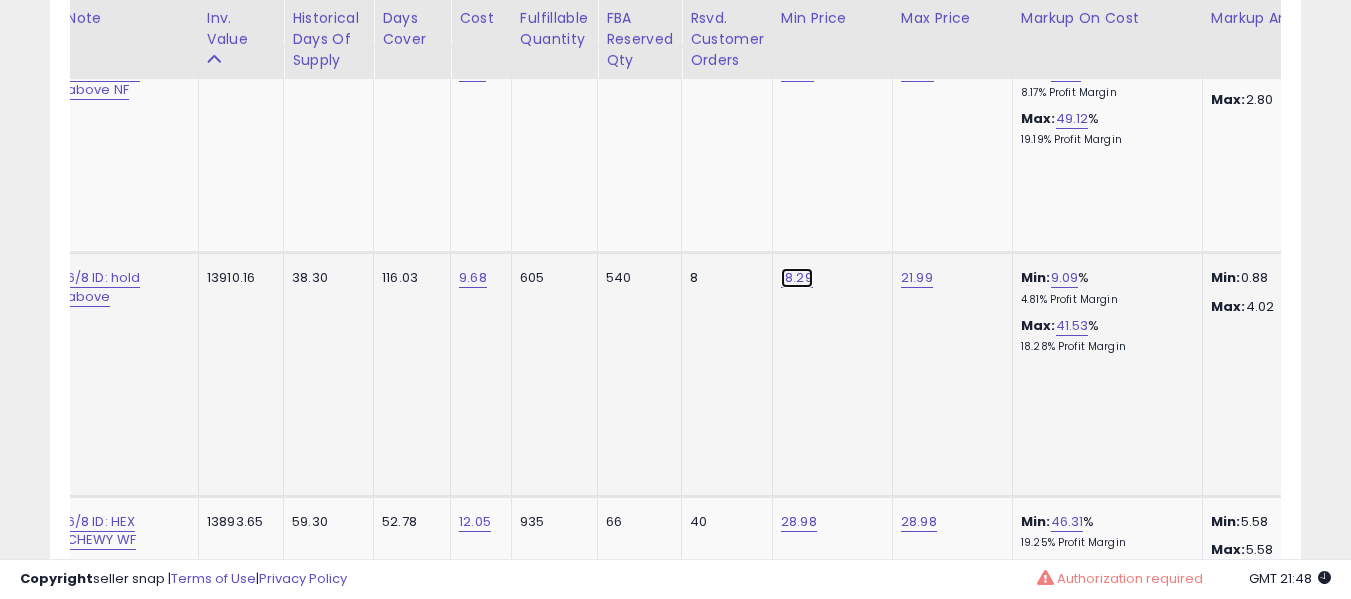 click on "18.29" at bounding box center [798, -3086] 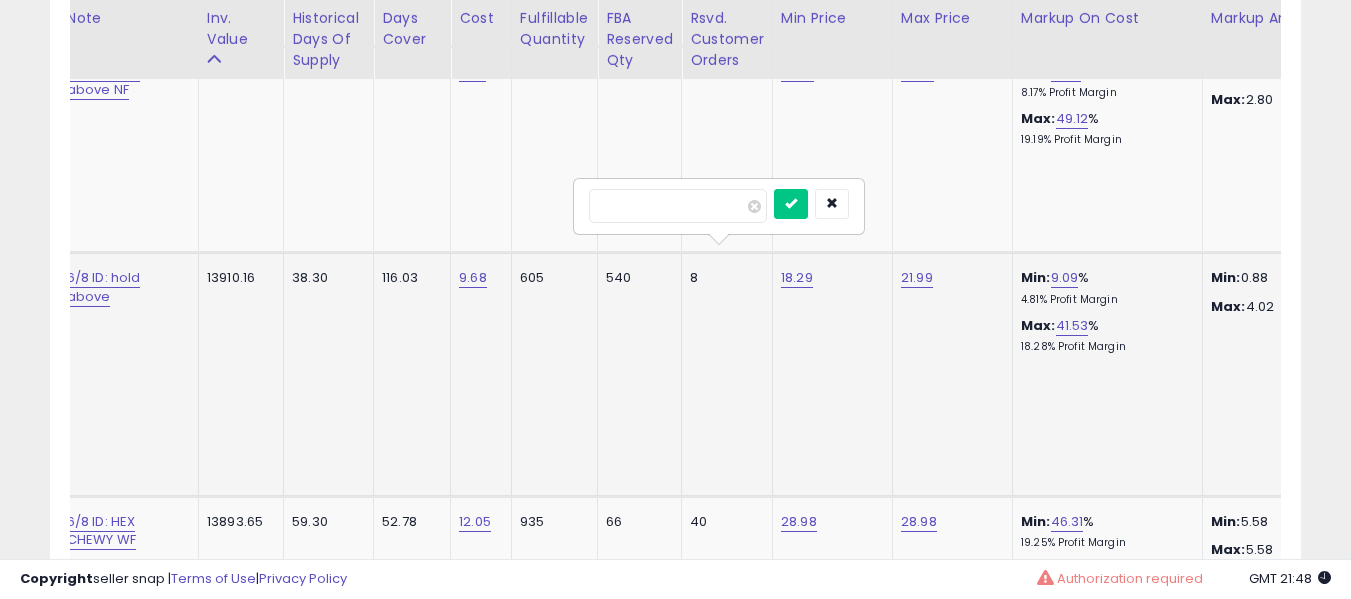 scroll, scrollTop: 0, scrollLeft: 239, axis: horizontal 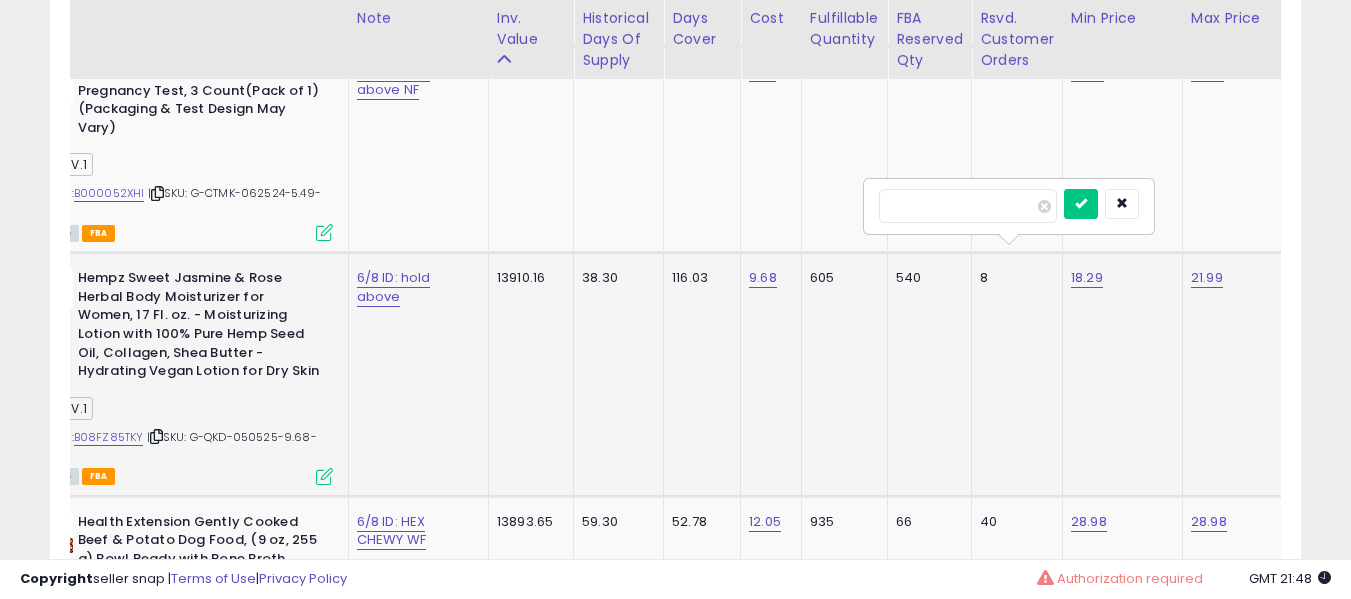 type on "*****" 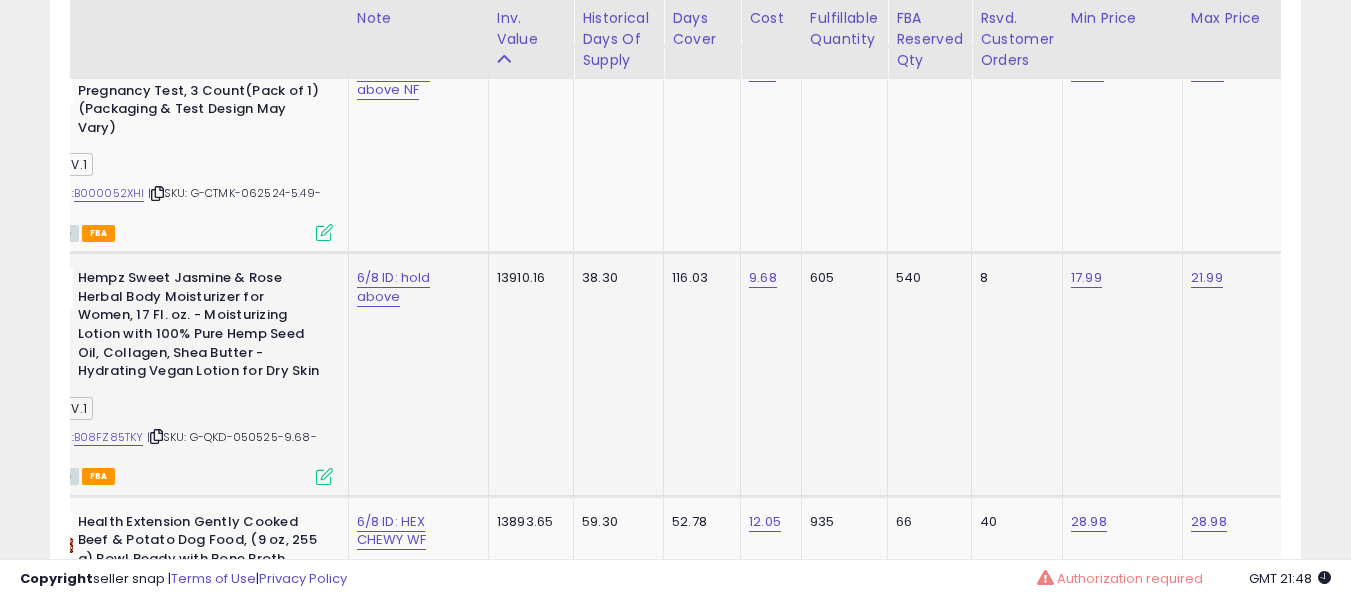 scroll, scrollTop: 0, scrollLeft: 0, axis: both 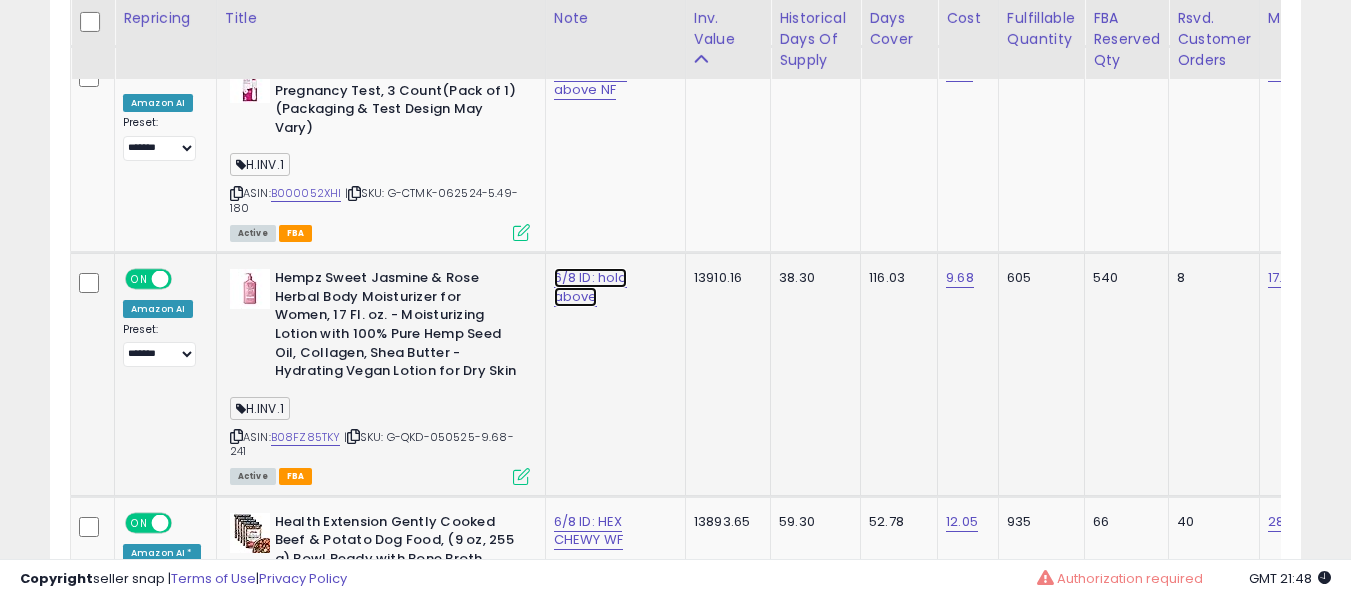click on "6/8 ID: hold above" at bounding box center (588, -3077) 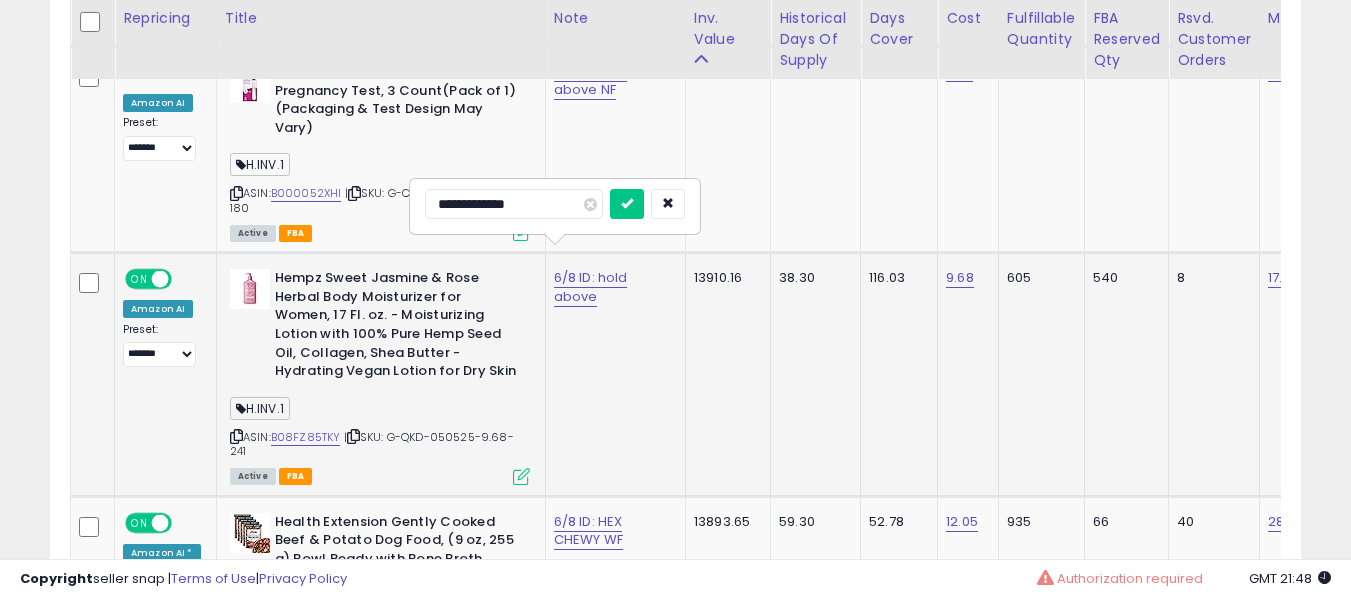 type on "**********" 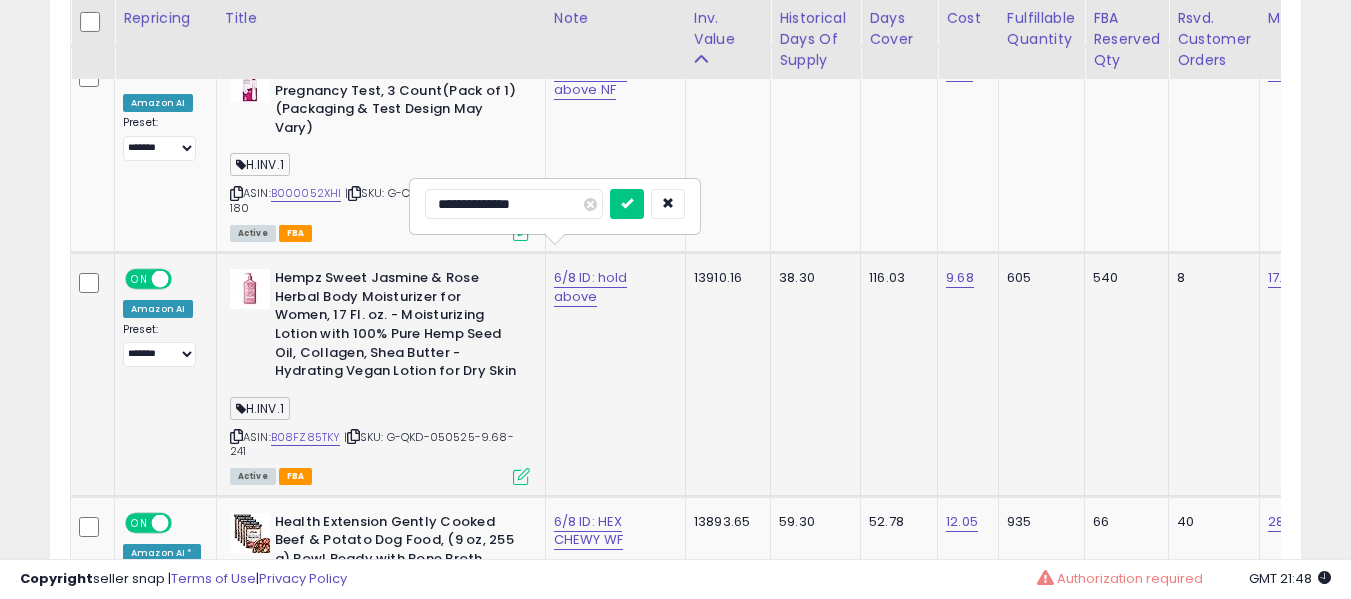 click at bounding box center [627, 204] 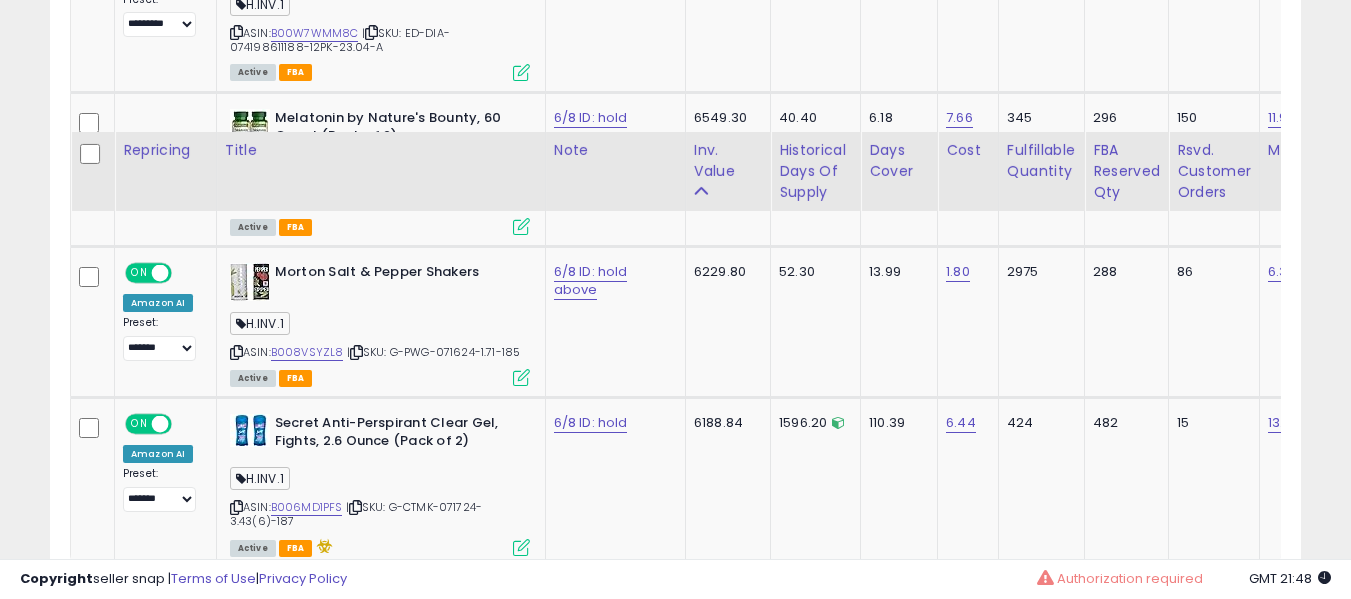 scroll, scrollTop: 10643, scrollLeft: 0, axis: vertical 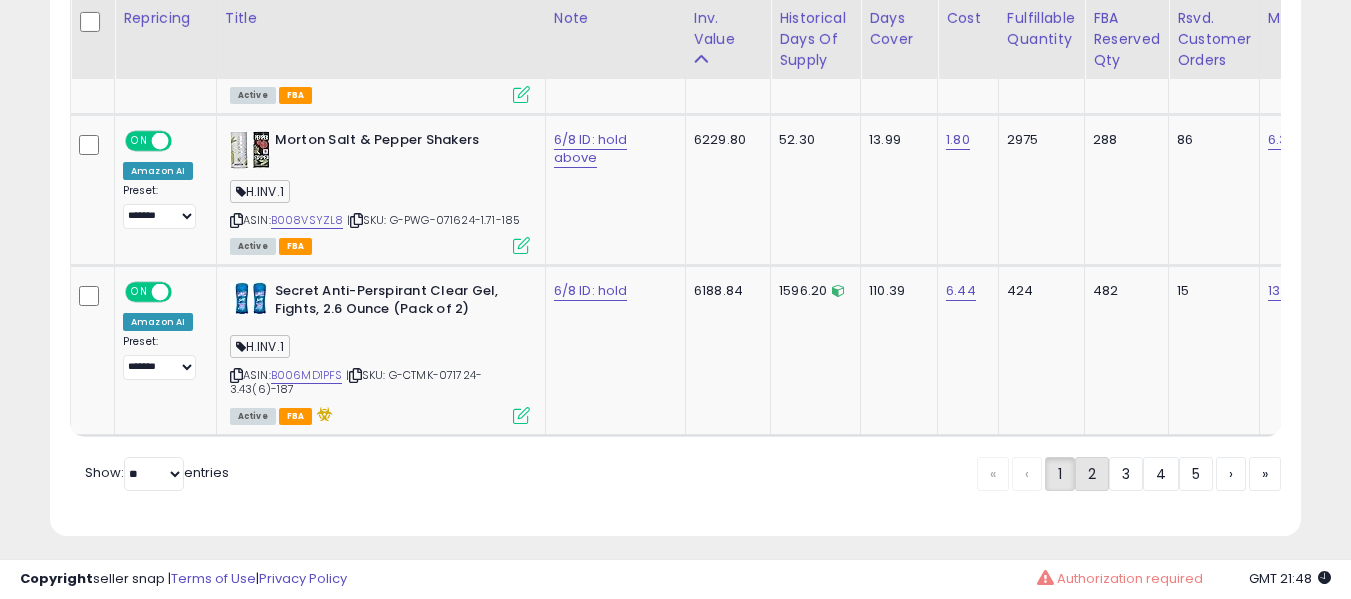 click on "2" 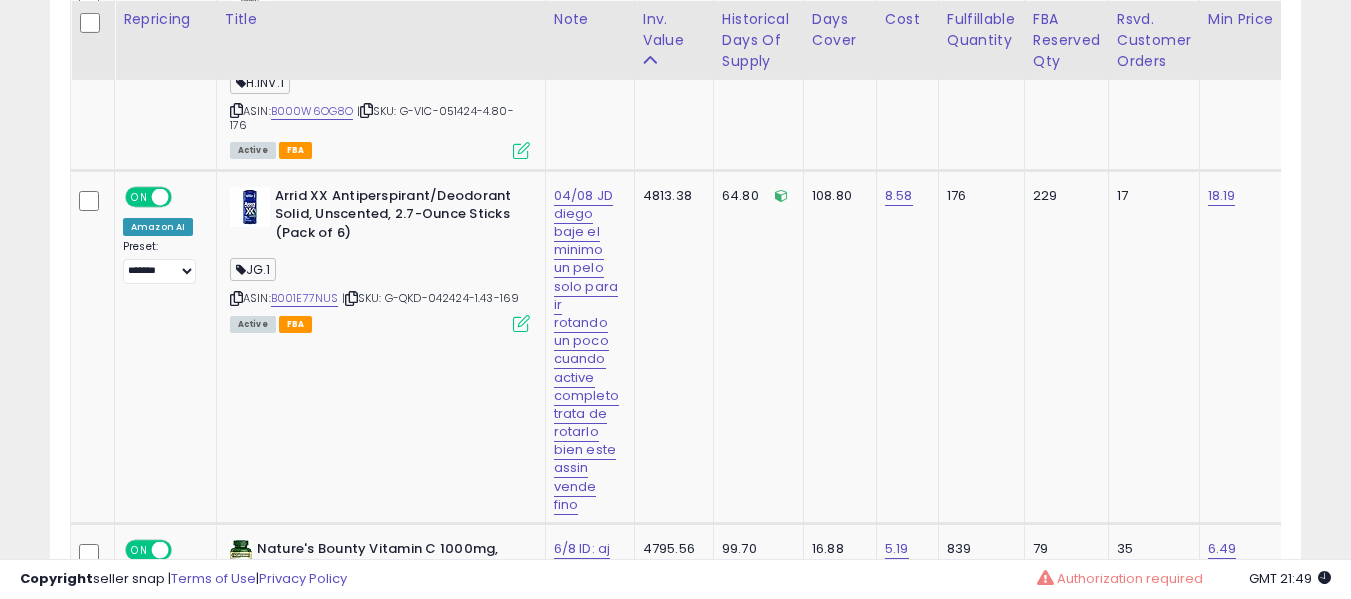 scroll, scrollTop: 3501, scrollLeft: 0, axis: vertical 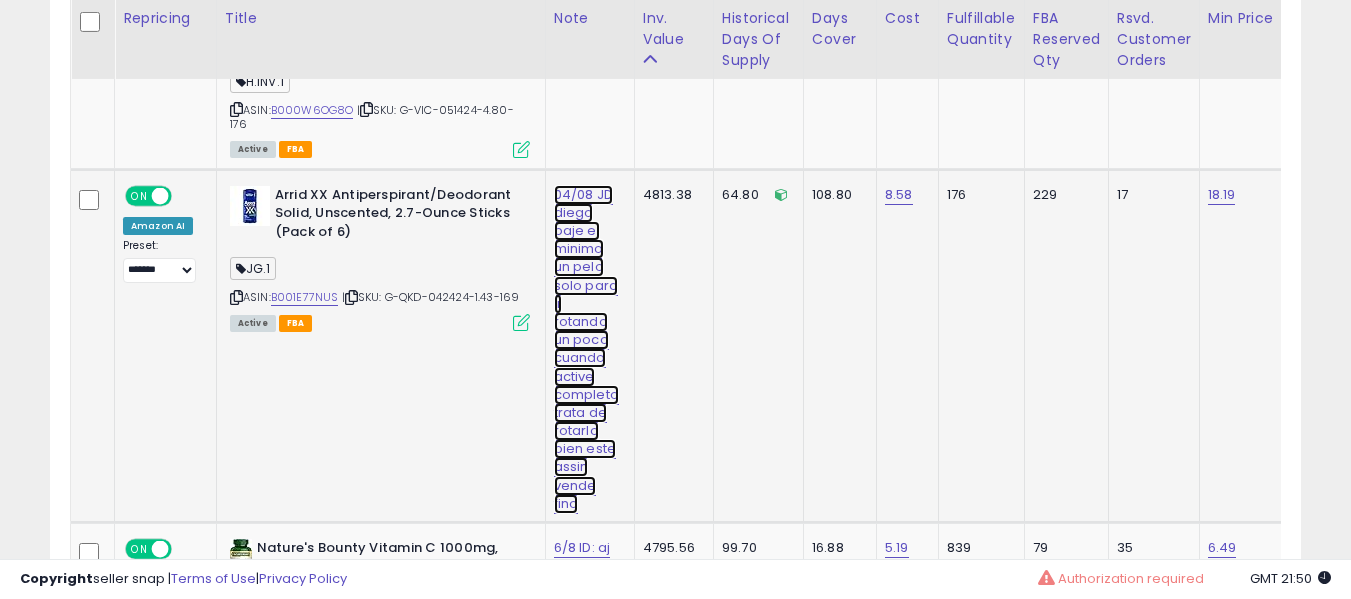 click on "04/08 JD diego baje el minimo un pelo solo para ir rotando un poco cuando active completo trata de rotarlo bien este assin vende fino" at bounding box center (574, -2368) 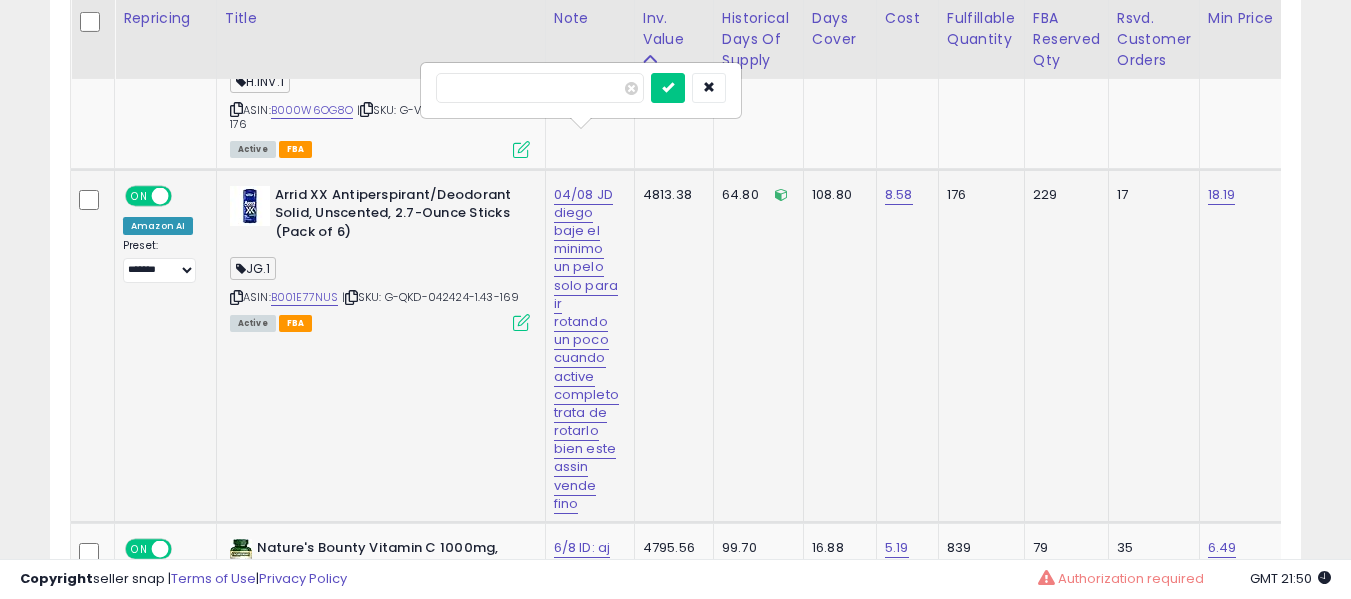 scroll, scrollTop: 0, scrollLeft: 0, axis: both 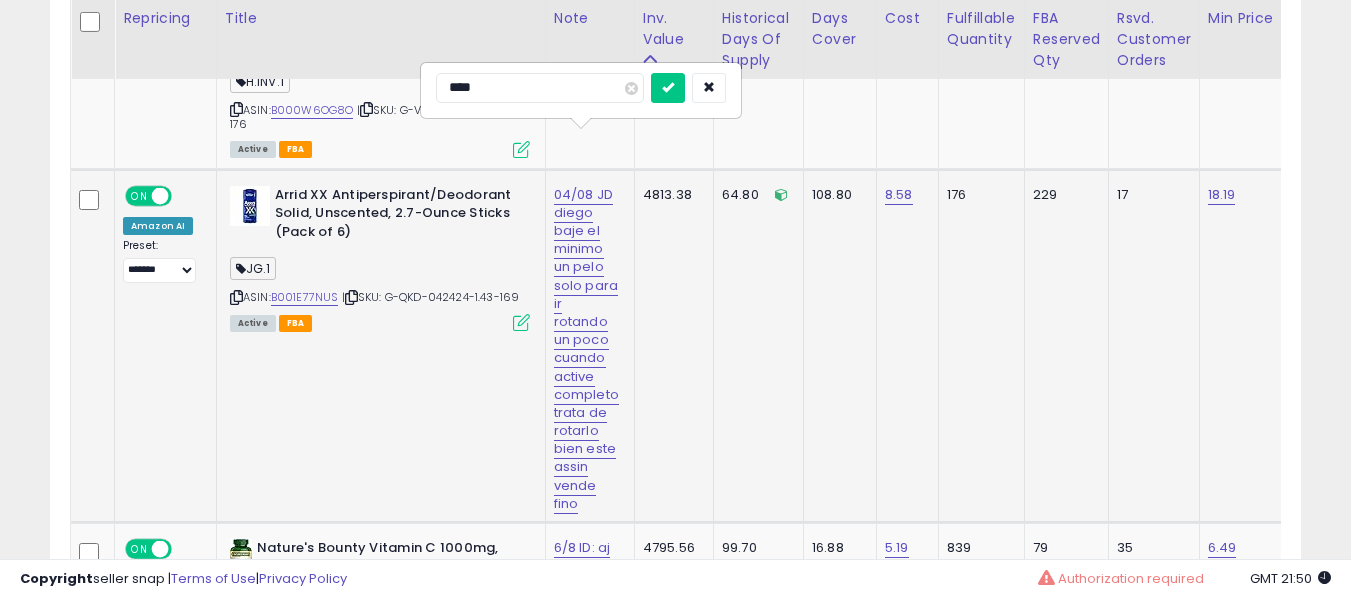 type on "*****" 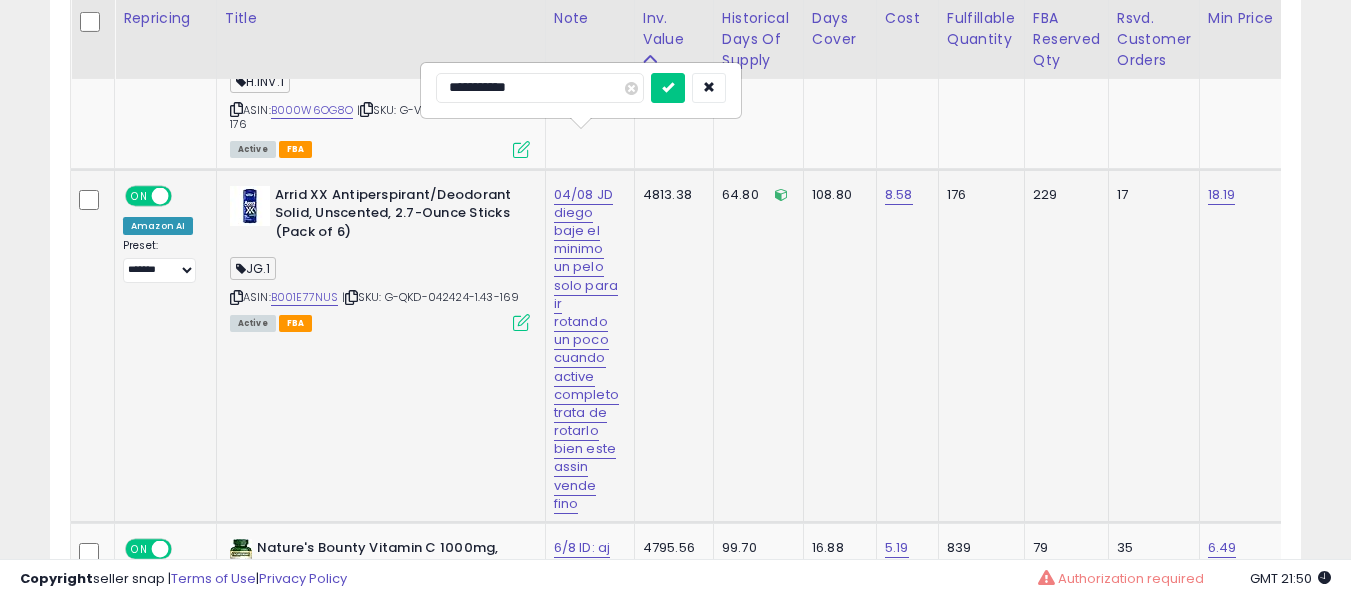 type on "**********" 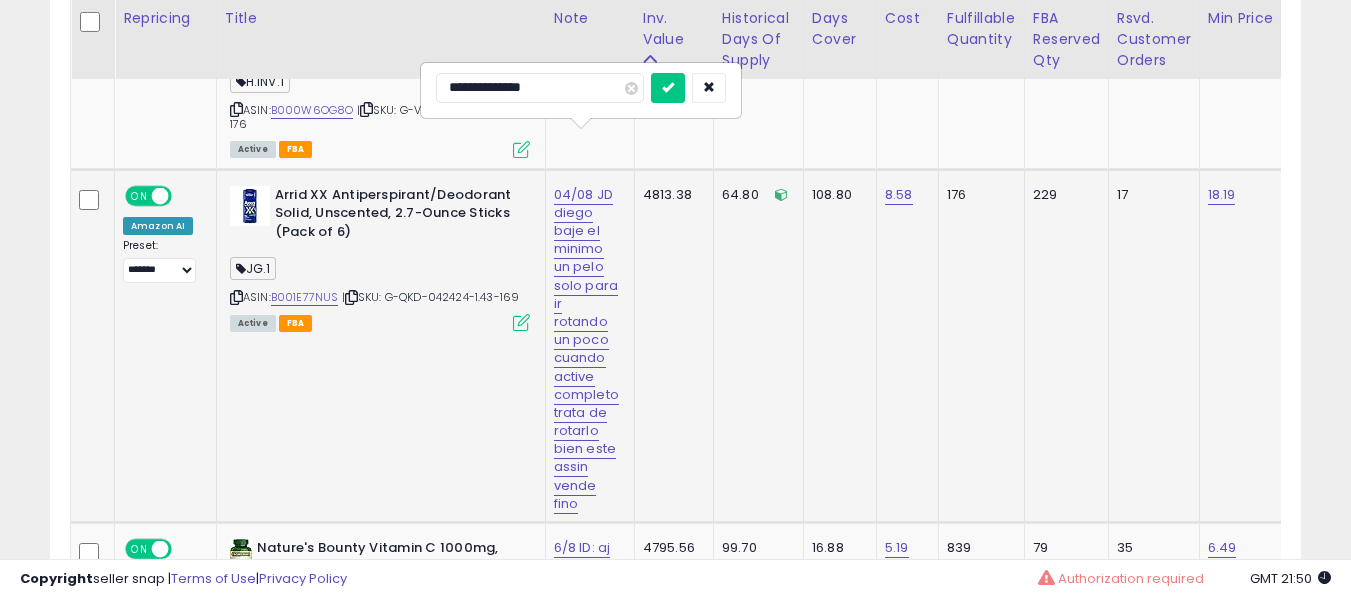 type on "**********" 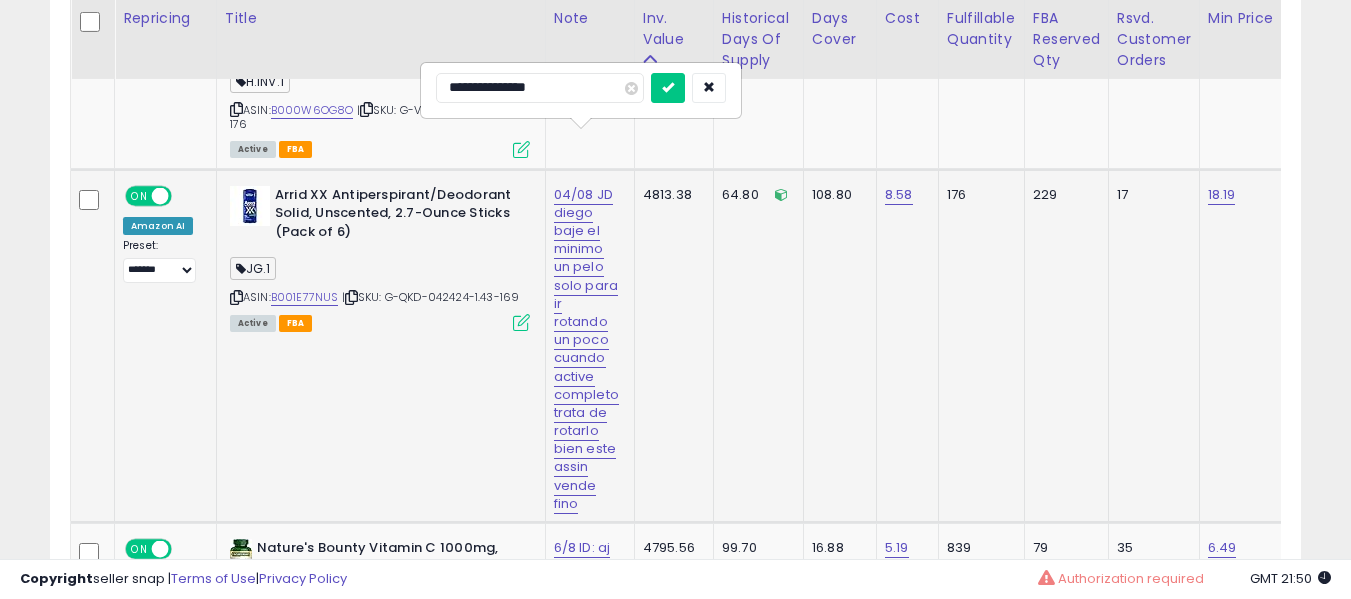 click at bounding box center [668, 88] 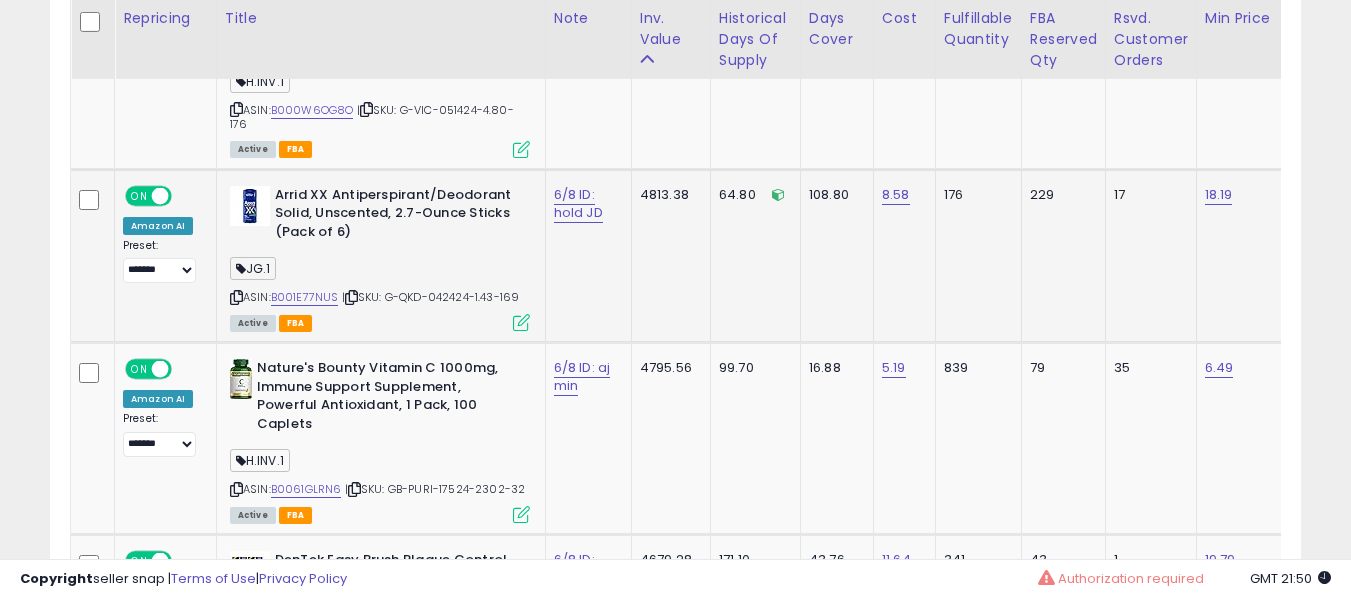 scroll, scrollTop: 0, scrollLeft: 141, axis: horizontal 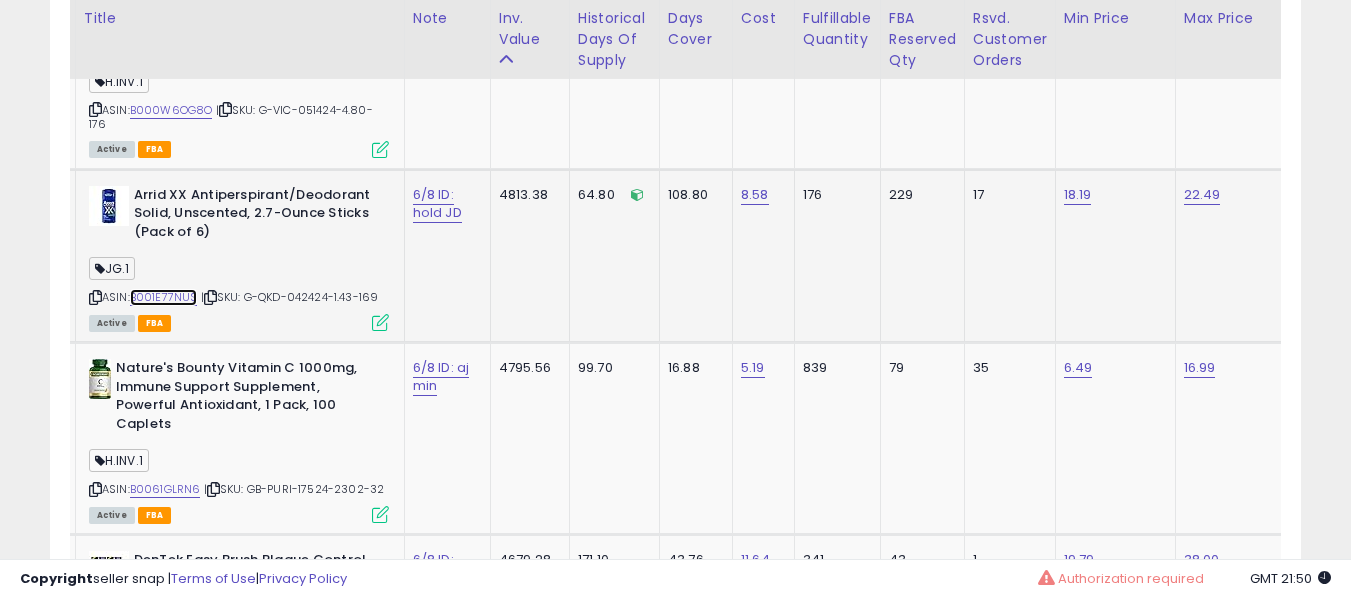 click on "B001E77NUS" at bounding box center [164, 297] 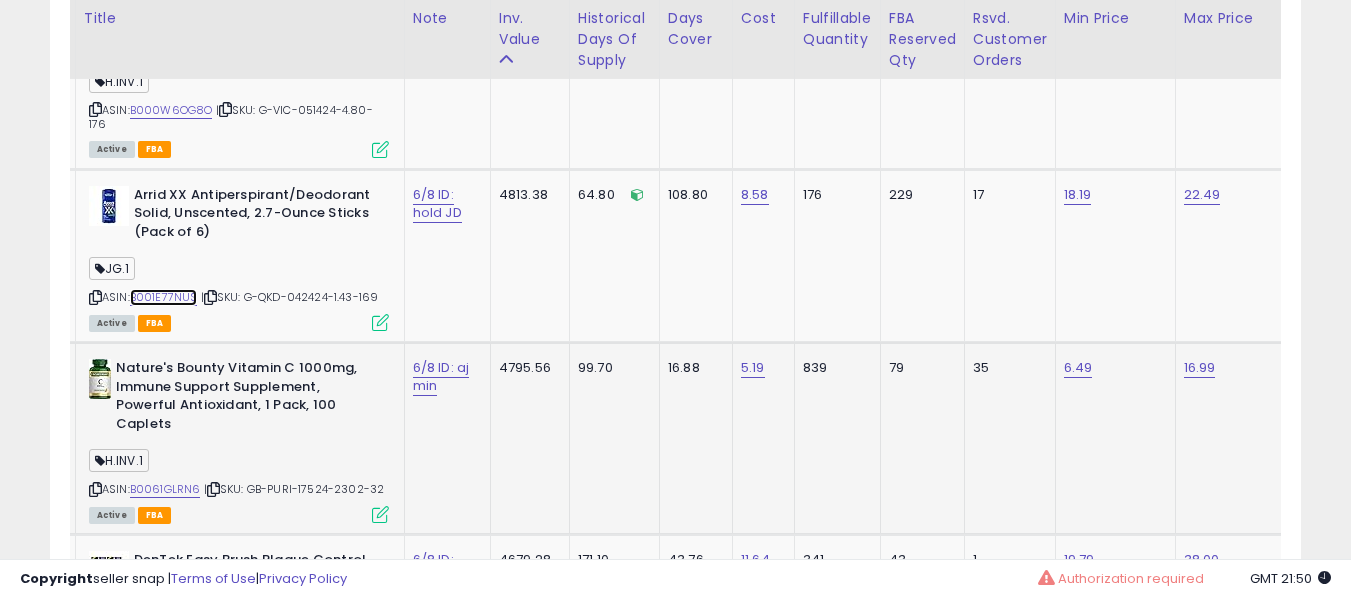 scroll, scrollTop: 0, scrollLeft: 219, axis: horizontal 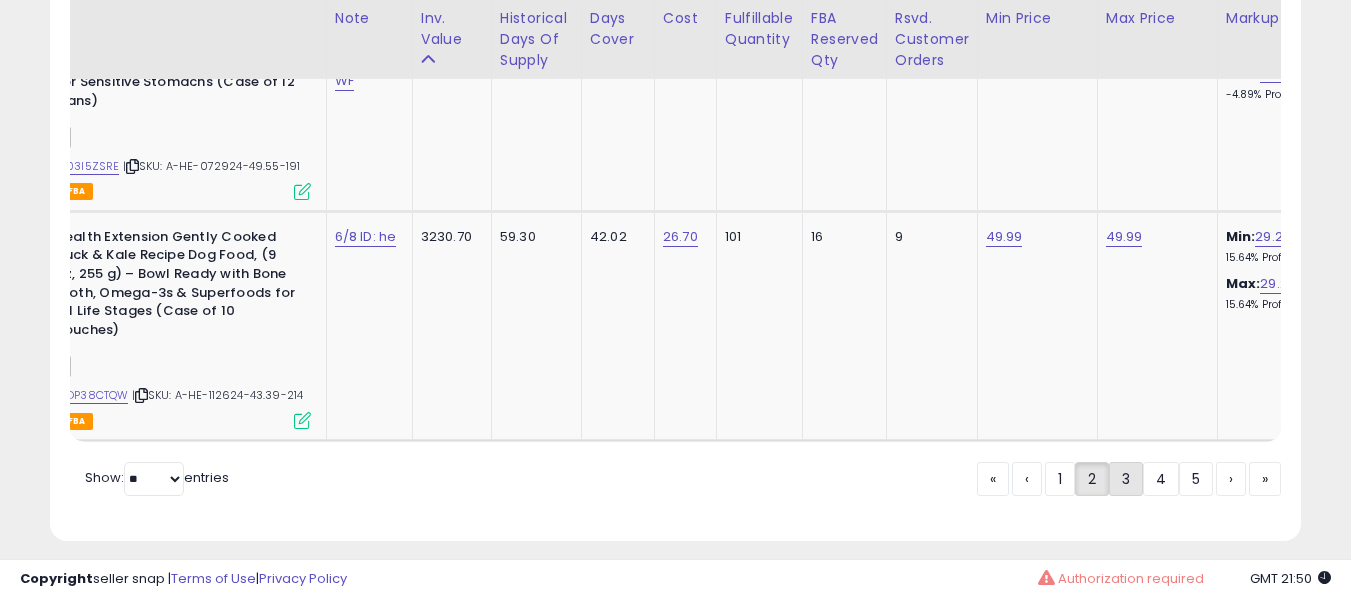 click on "3" 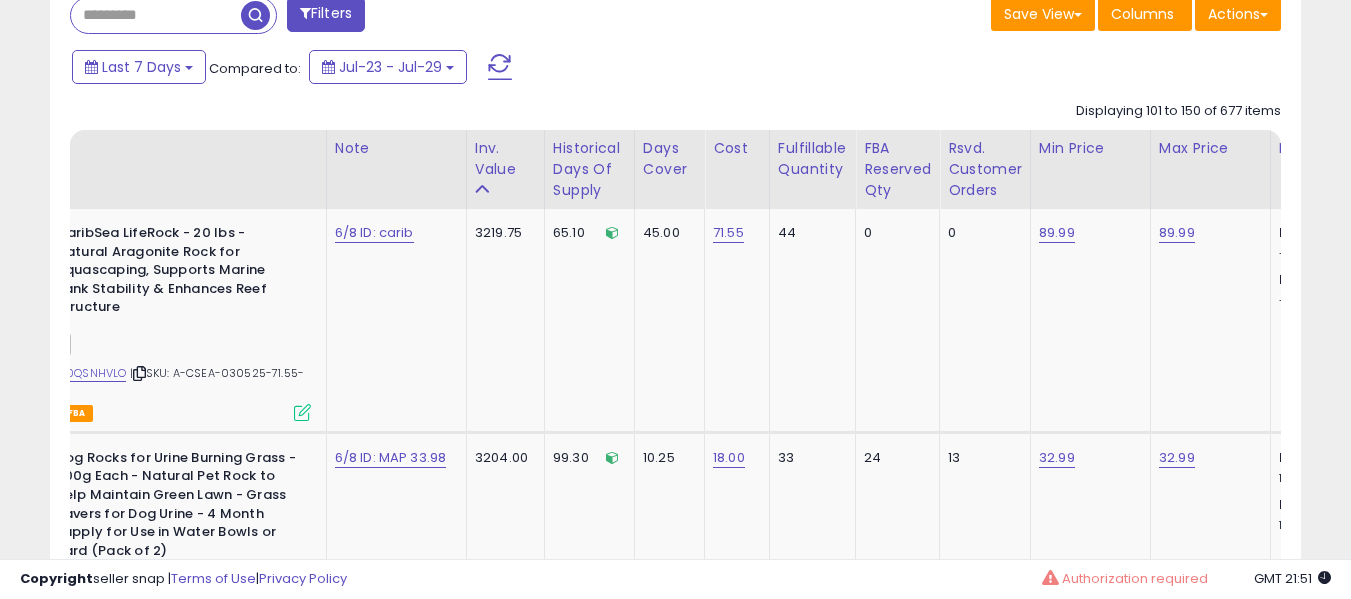 scroll, scrollTop: 890, scrollLeft: 0, axis: vertical 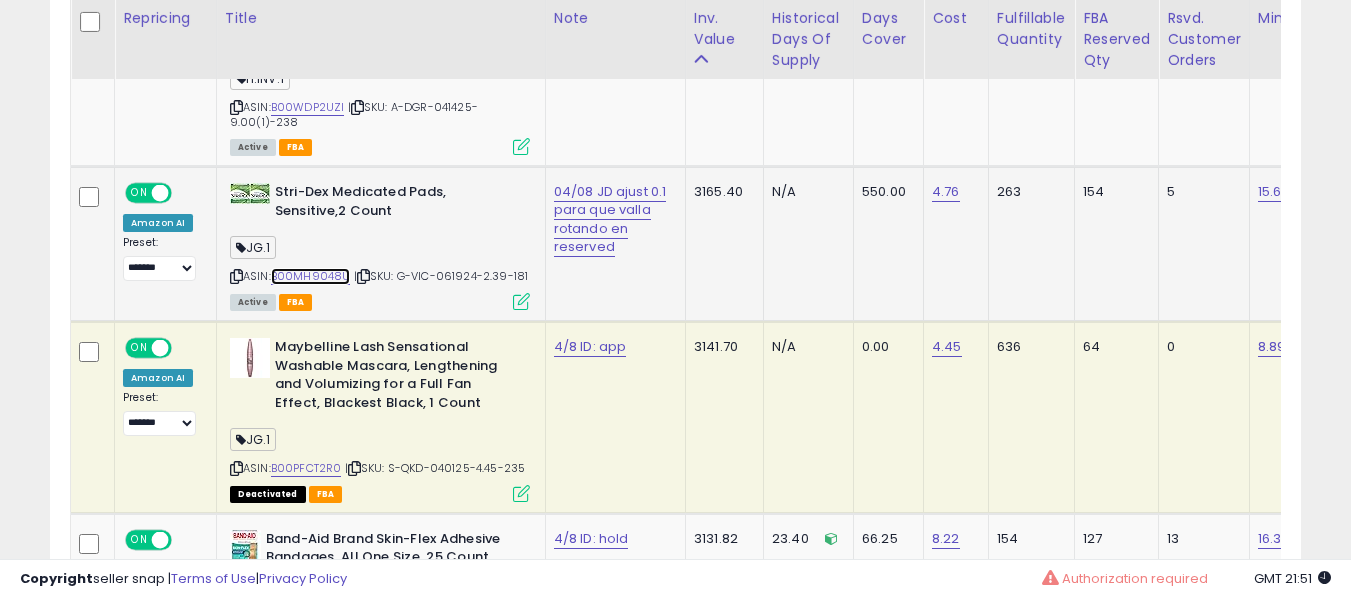 click on "B00MH9048U" at bounding box center [311, 276] 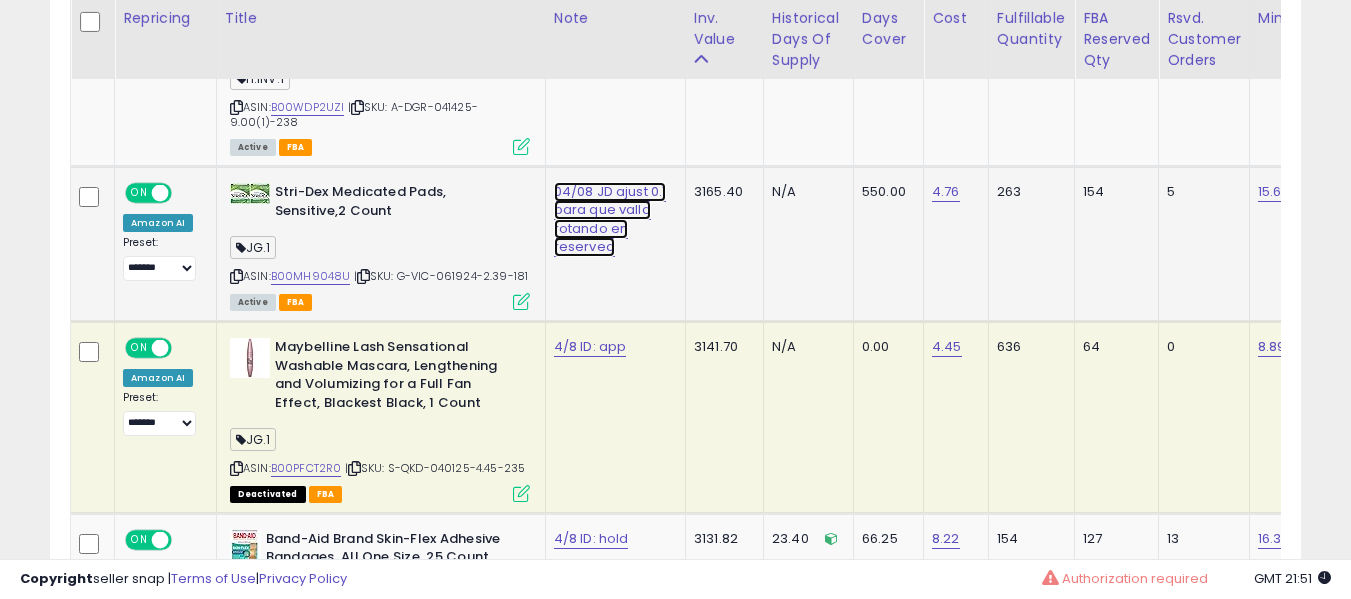 click on "04/08 JD ajust 0.1 para que valla rotando en reserved" at bounding box center [593, -276] 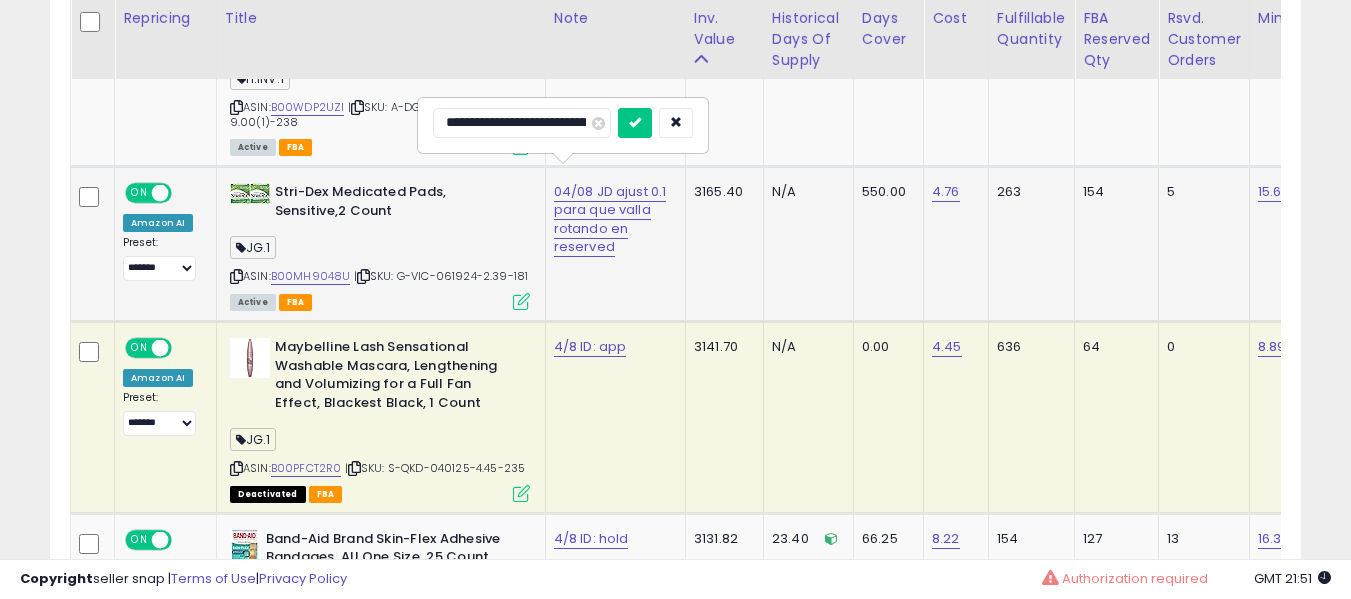 scroll, scrollTop: 0, scrollLeft: 0, axis: both 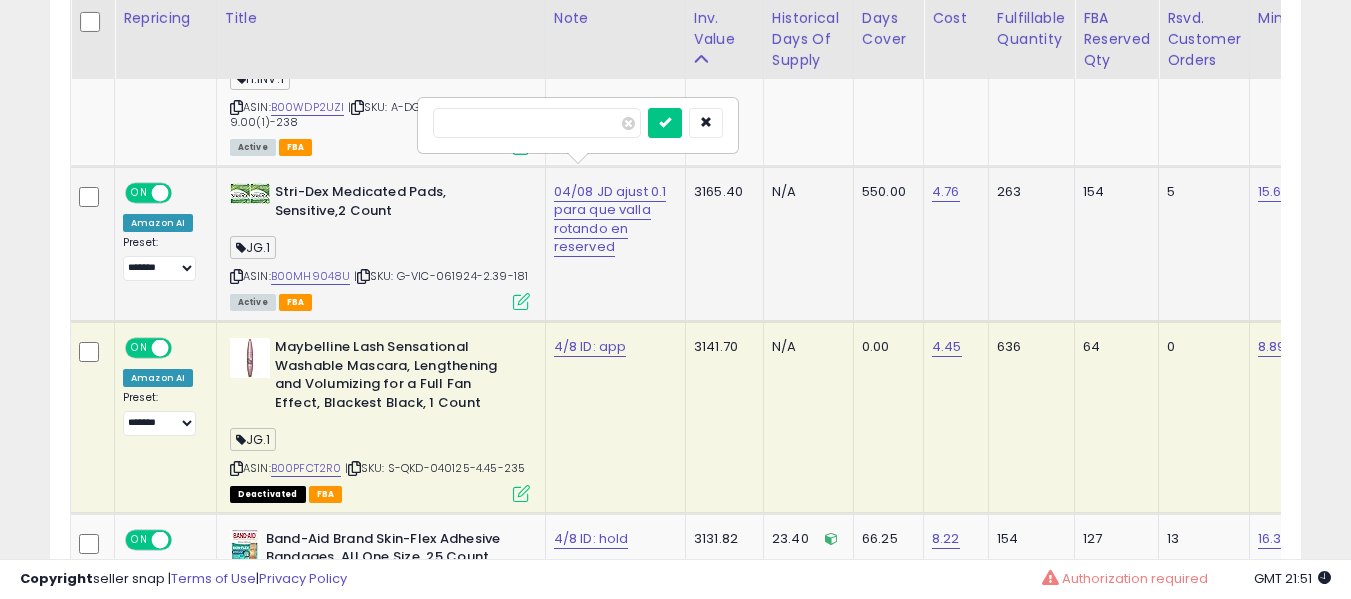 type on "*" 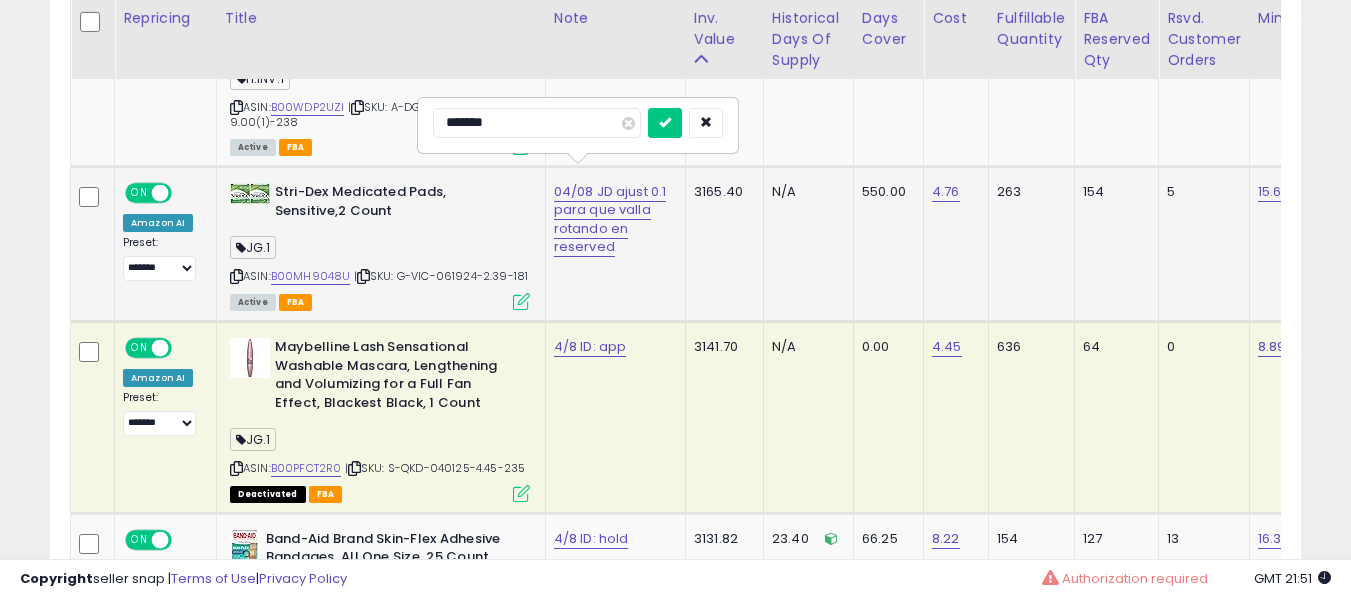 type on "*******" 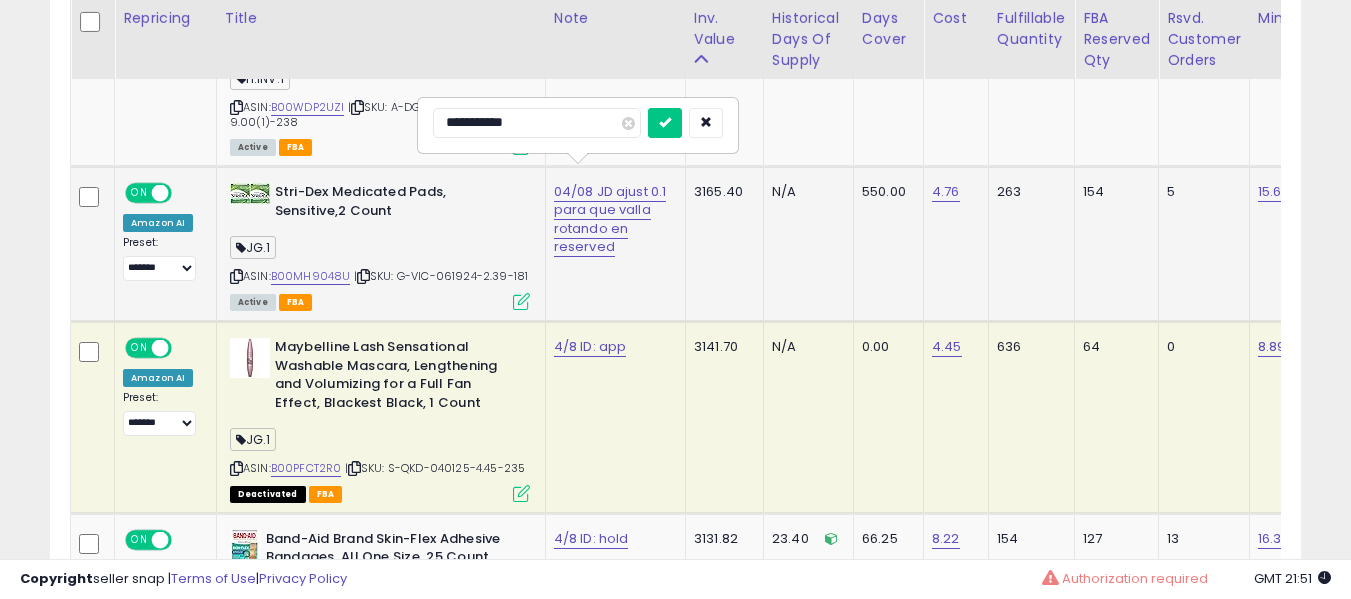 type on "**********" 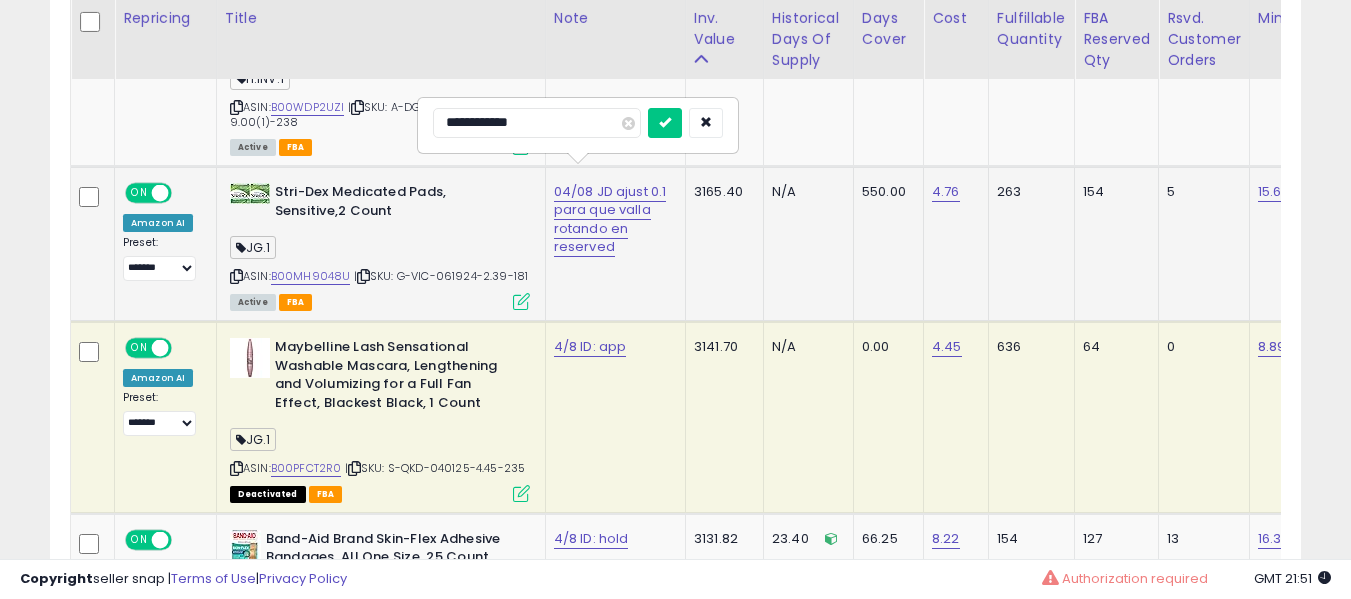 click at bounding box center [665, 123] 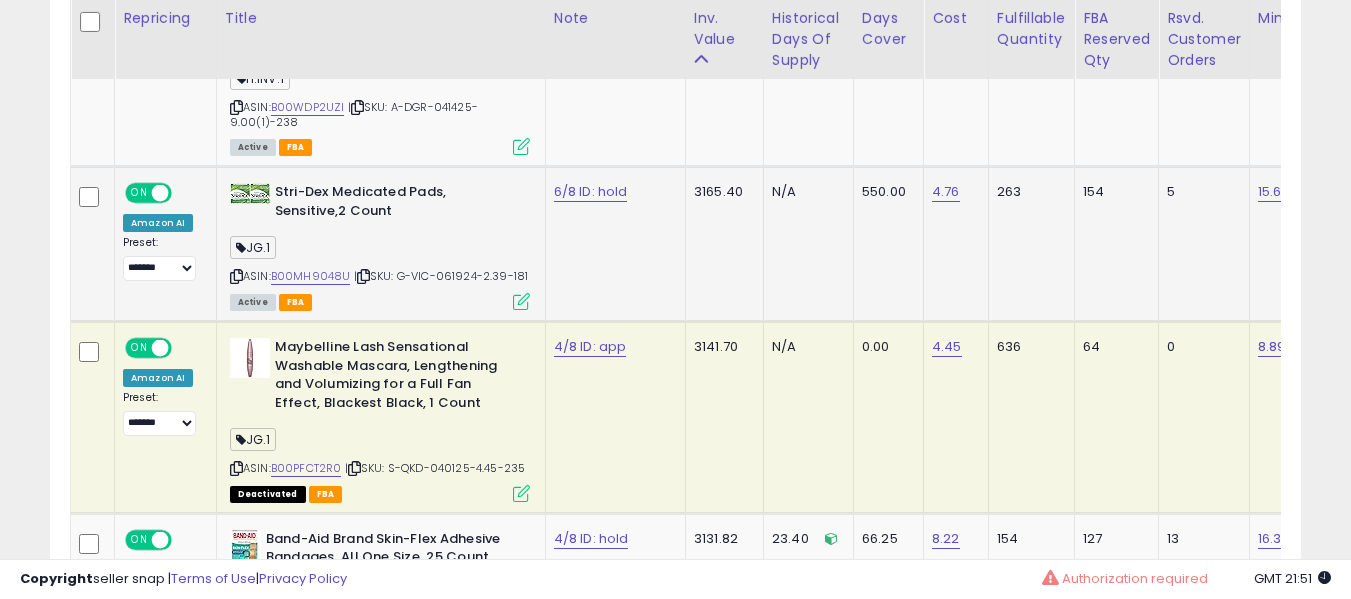 scroll, scrollTop: 0, scrollLeft: 108, axis: horizontal 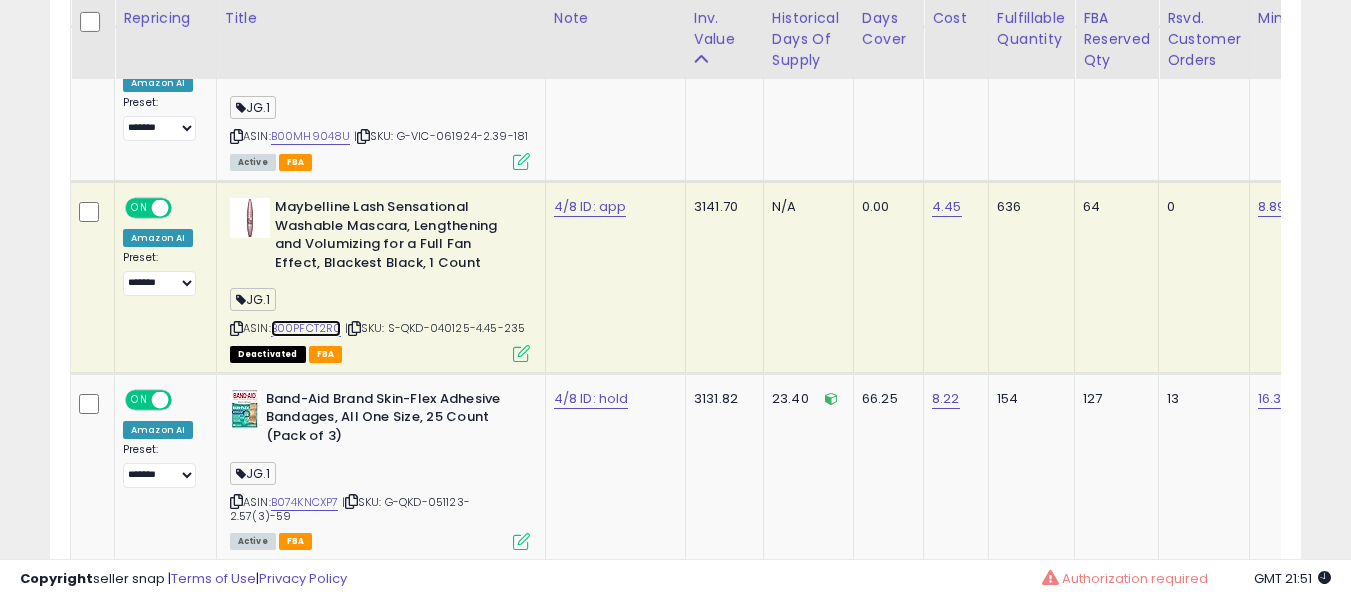 click on "B00PFCT2R0" at bounding box center (306, 328) 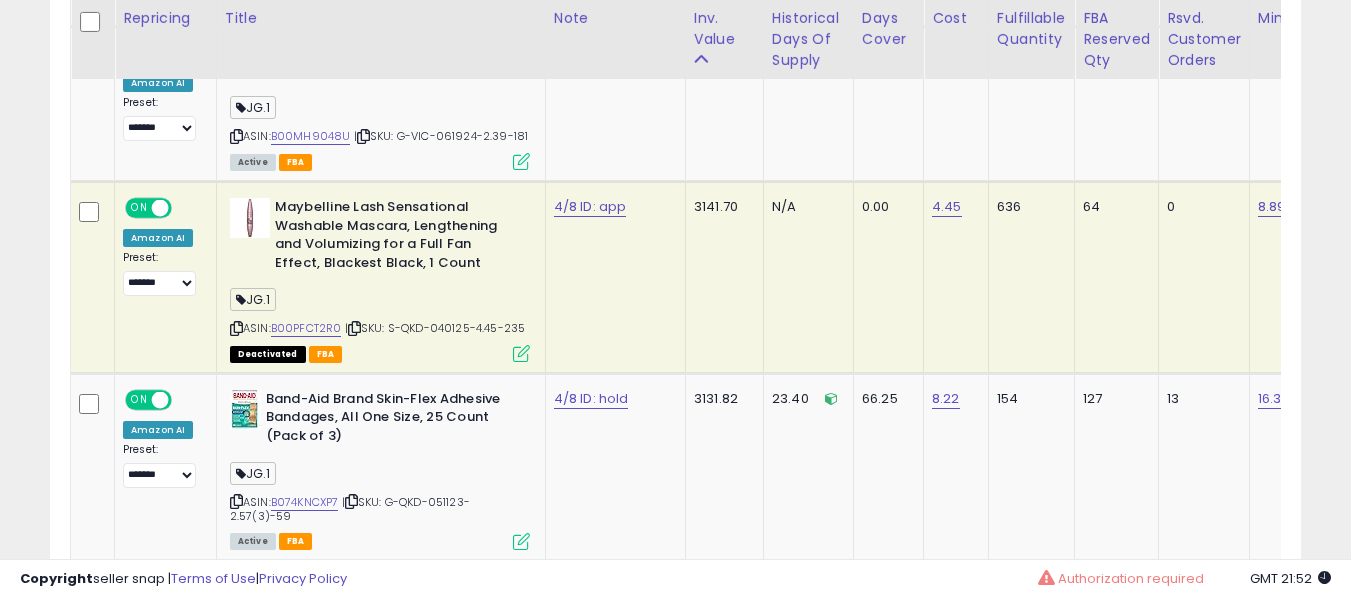 click on "4/8 ID: app" 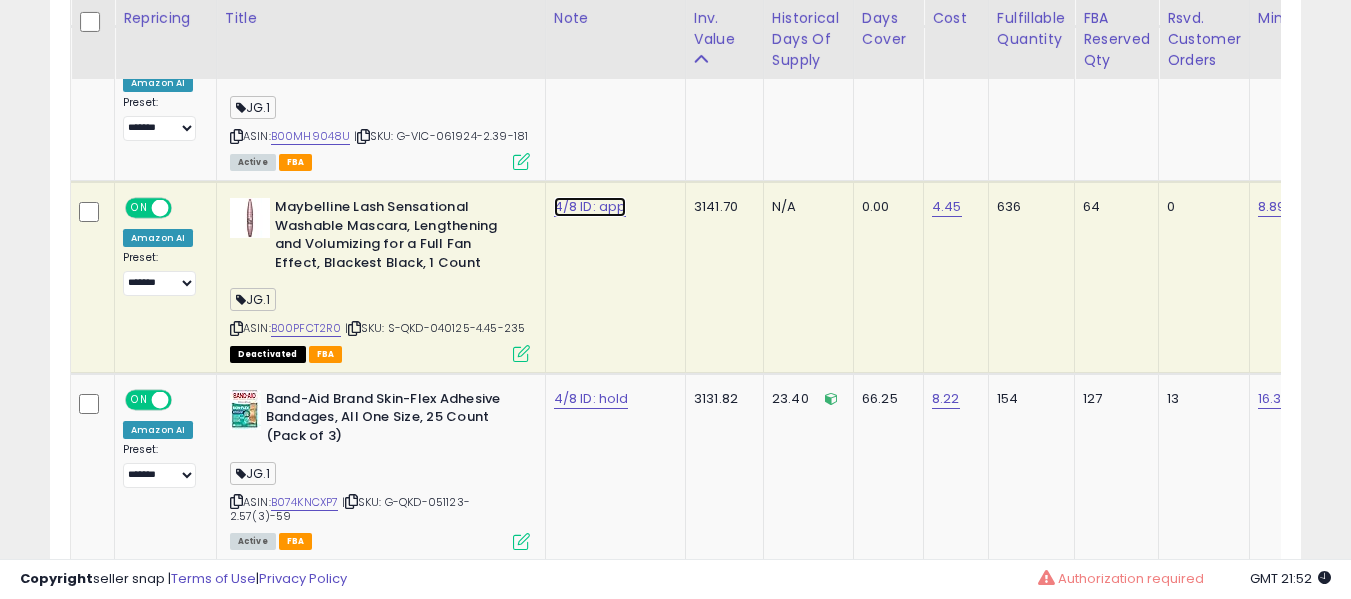 click on "4/8 ID: app" at bounding box center (590, 207) 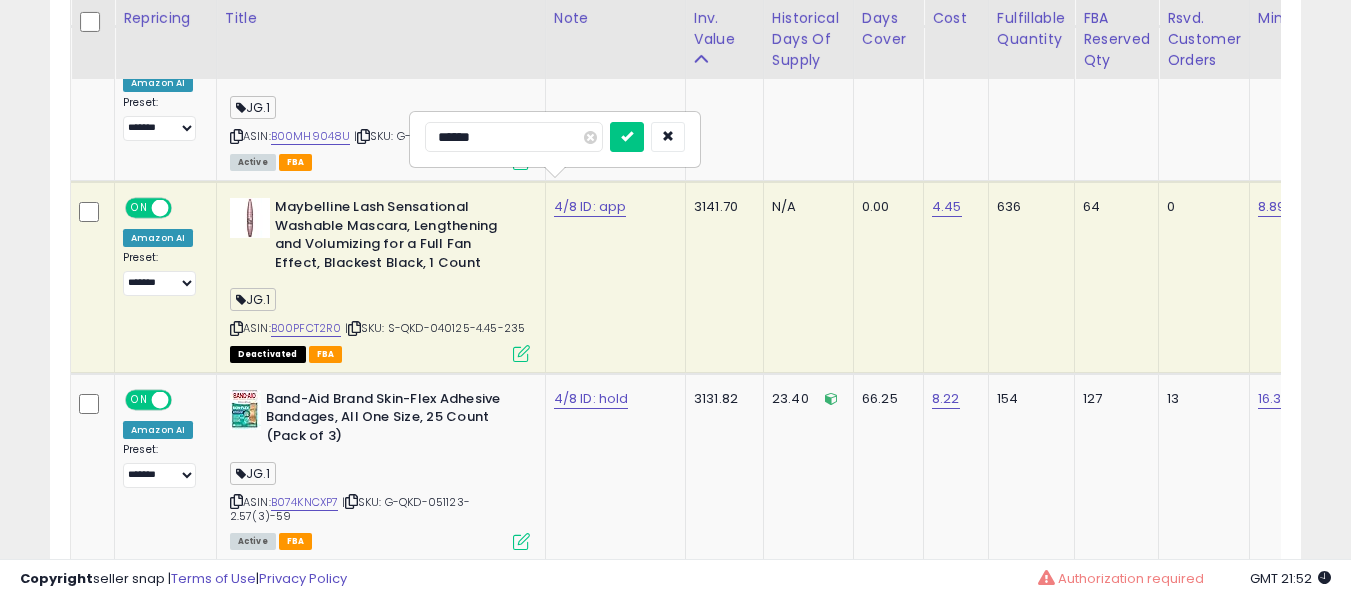 type on "*******" 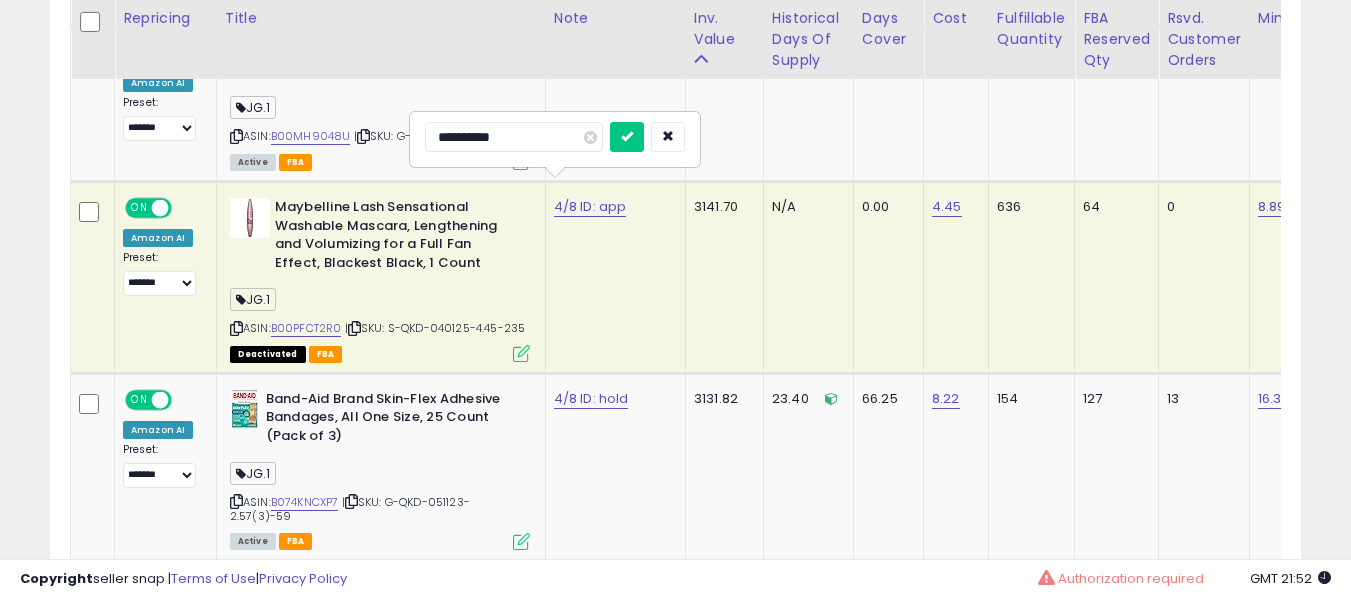 type on "**********" 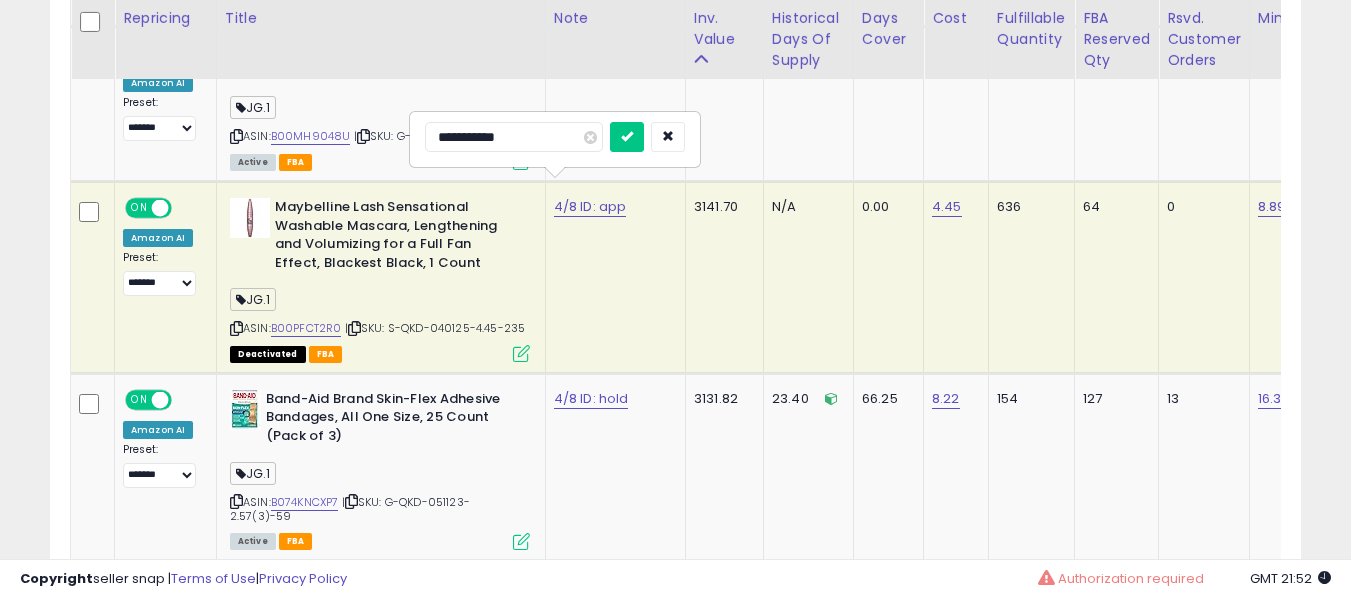 click at bounding box center [627, 137] 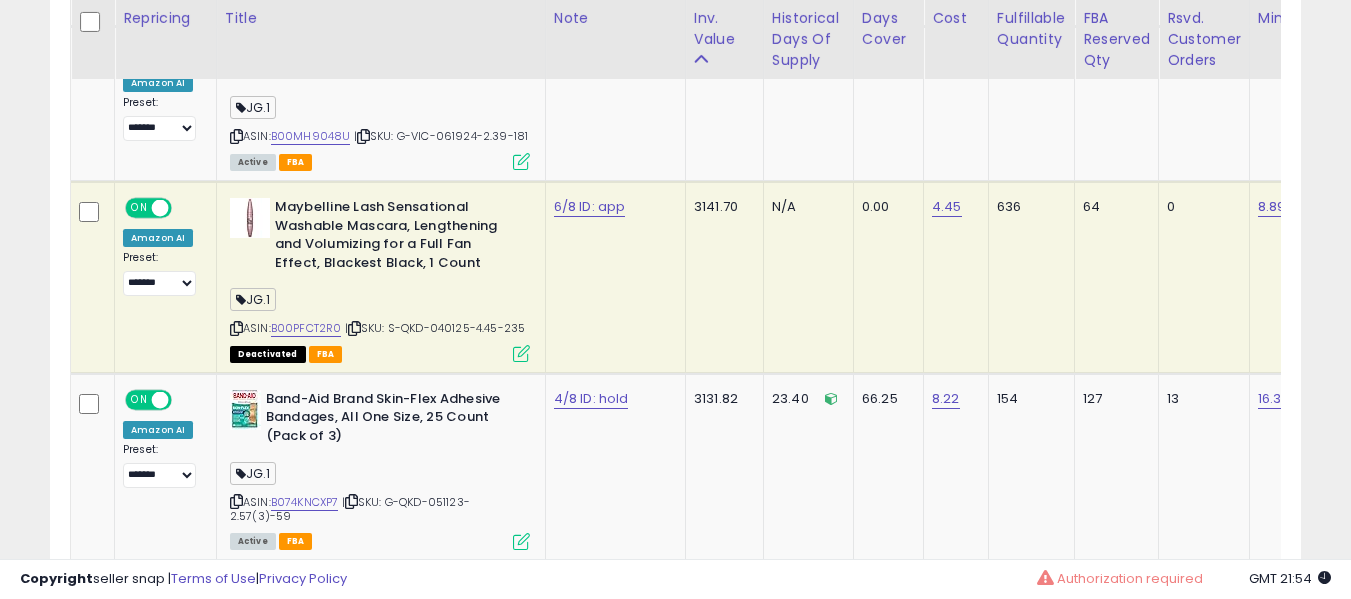 click on "4.45" 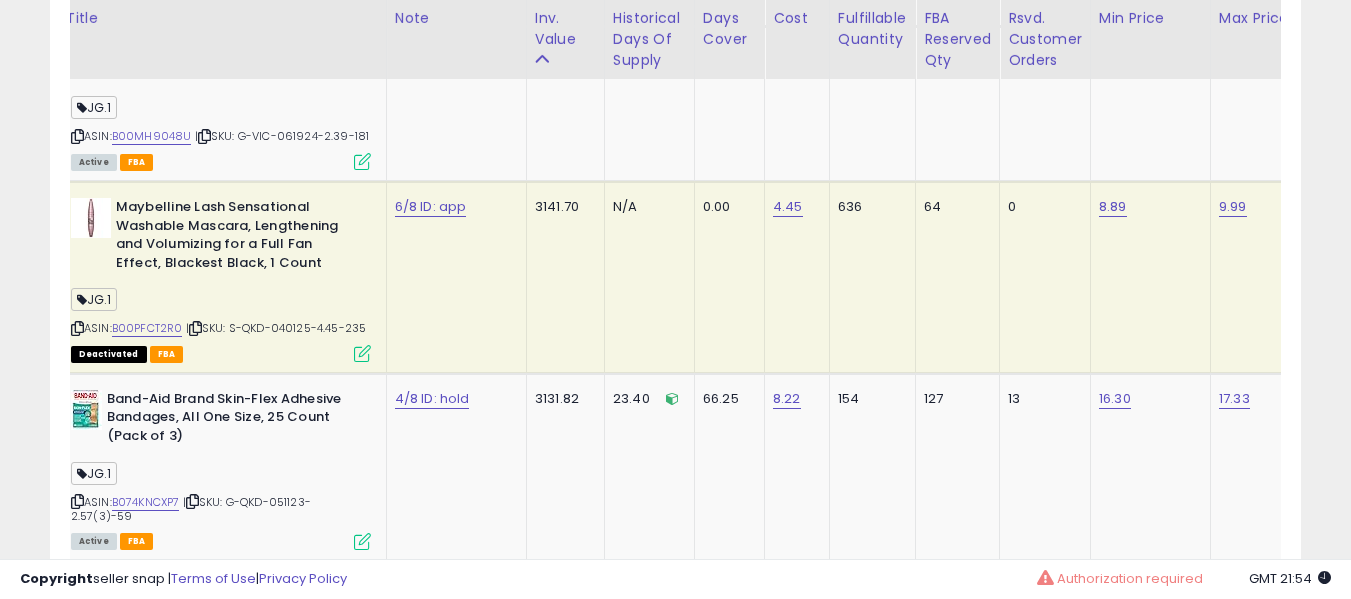 scroll, scrollTop: 0, scrollLeft: 165, axis: horizontal 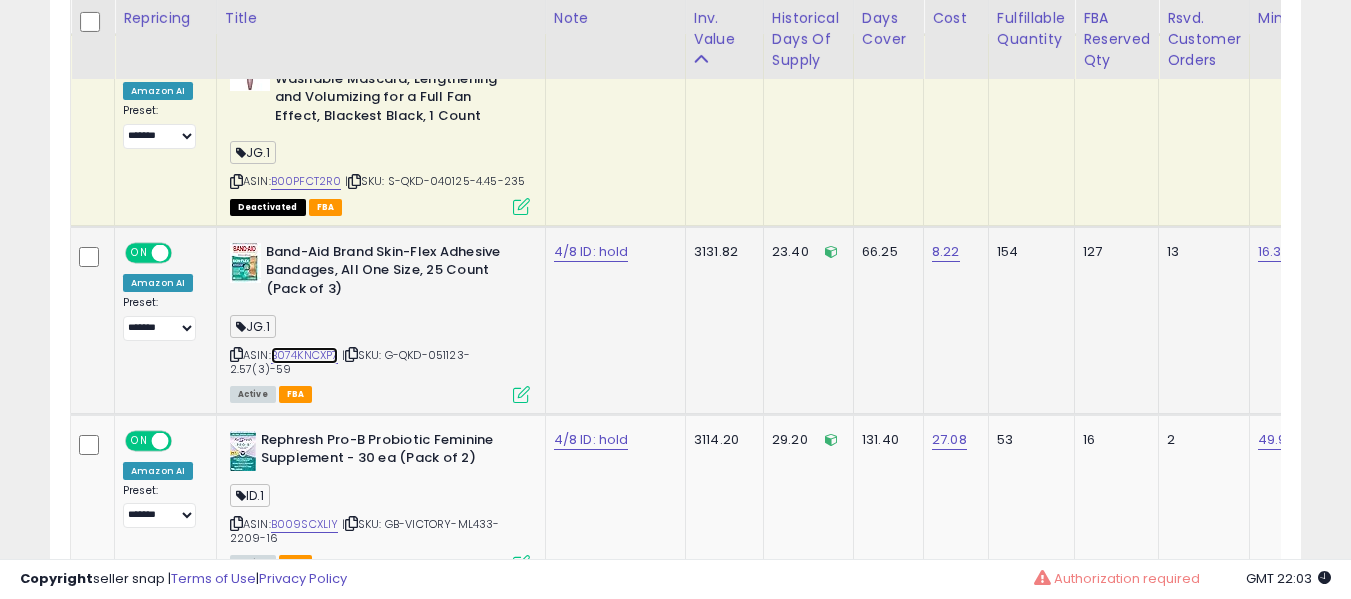 click on "B074KNCXP7" at bounding box center [305, 355] 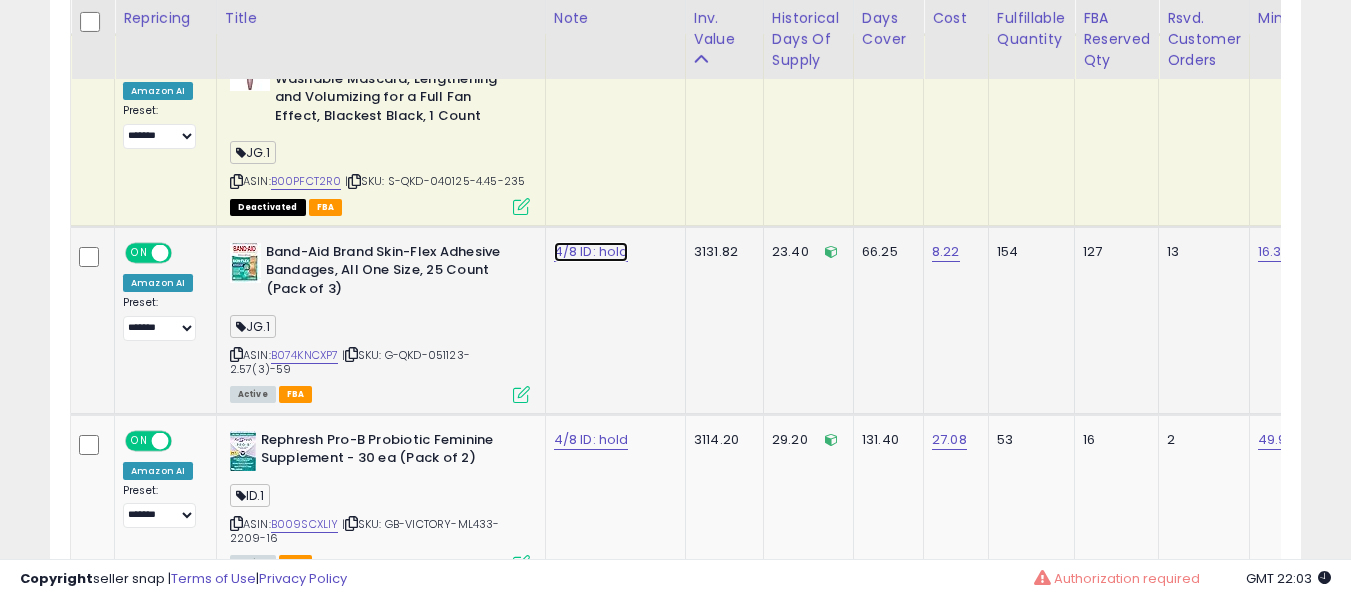 click on "4/8 ID: hold" at bounding box center [593, -563] 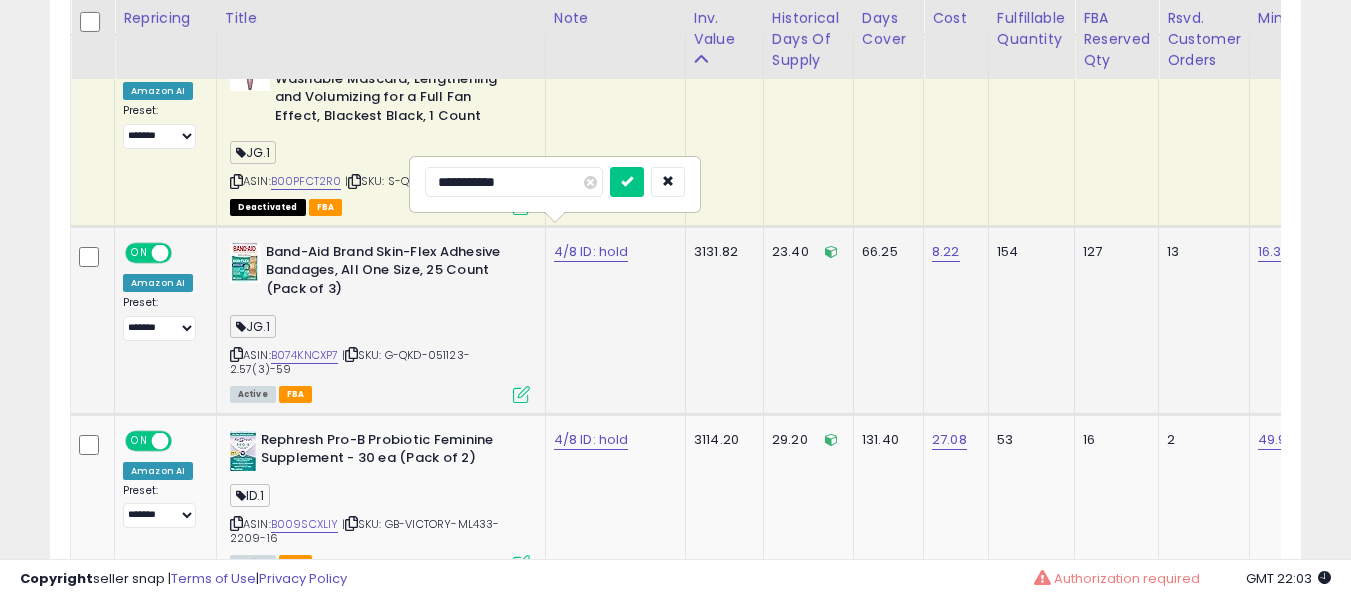 type on "**********" 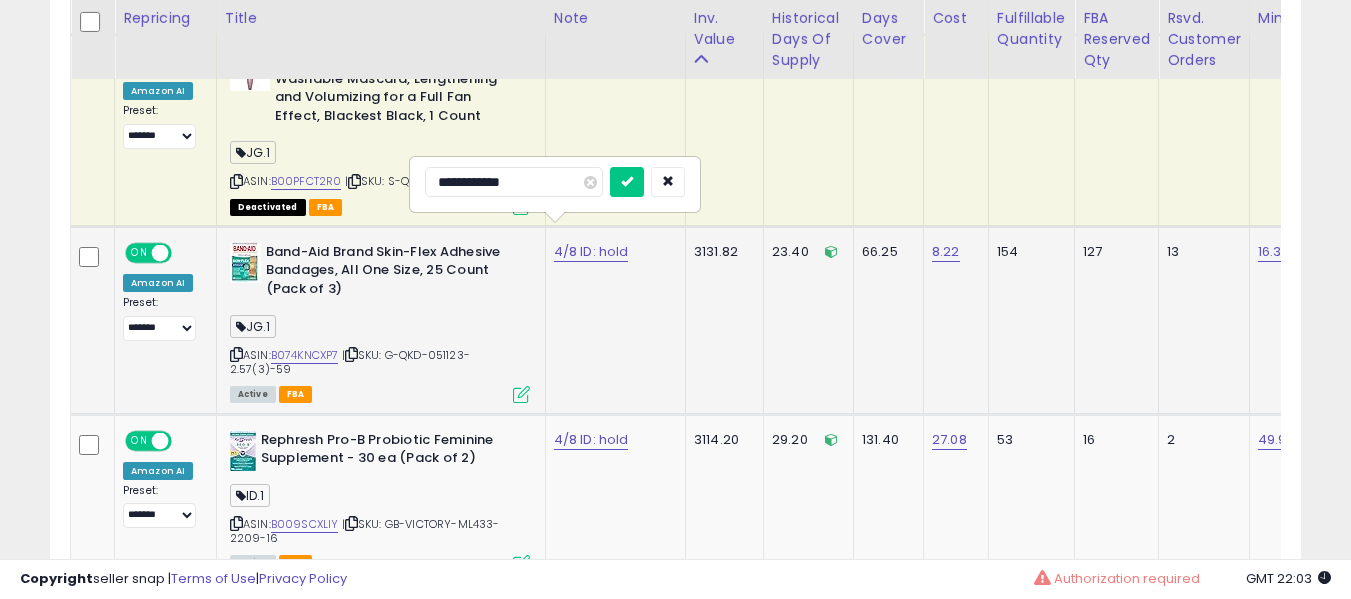 click at bounding box center (627, 182) 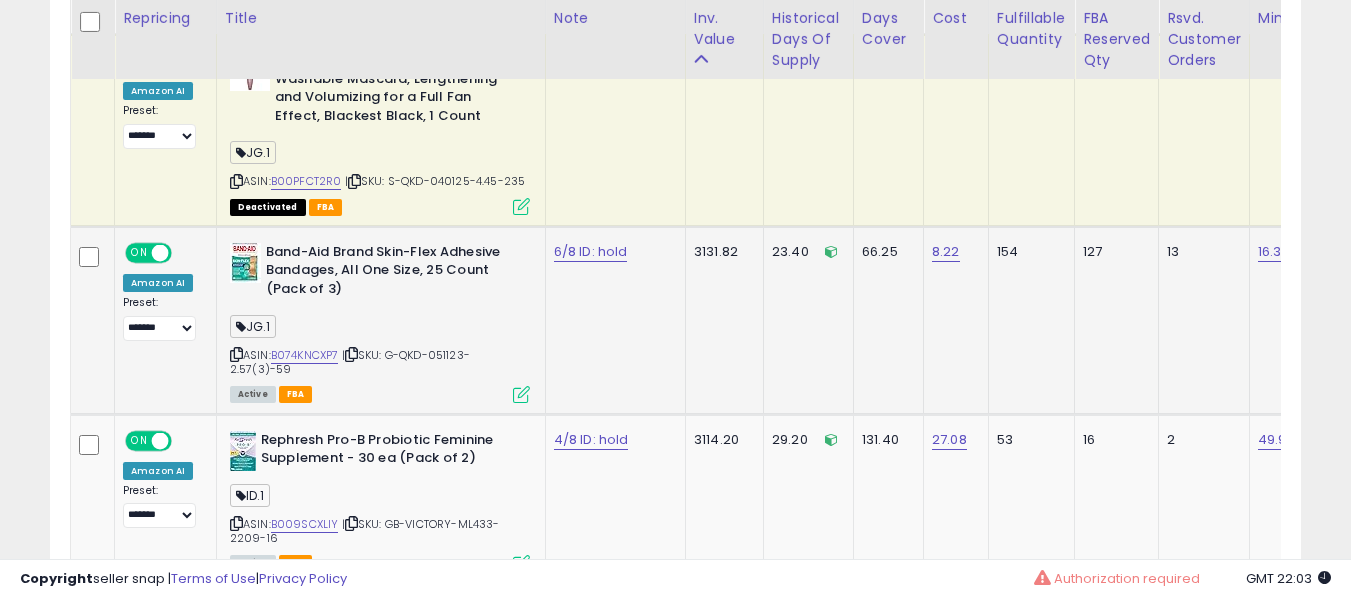 scroll, scrollTop: 0, scrollLeft: 48, axis: horizontal 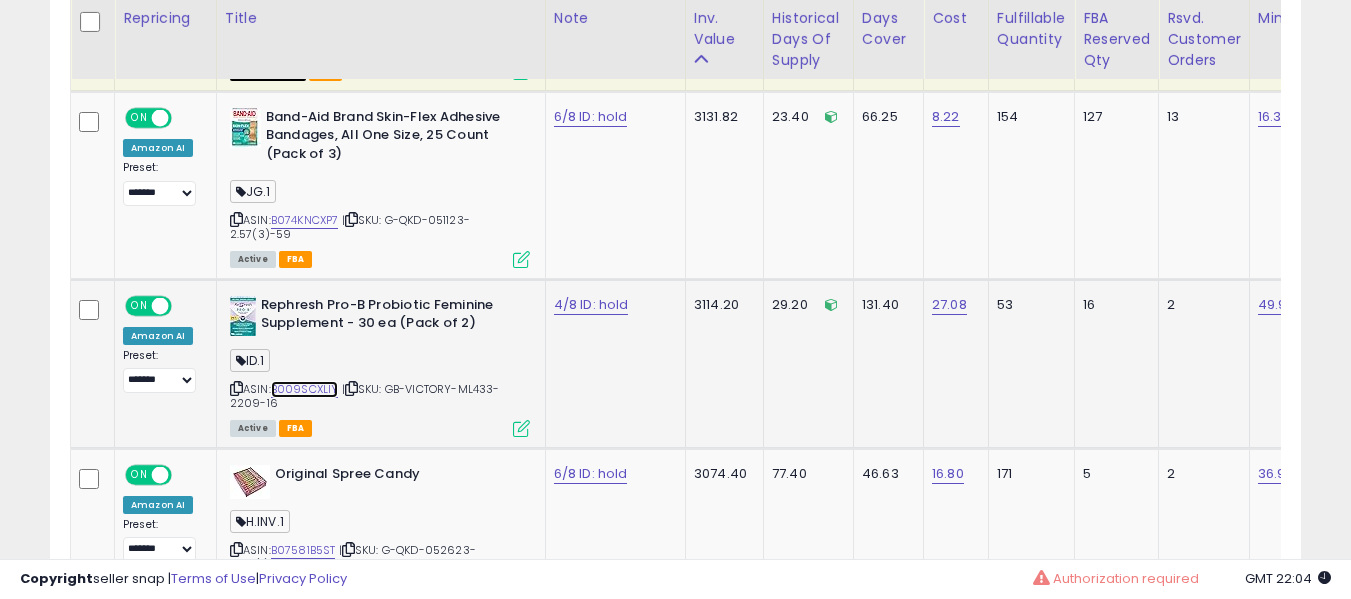 click on "B009SCXLIY" at bounding box center [305, 389] 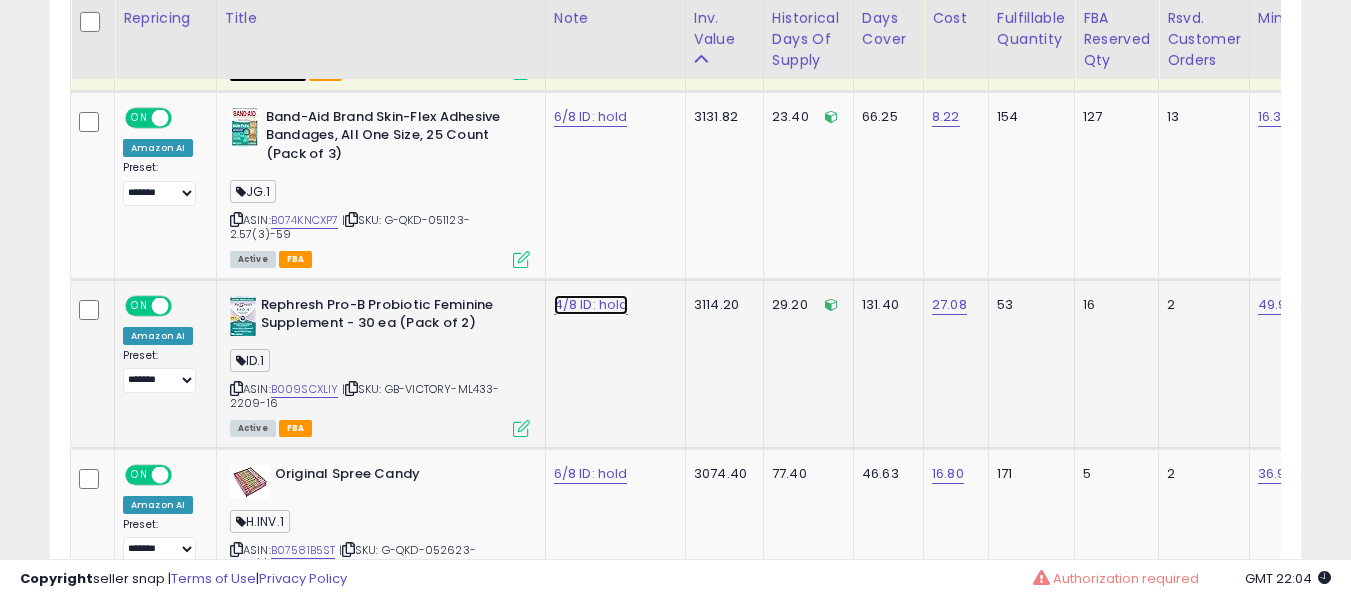 click on "4/8 ID: hold" at bounding box center (593, -698) 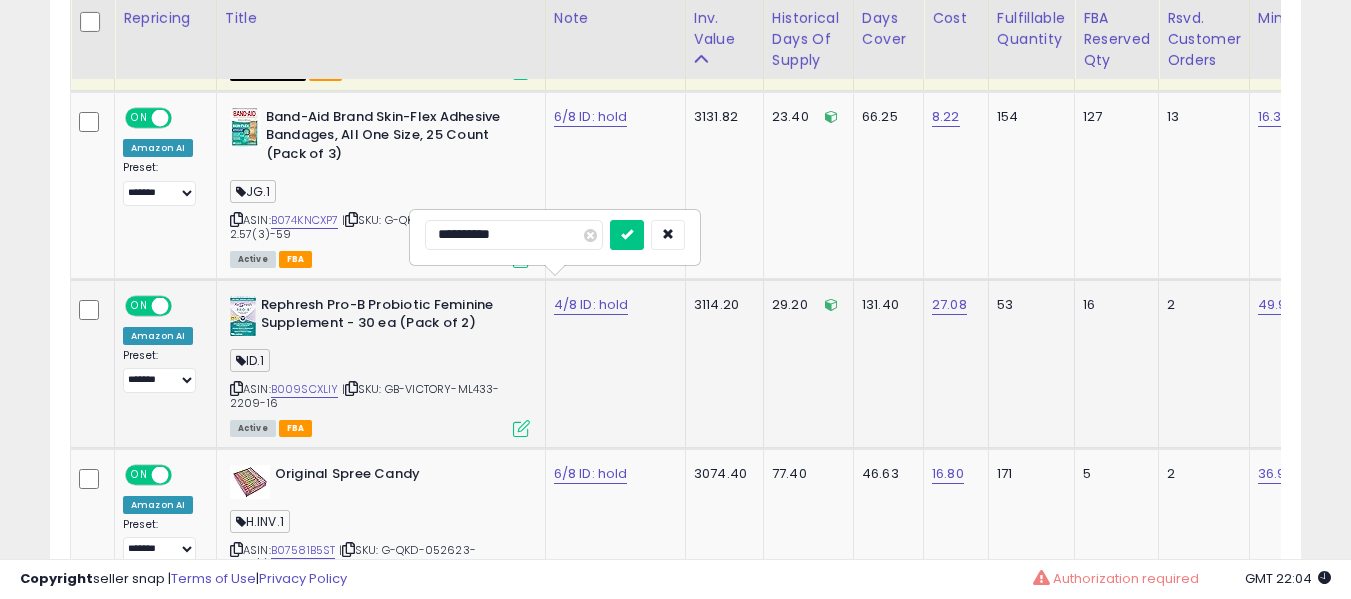 type on "**********" 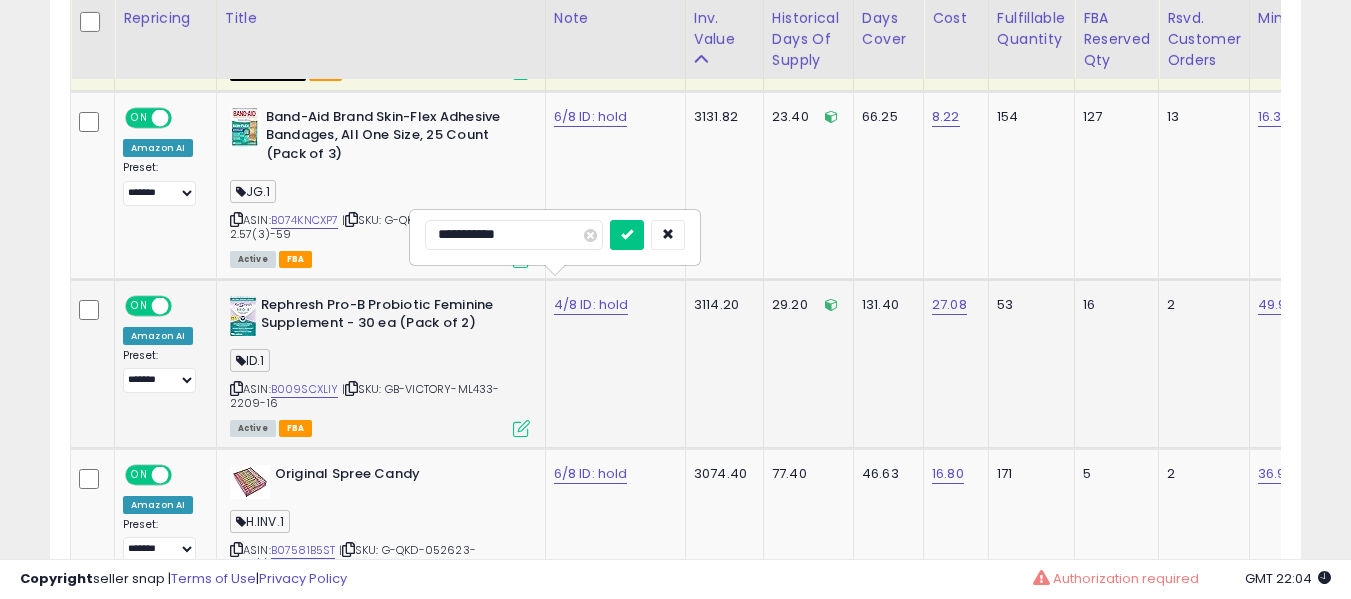 click at bounding box center (627, 235) 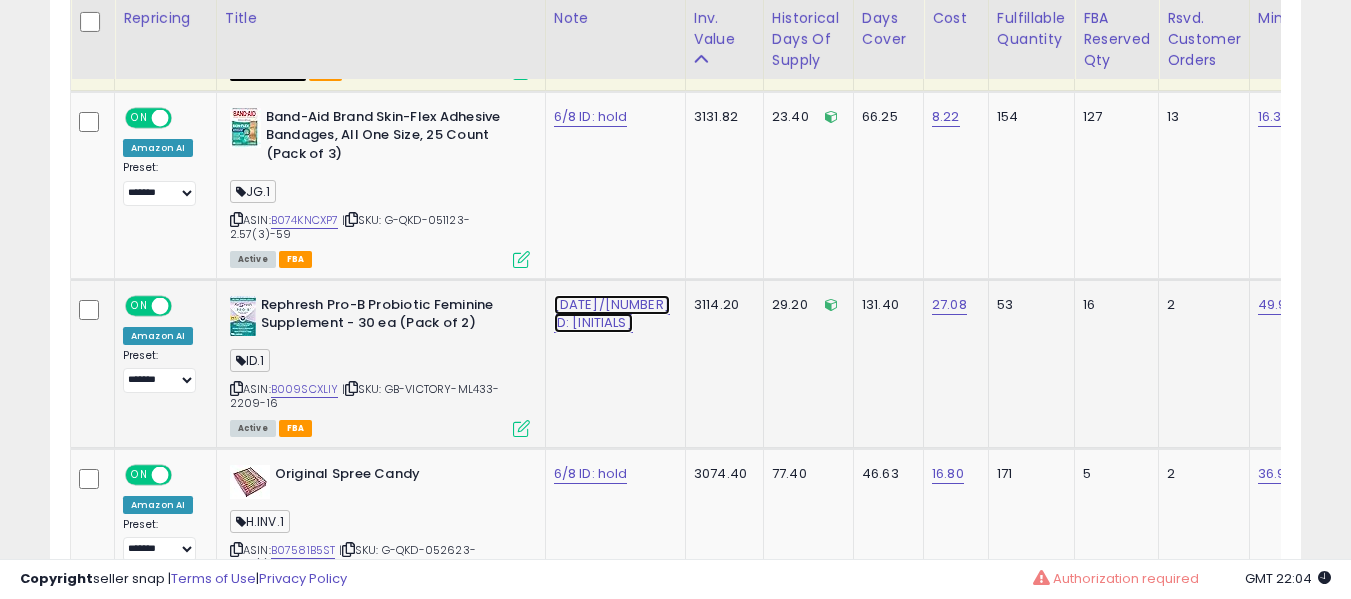 click on "[DATE]/[NUMBER] ID: [INITIALS]" at bounding box center (612, 314) 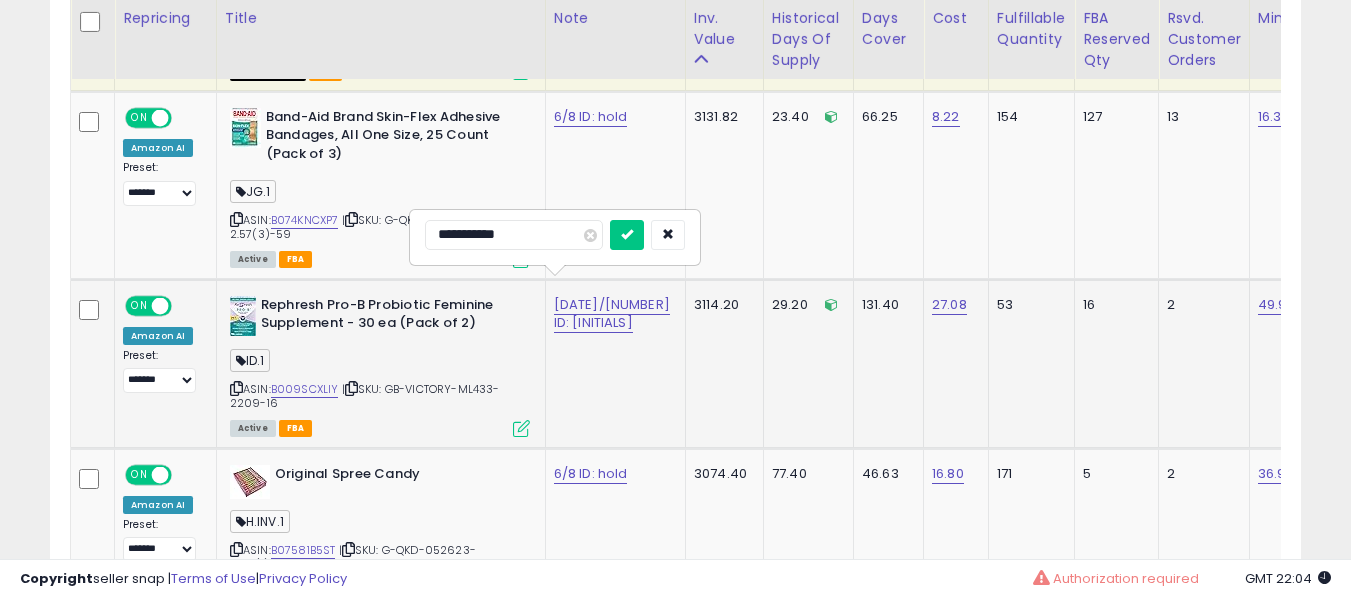 type on "**********" 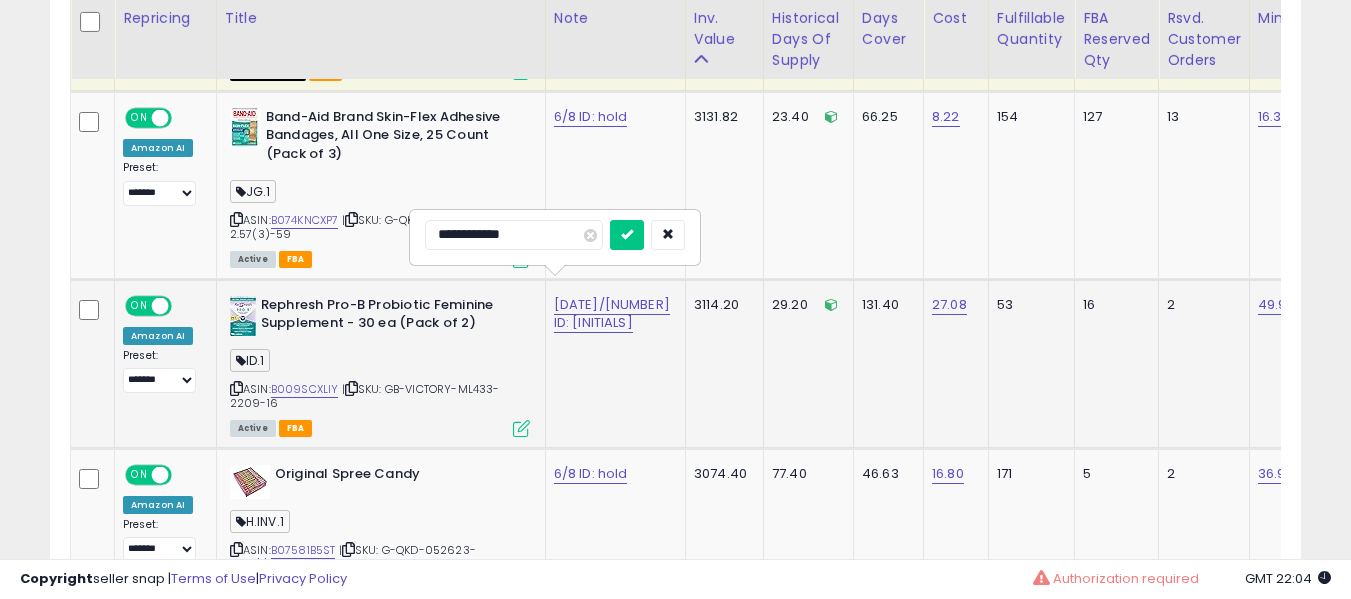 click at bounding box center (627, 235) 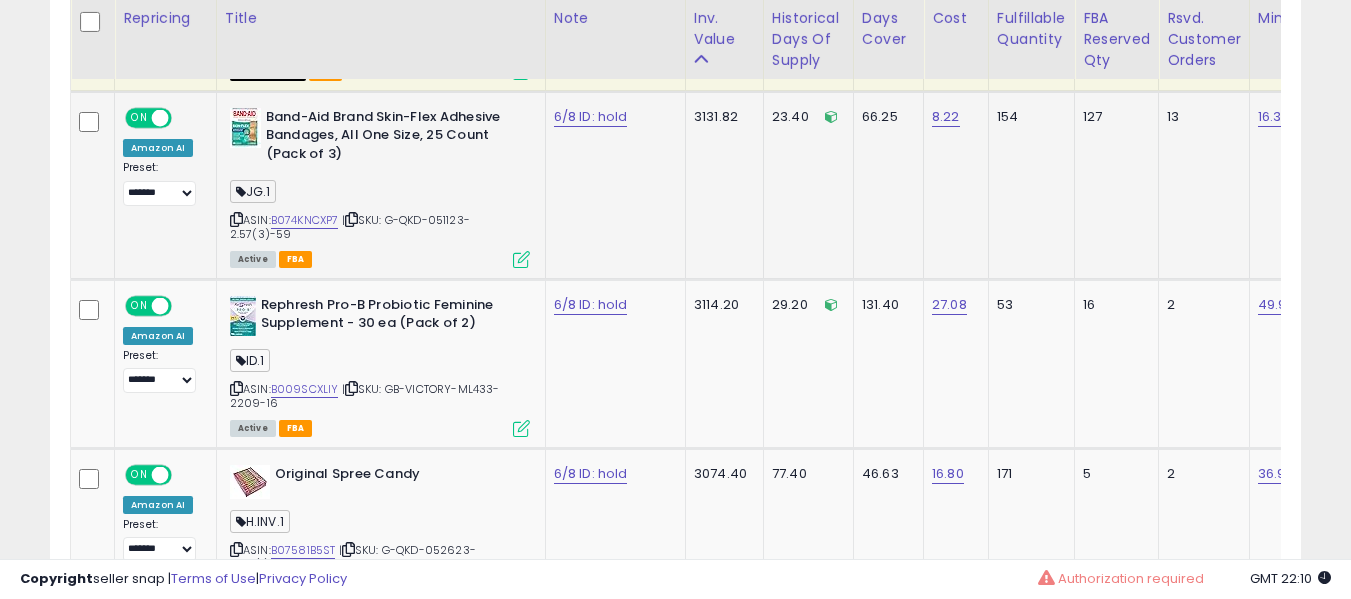 scroll, scrollTop: 1913, scrollLeft: 0, axis: vertical 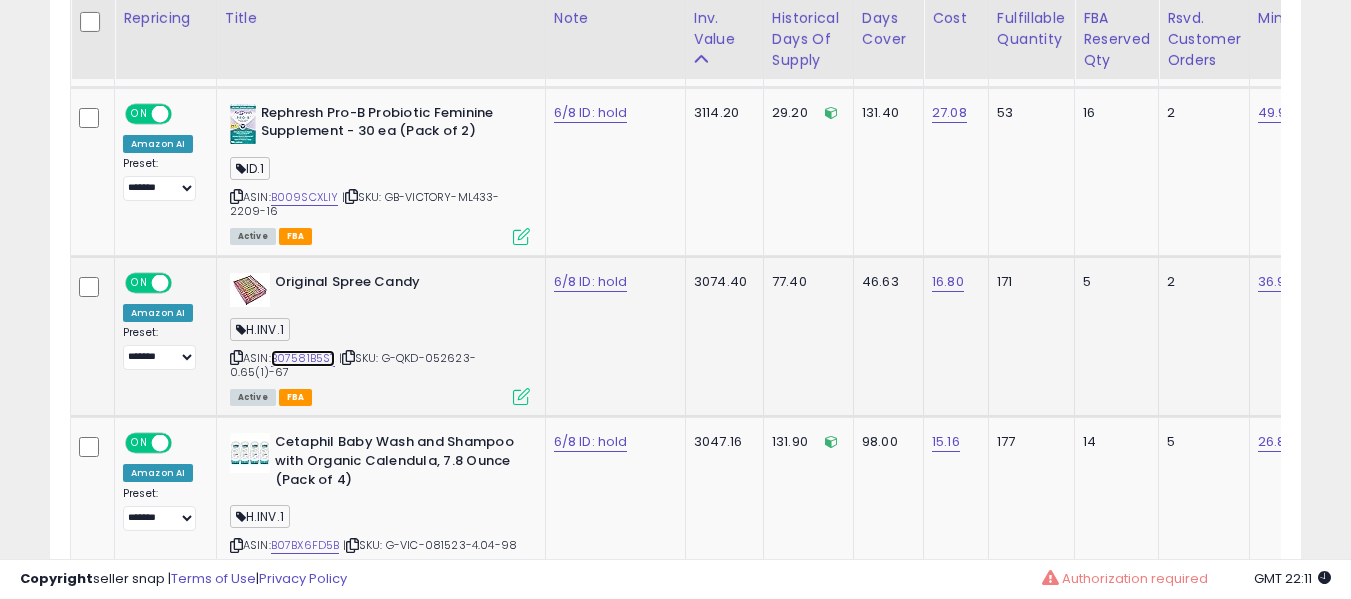 click on "B07581B5ST" at bounding box center (303, 358) 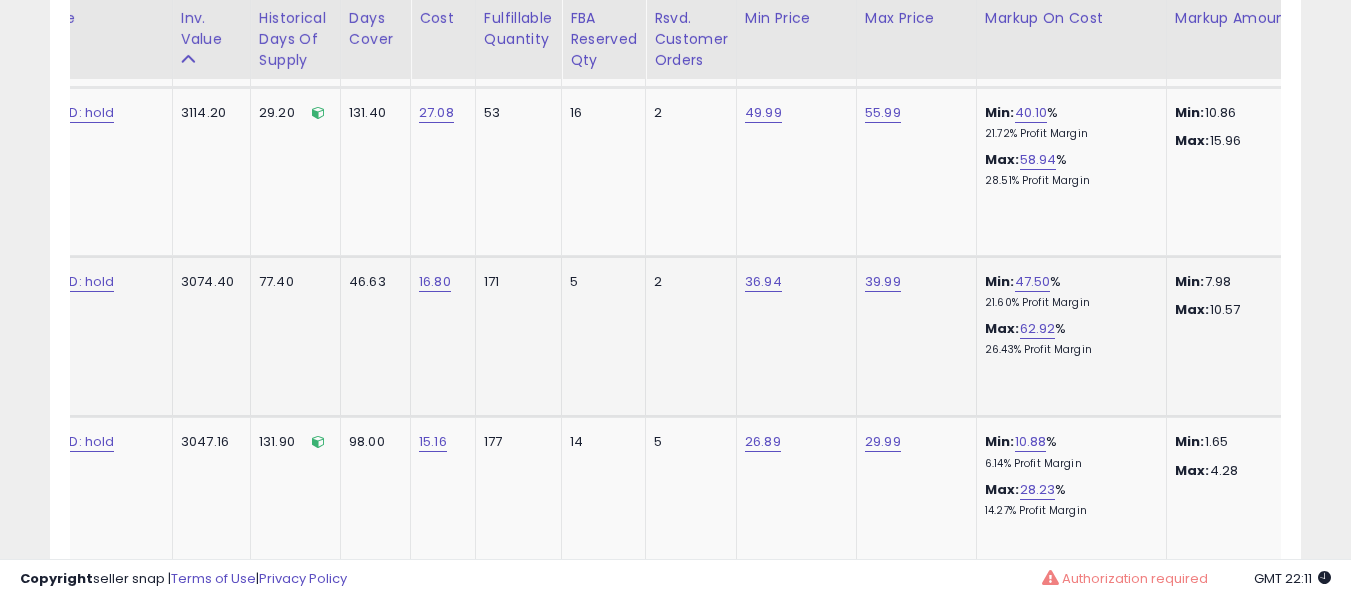 scroll, scrollTop: 0, scrollLeft: 847, axis: horizontal 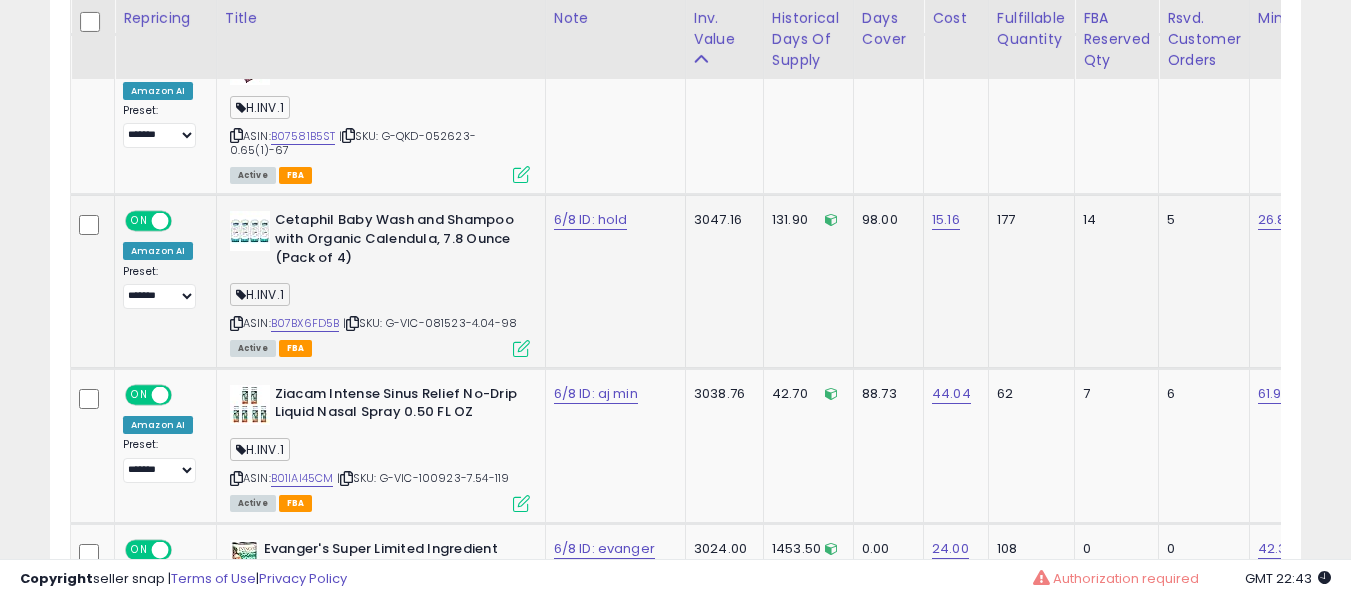 click on "131.90" 